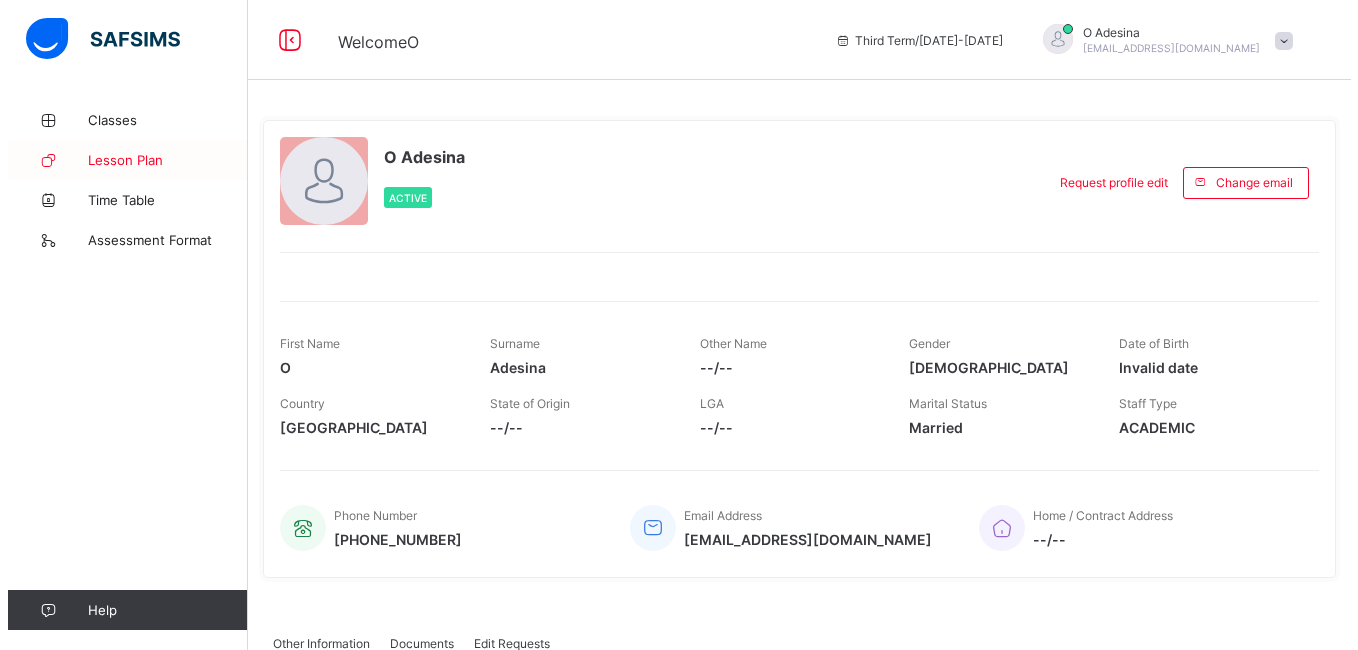 scroll, scrollTop: 0, scrollLeft: 0, axis: both 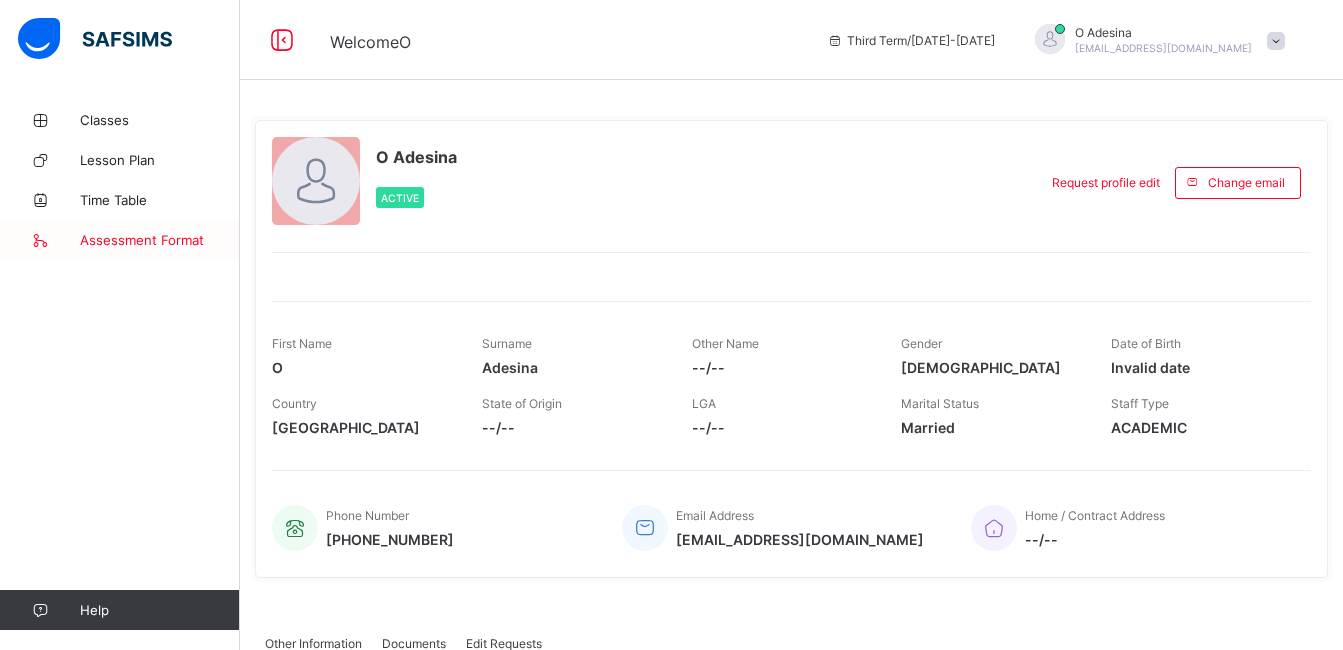 click on "Assessment Format" at bounding box center [160, 240] 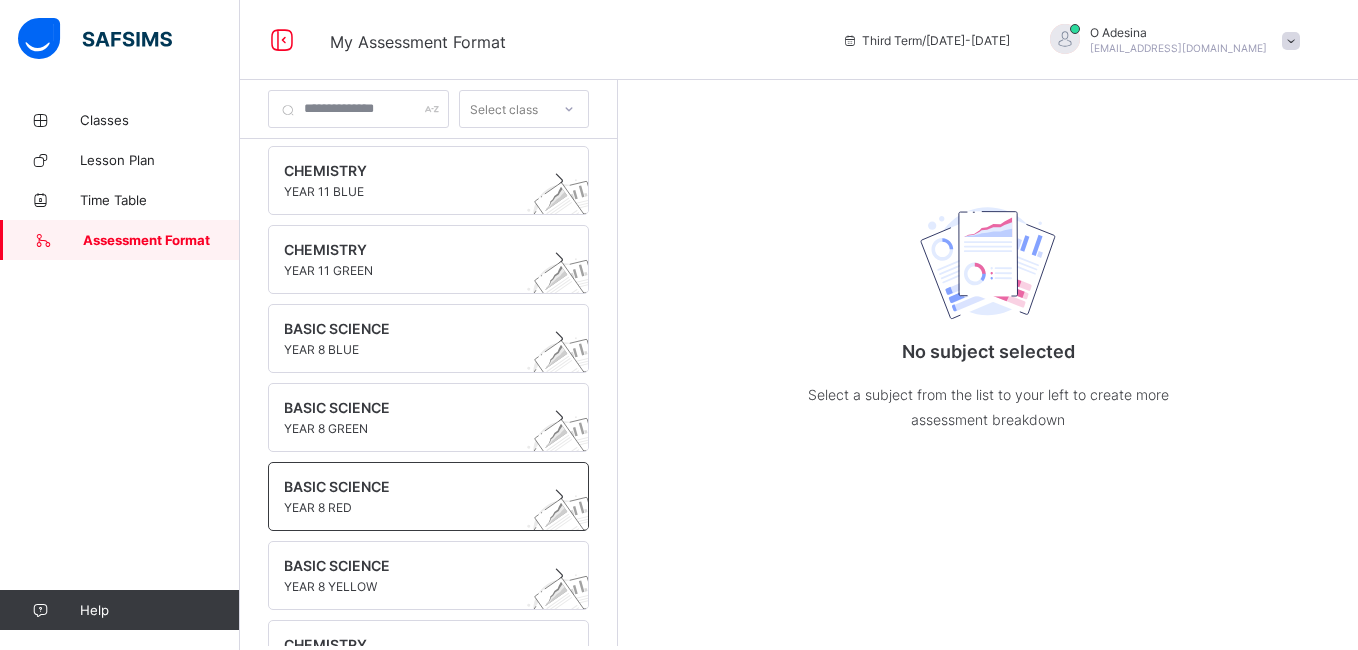 scroll, scrollTop: 0, scrollLeft: 0, axis: both 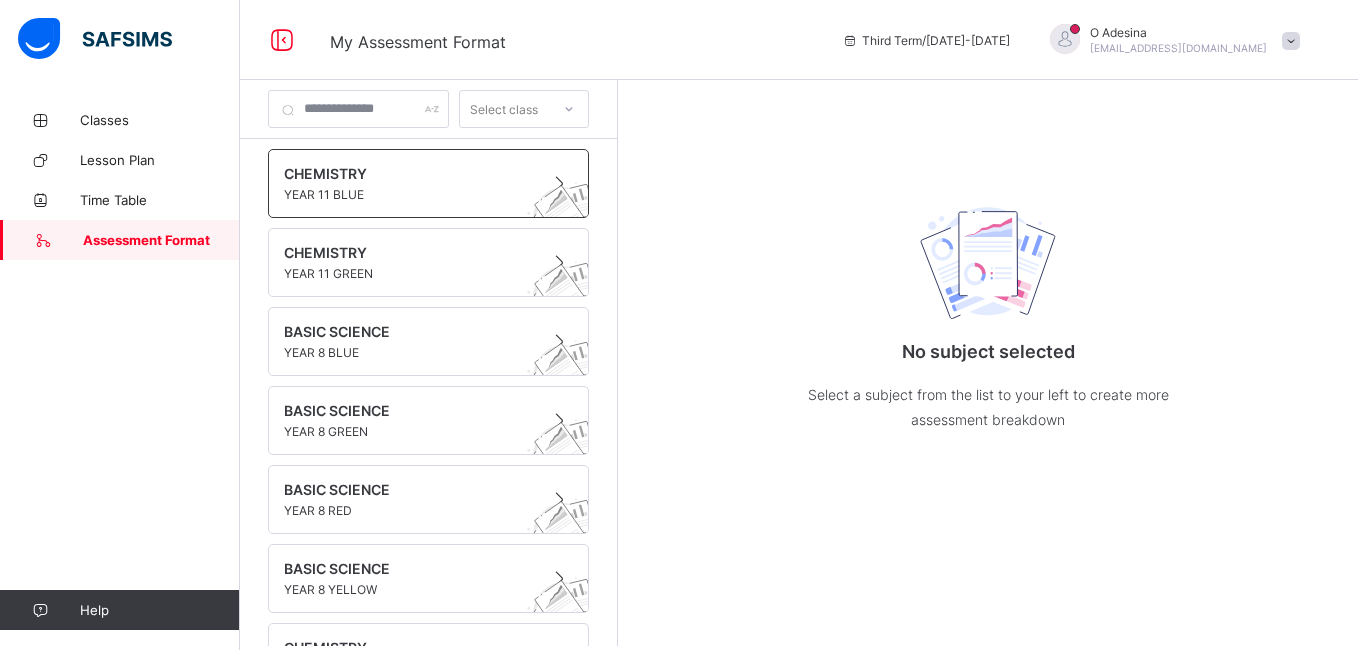 click on "YEAR 11 BLUE" at bounding box center (409, 194) 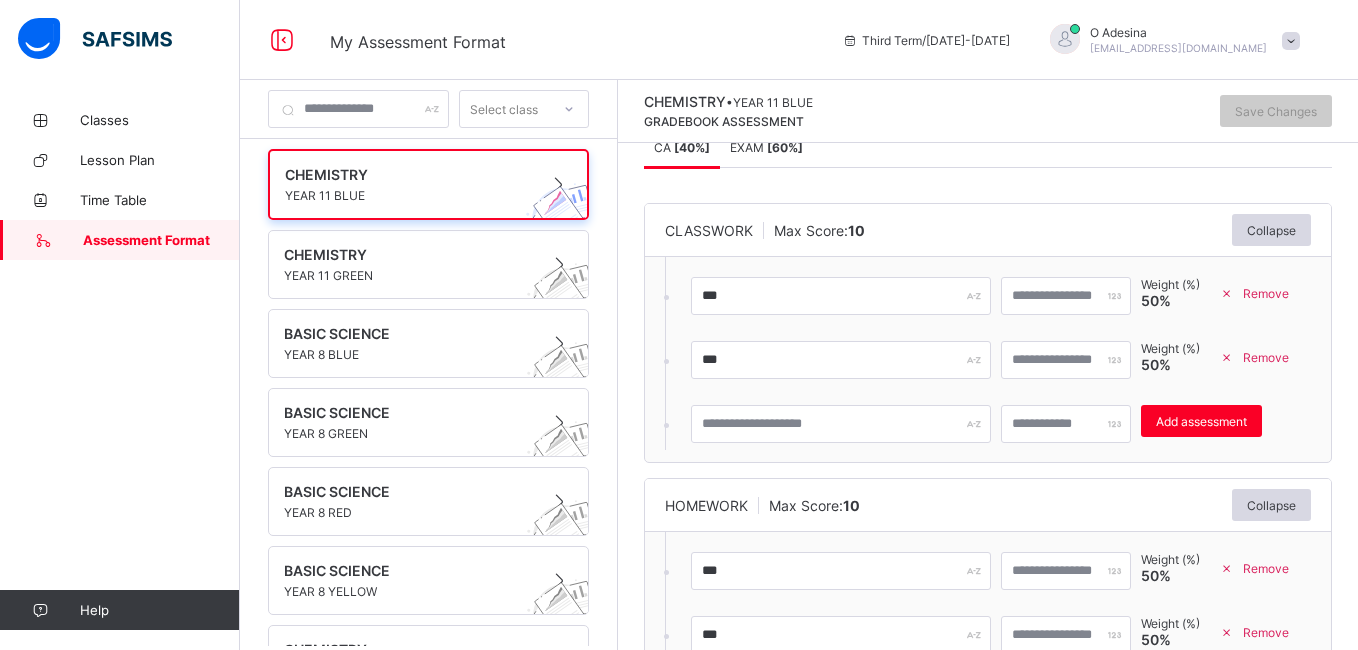 scroll, scrollTop: 30, scrollLeft: 0, axis: vertical 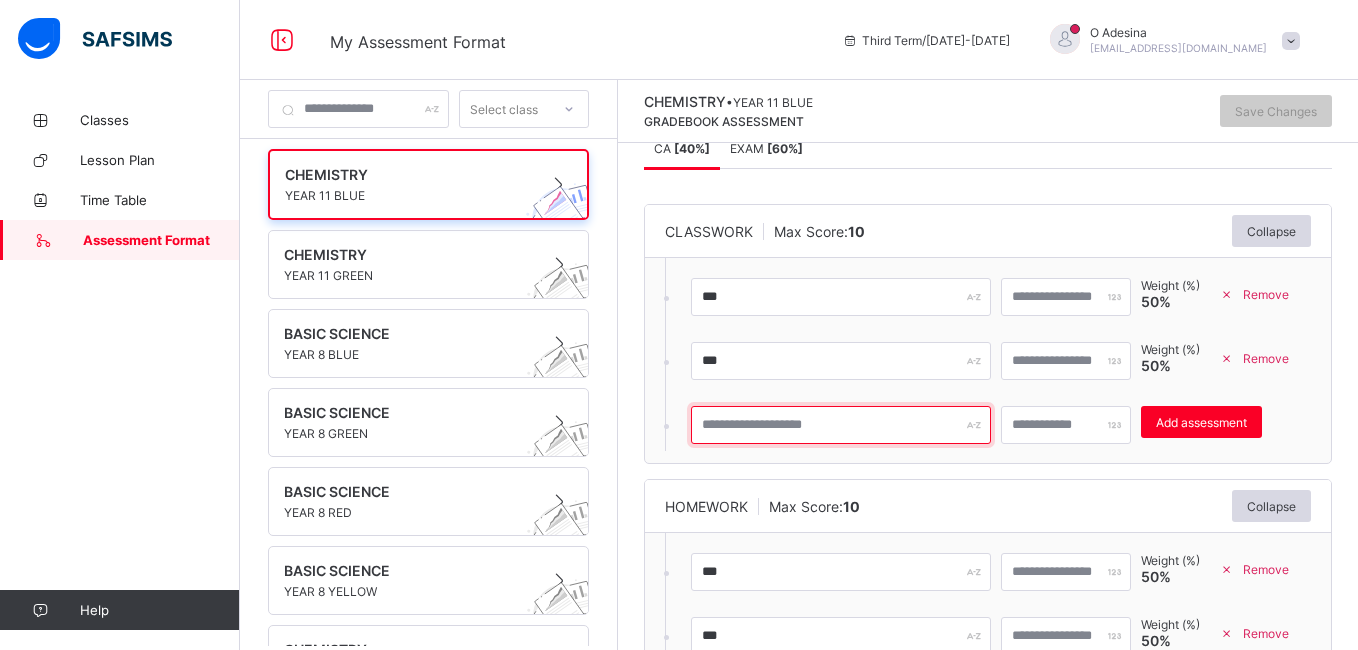 click at bounding box center (841, 425) 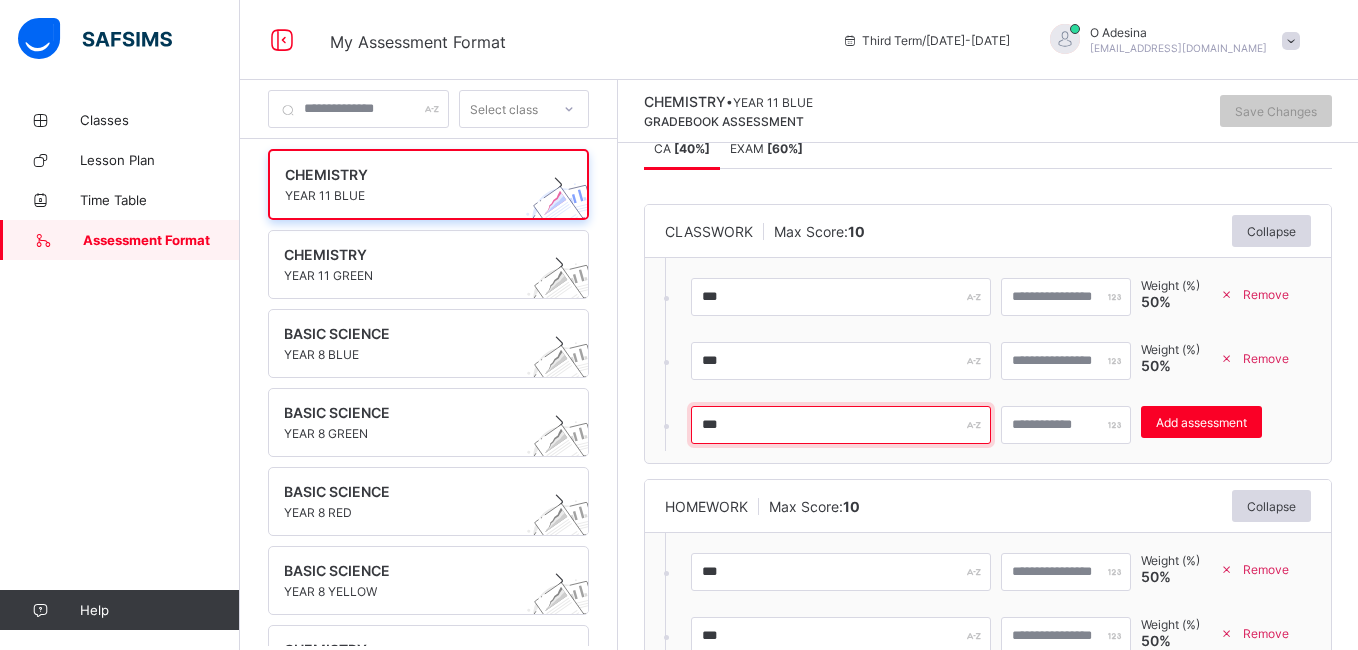type on "***" 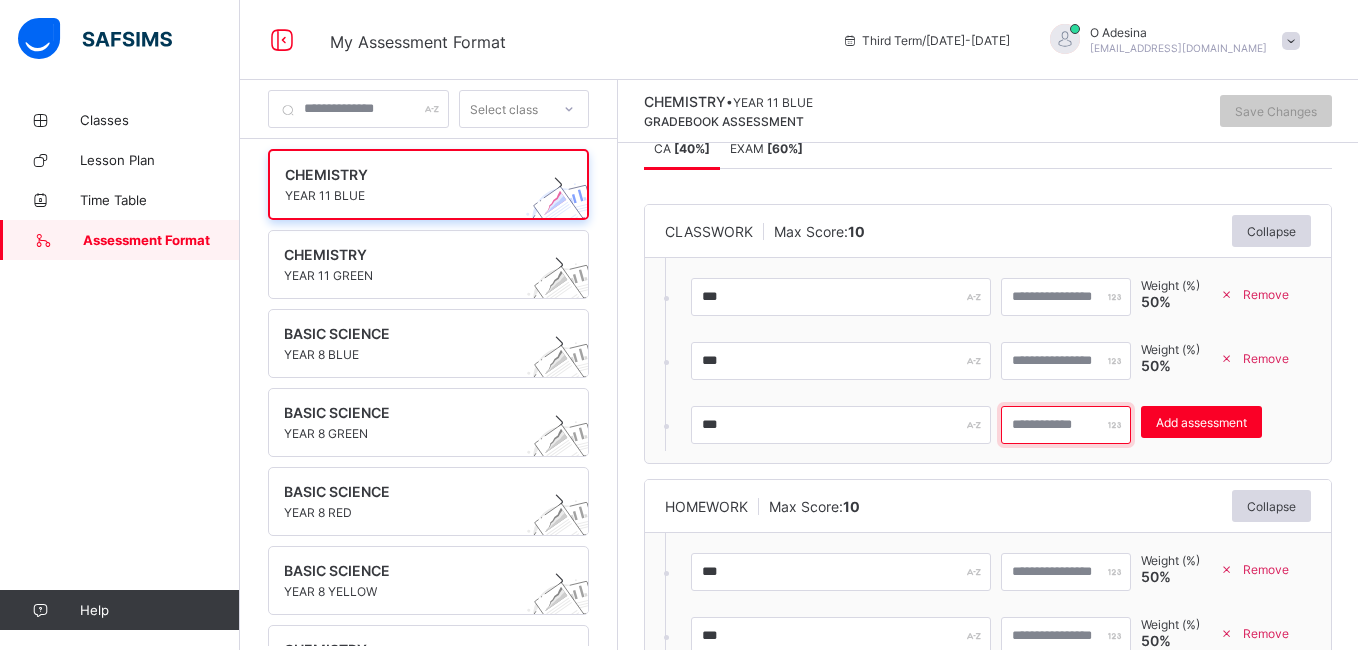 click at bounding box center [1066, 425] 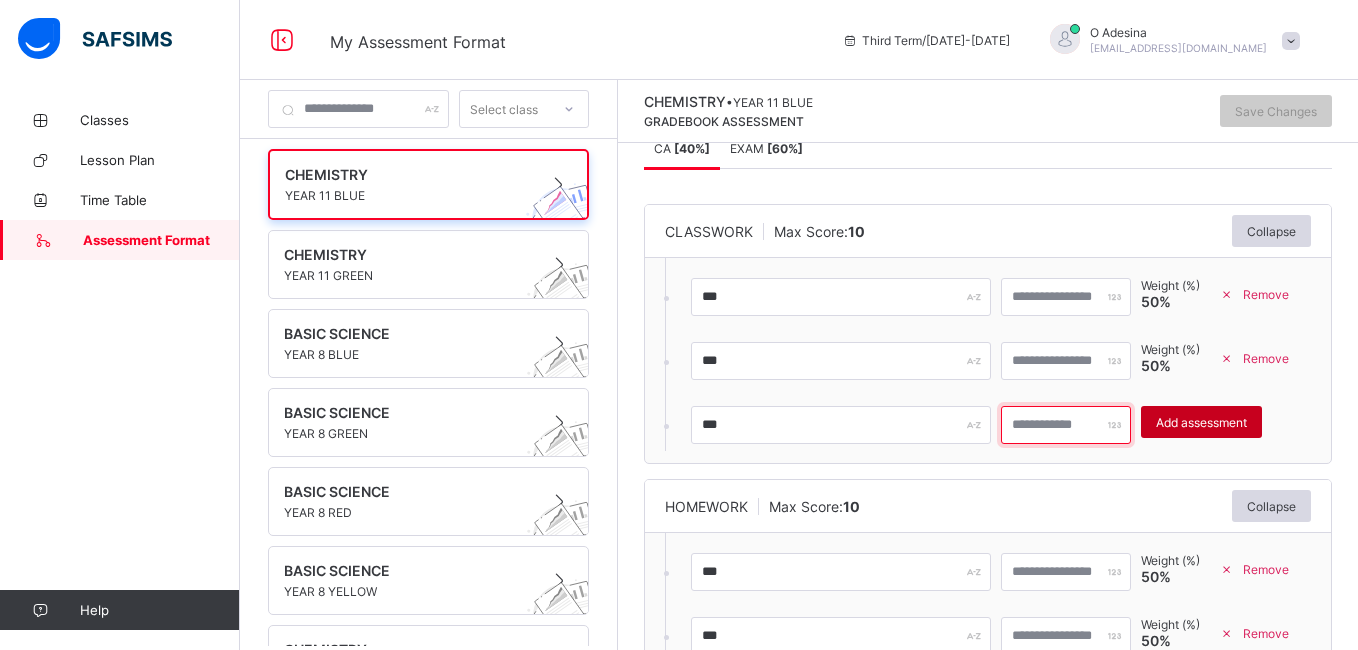 type on "**" 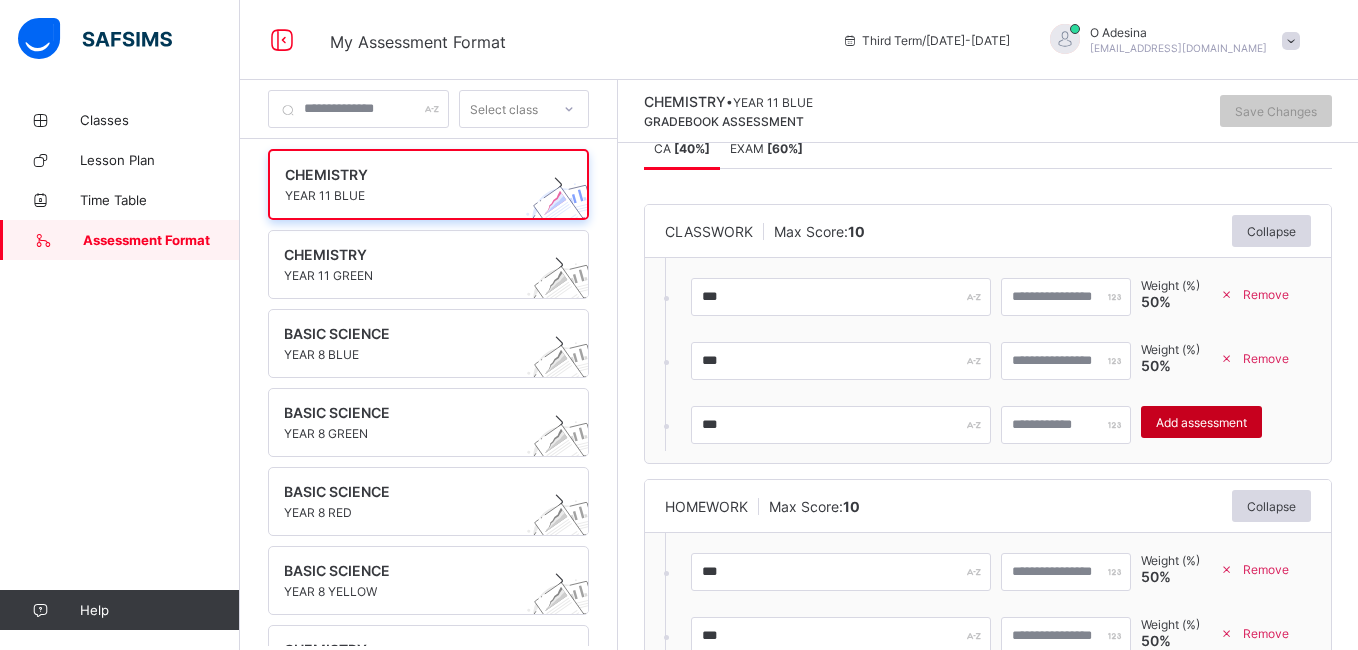 click on "Add assessment" at bounding box center (1201, 422) 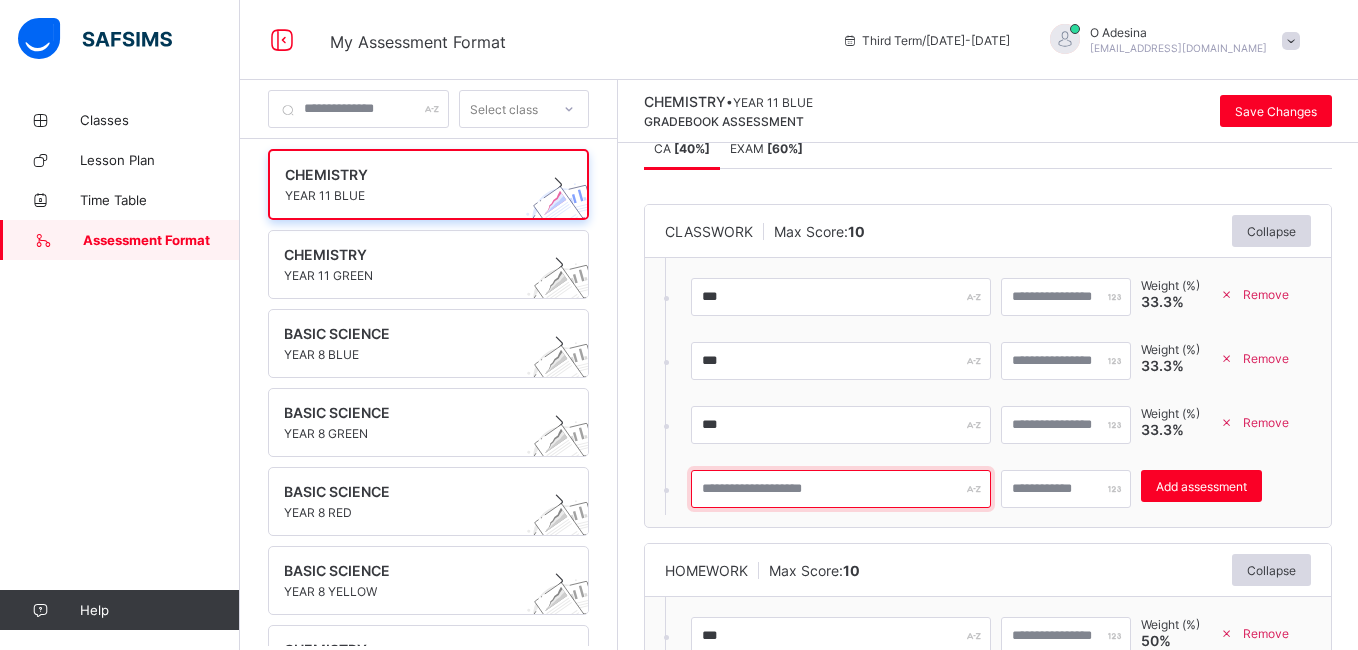 click at bounding box center [841, 489] 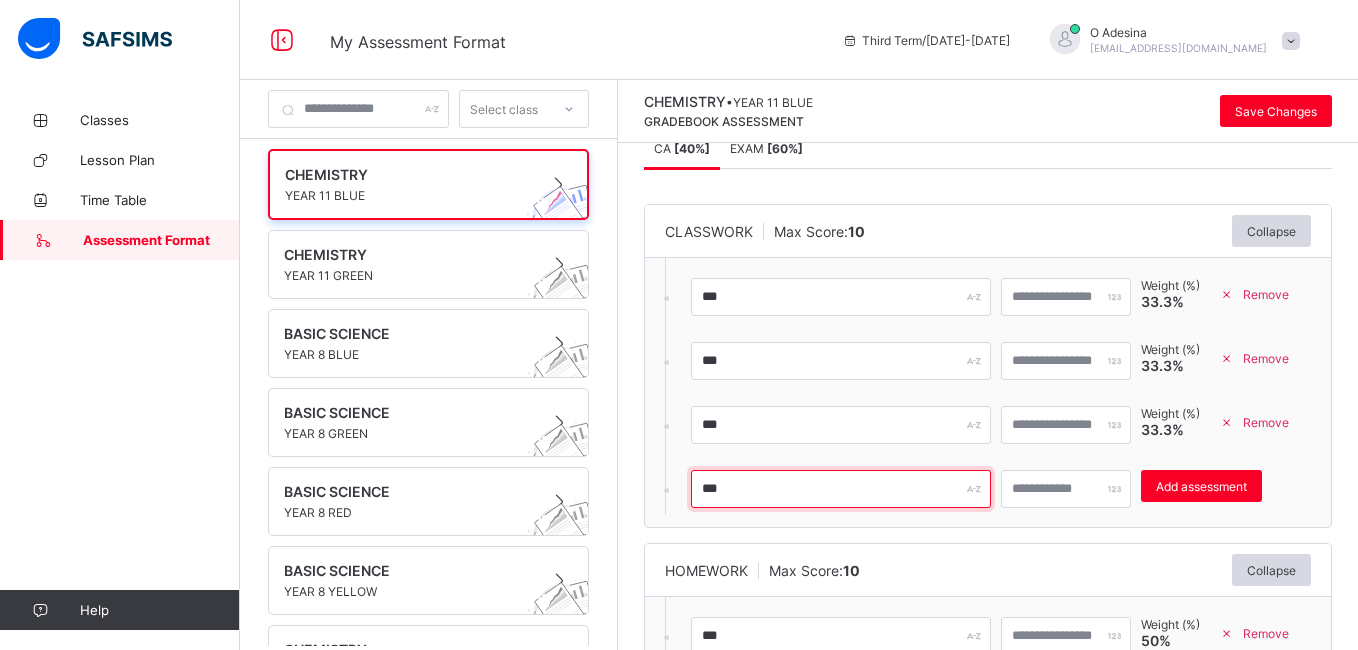 type on "***" 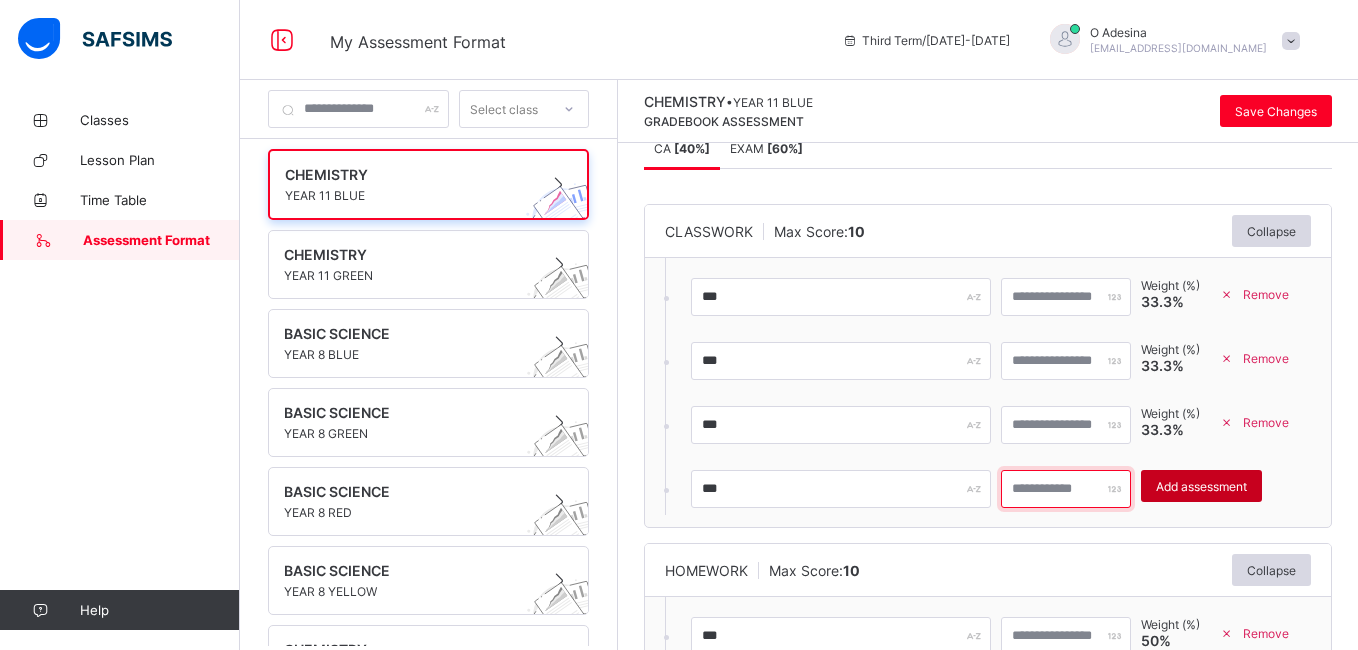 type on "**" 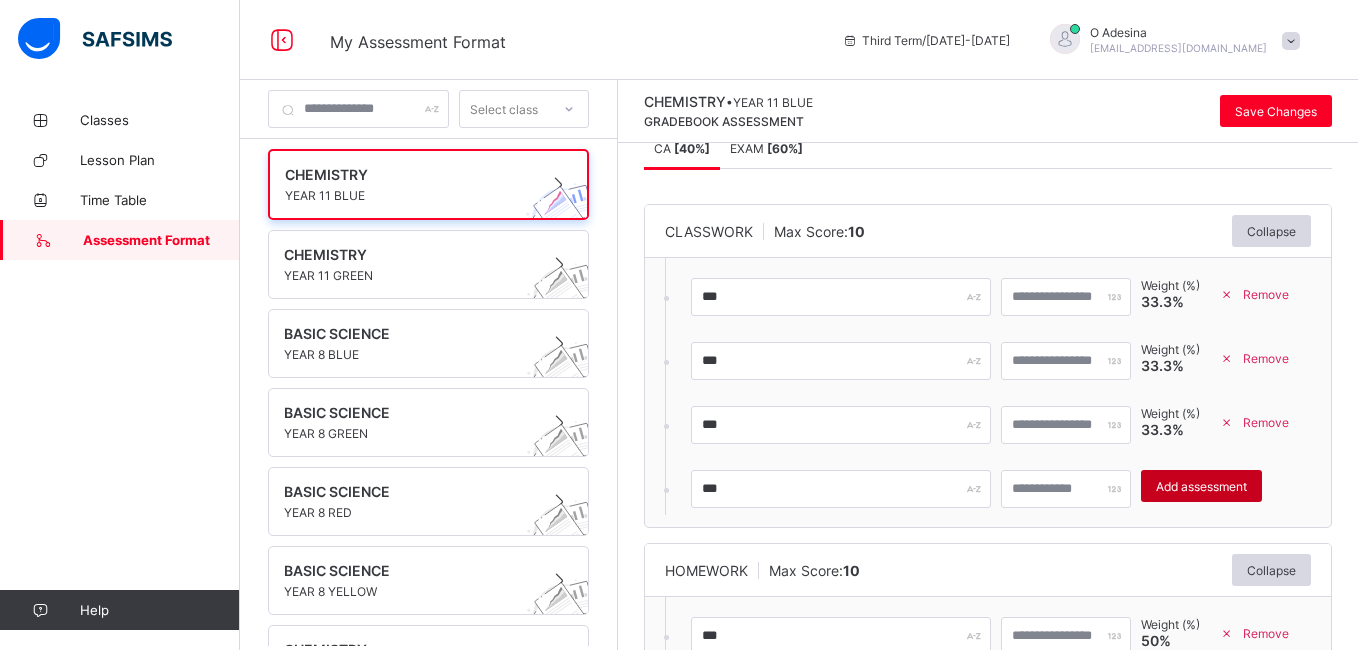 click on "Add assessment" at bounding box center (1201, 486) 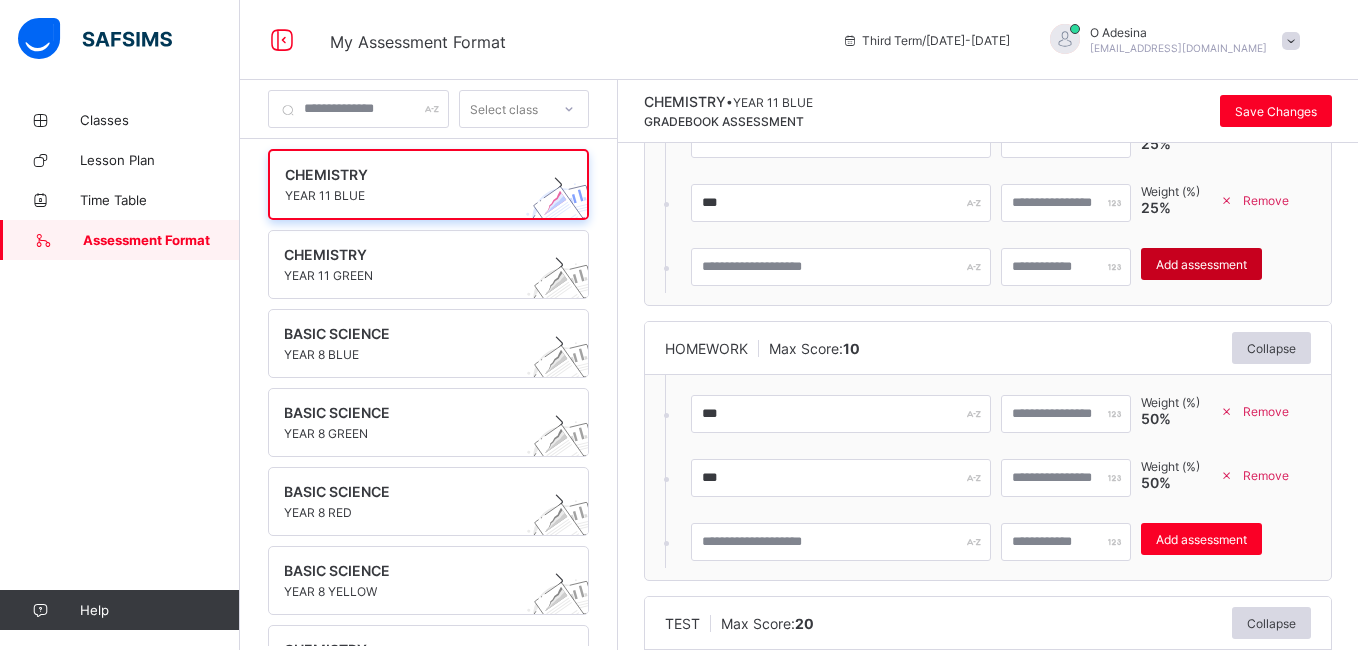 scroll, scrollTop: 317, scrollLeft: 0, axis: vertical 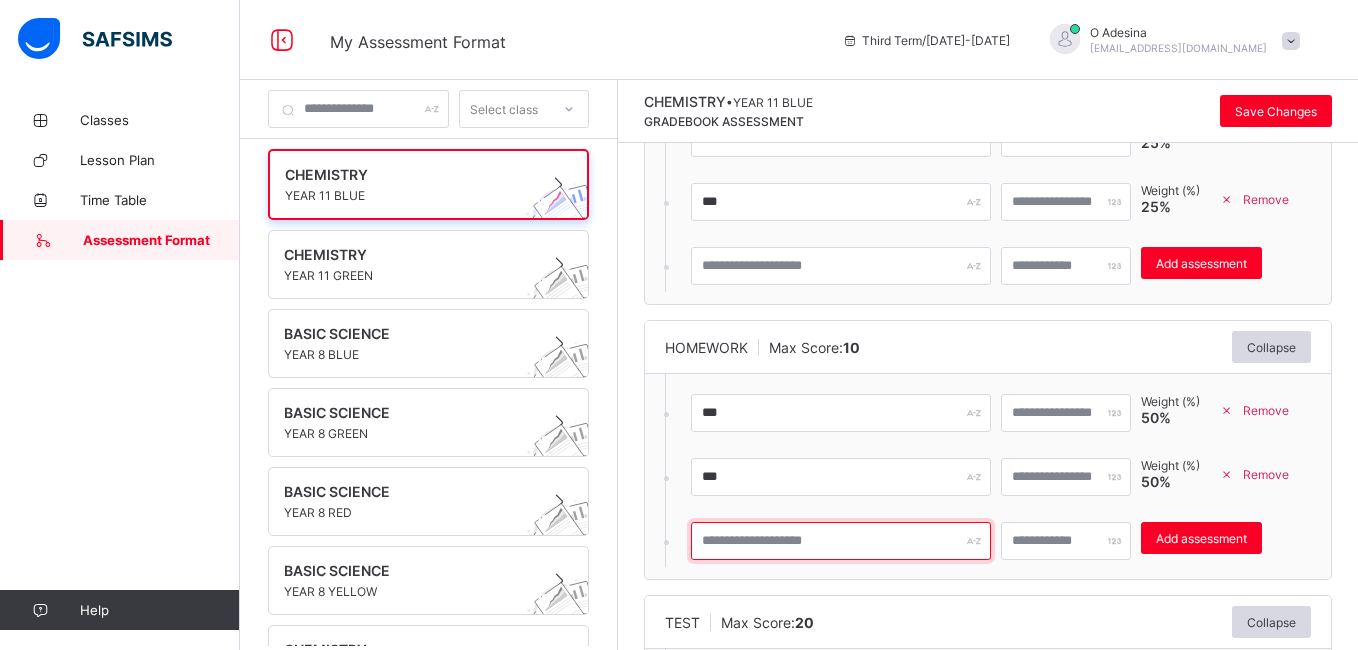 click at bounding box center (841, 541) 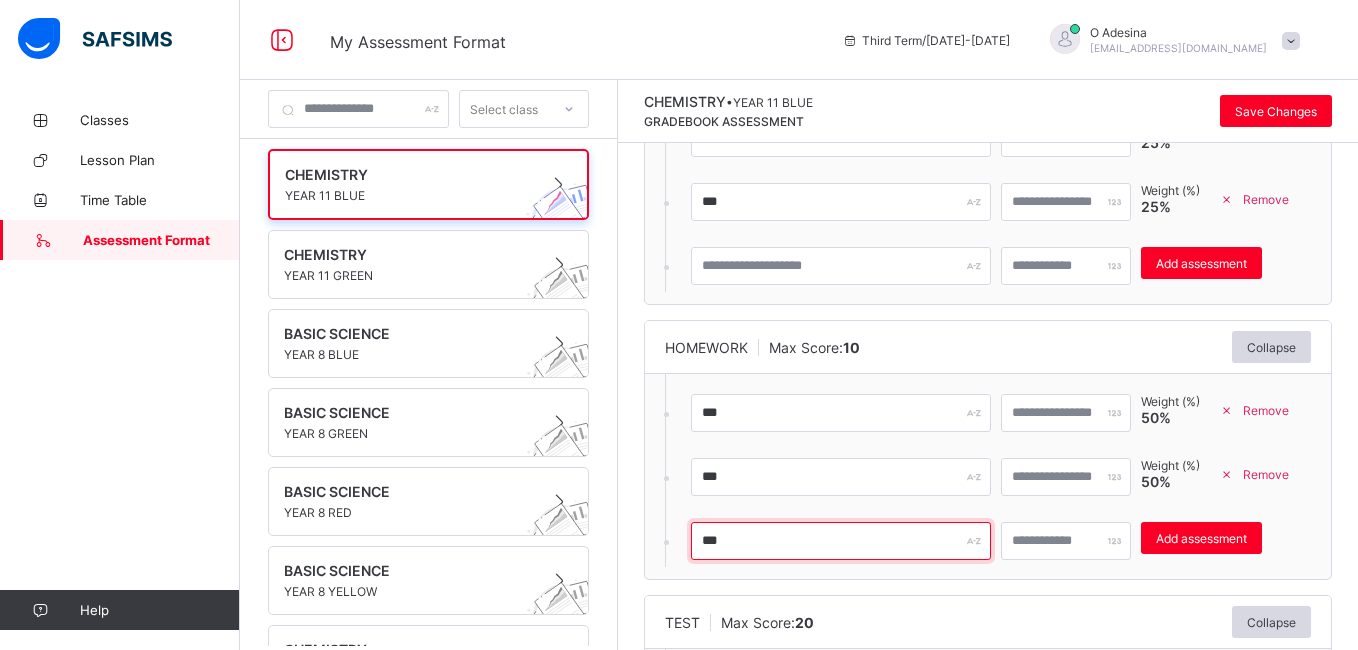 type on "***" 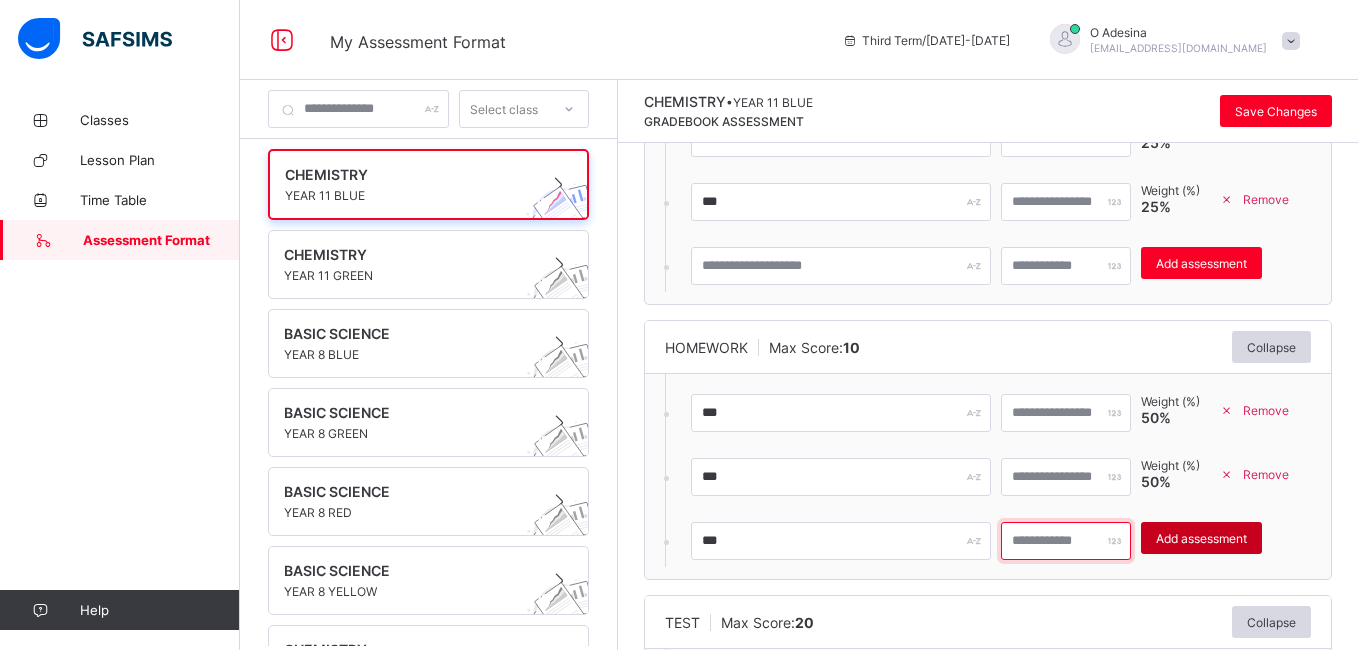 type on "**" 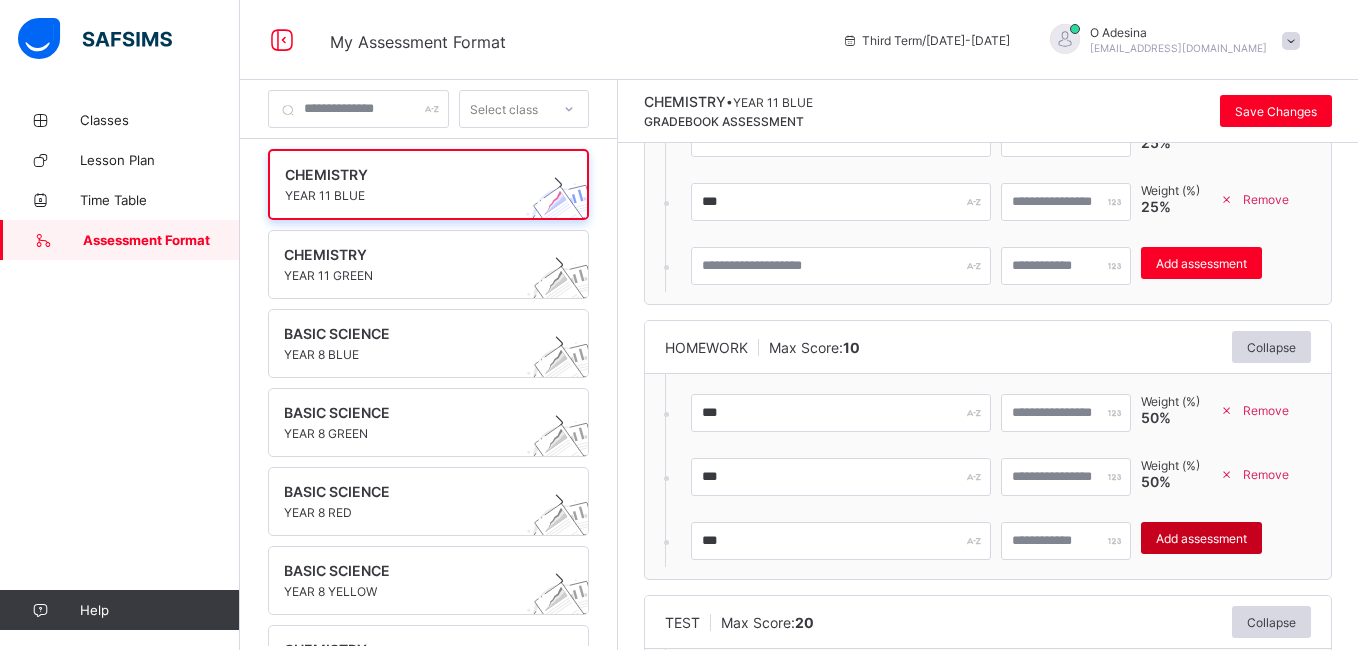 click on "Add assessment" at bounding box center [1201, 538] 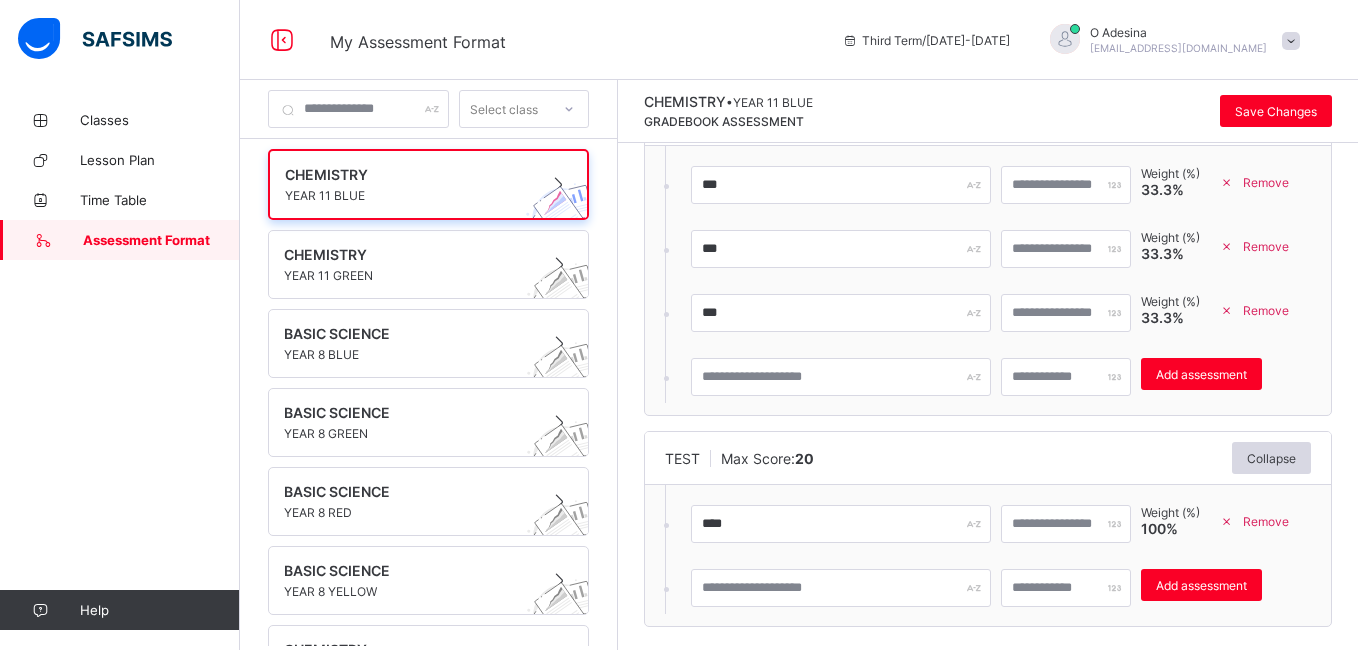 scroll, scrollTop: 548, scrollLeft: 0, axis: vertical 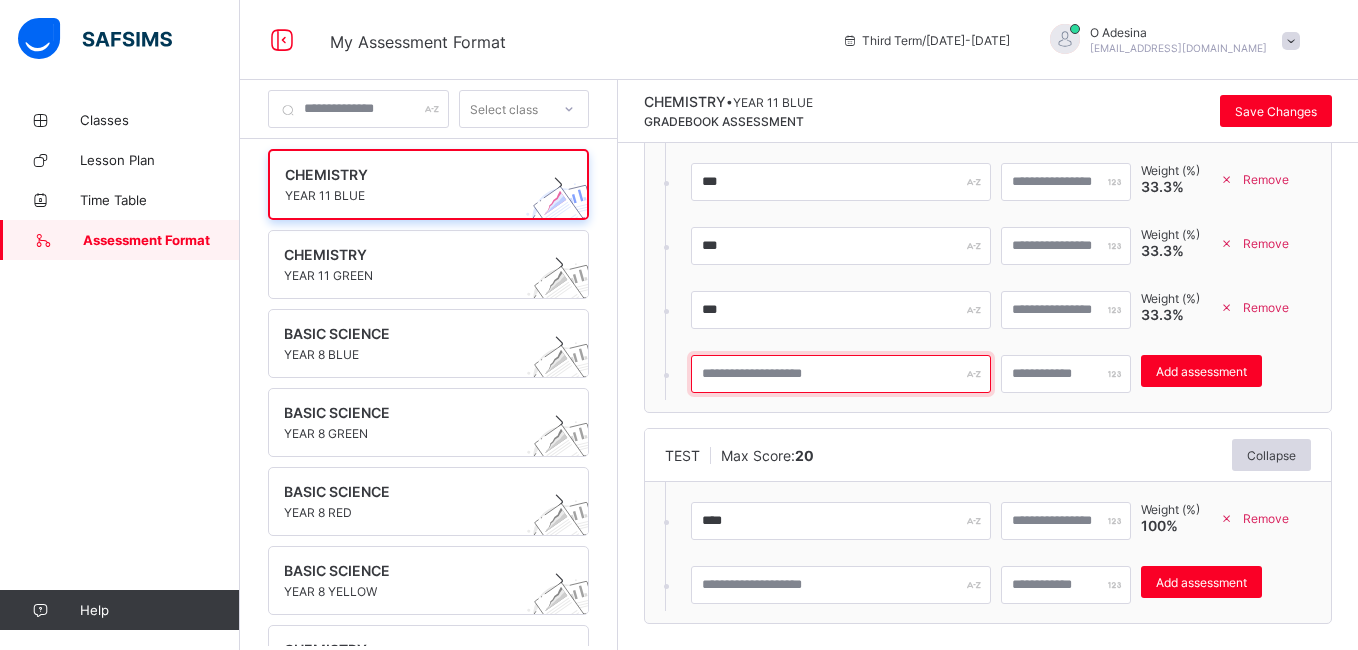 click at bounding box center [841, 374] 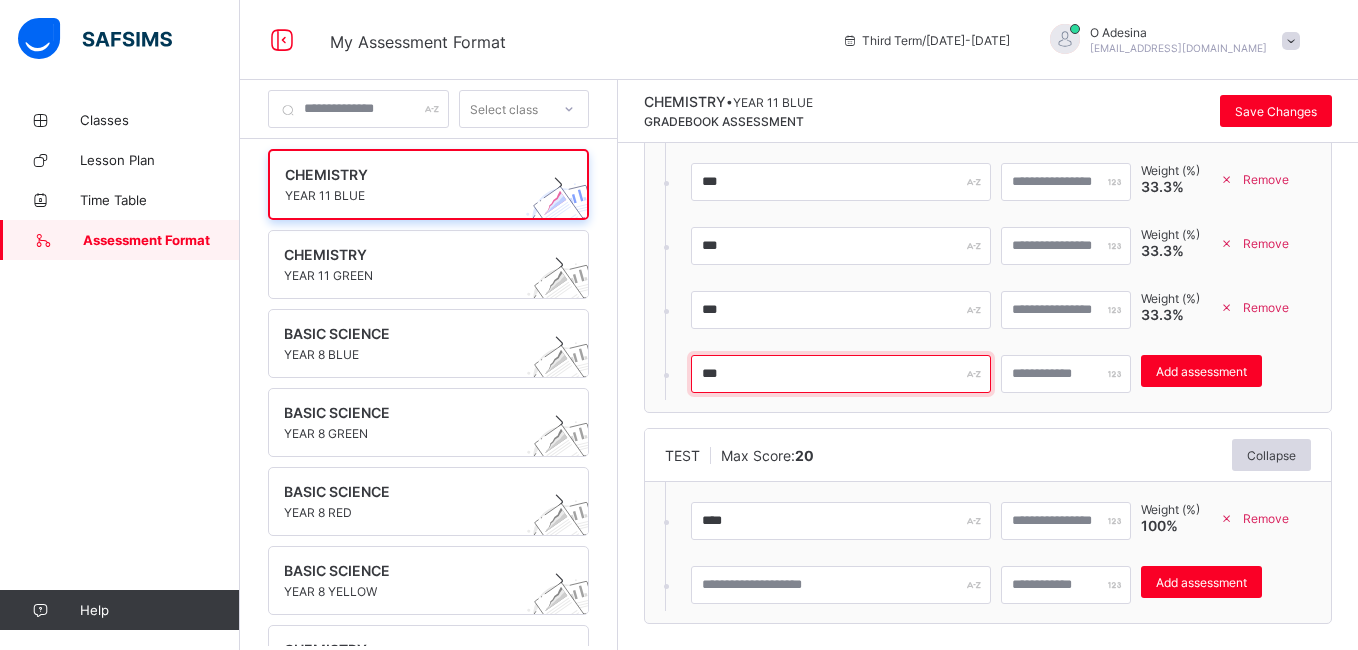 type on "***" 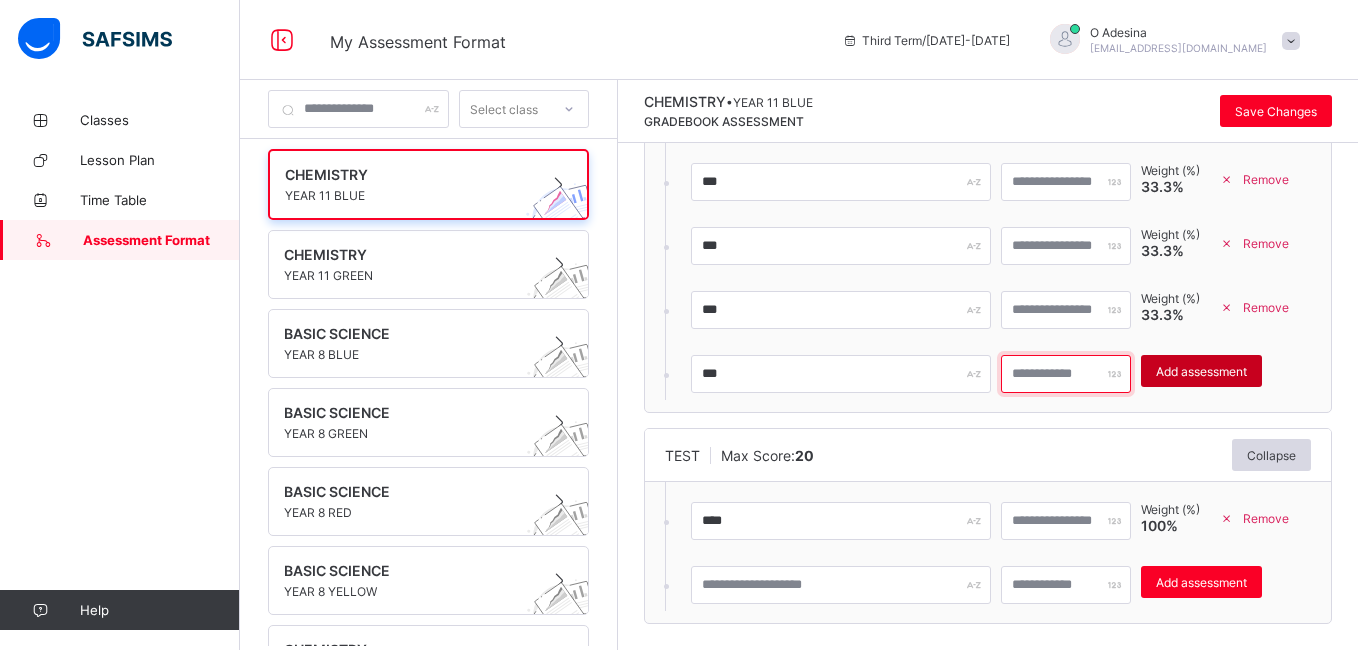 type on "**" 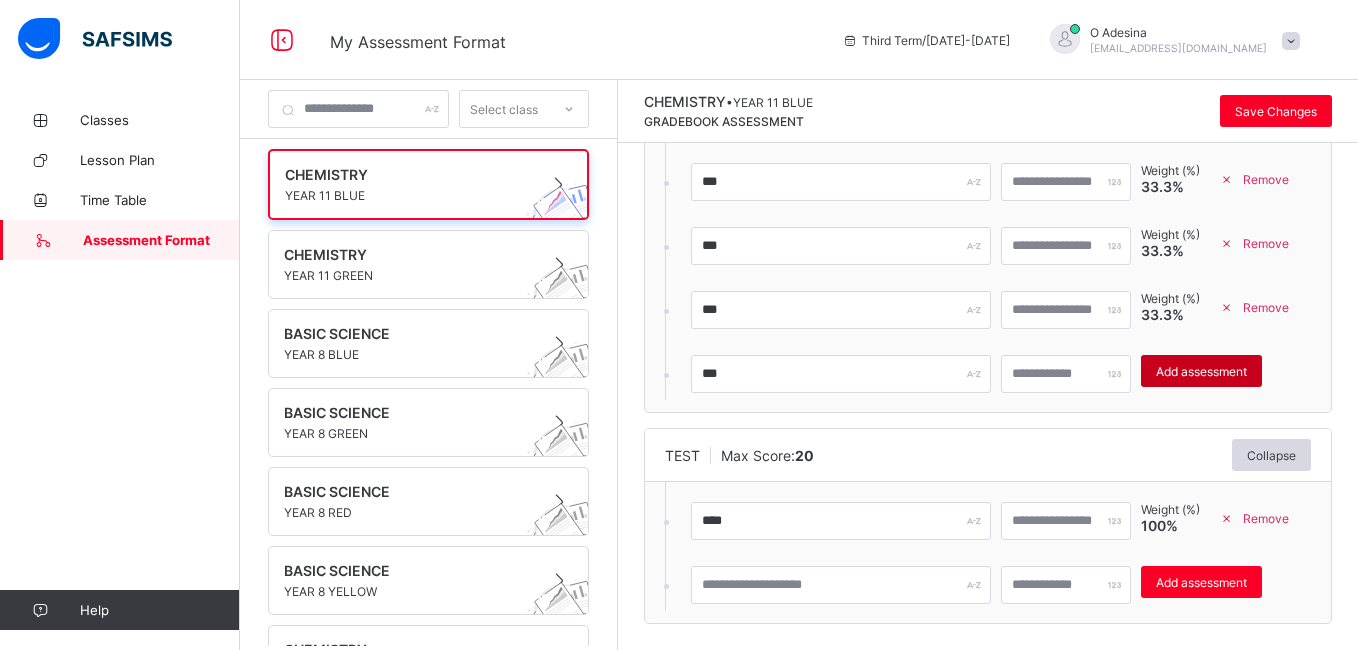 click on "Add assessment" at bounding box center [1201, 371] 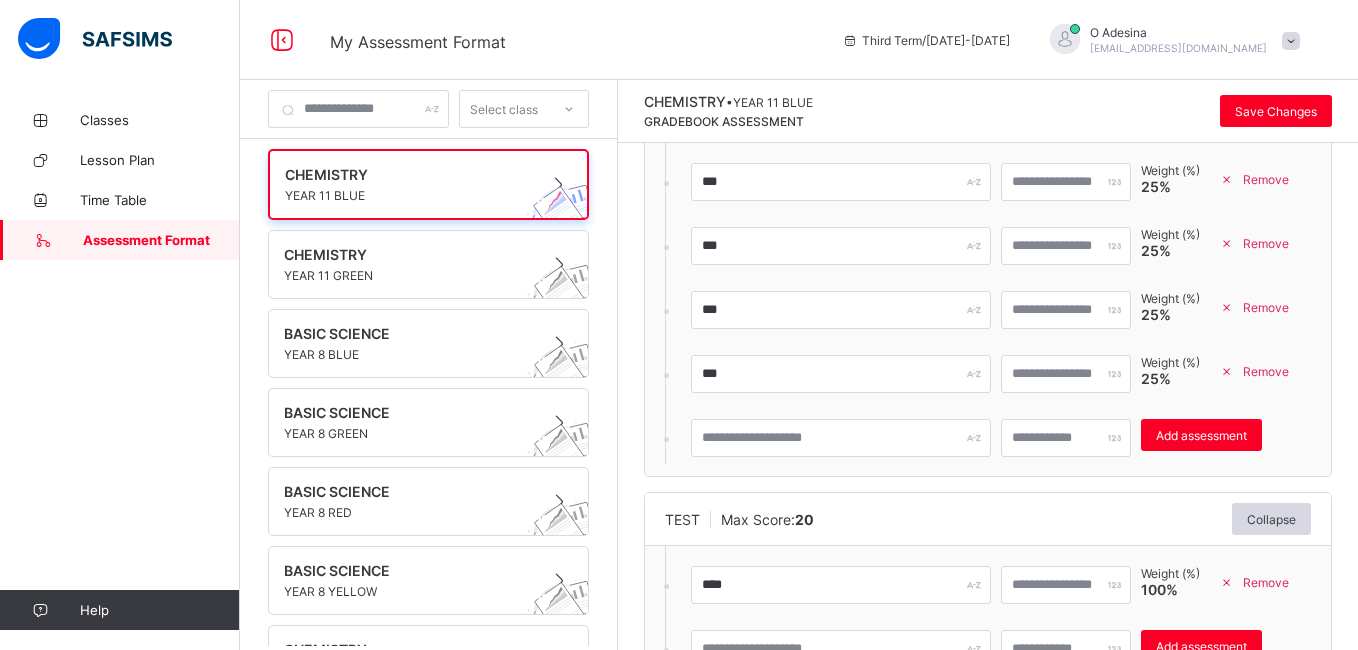 scroll, scrollTop: 636, scrollLeft: 0, axis: vertical 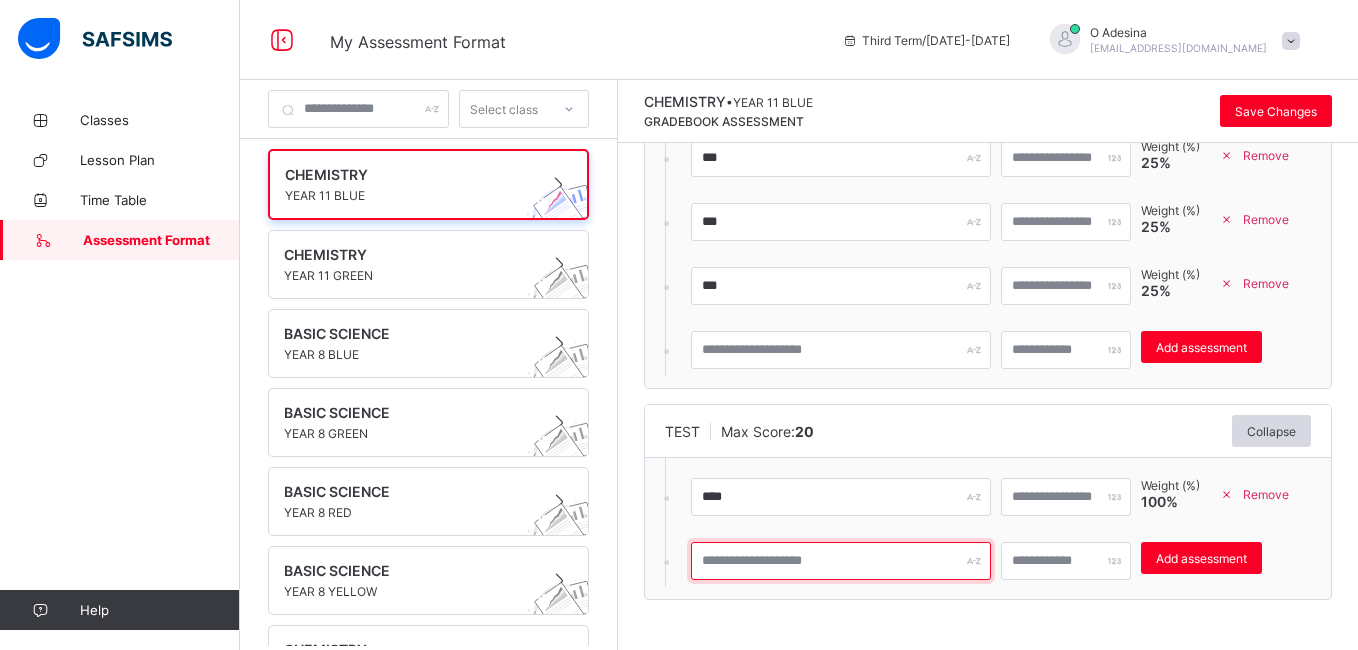 click at bounding box center [841, 561] 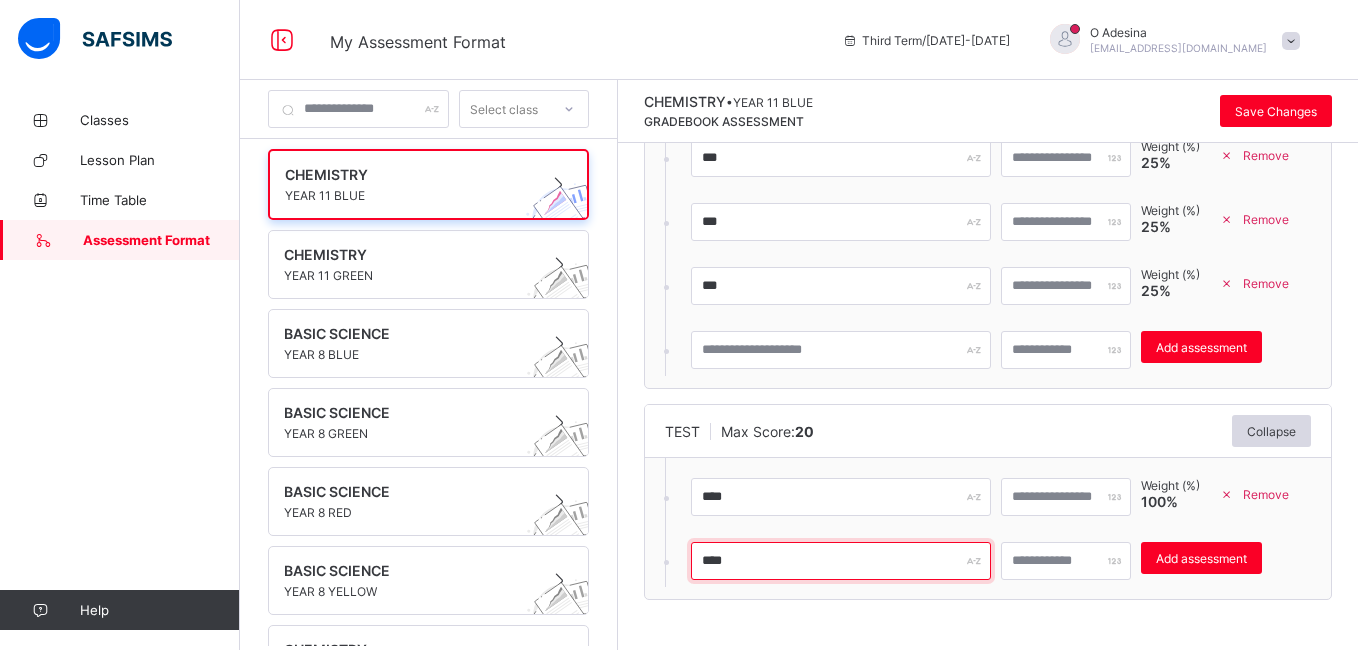 type on "****" 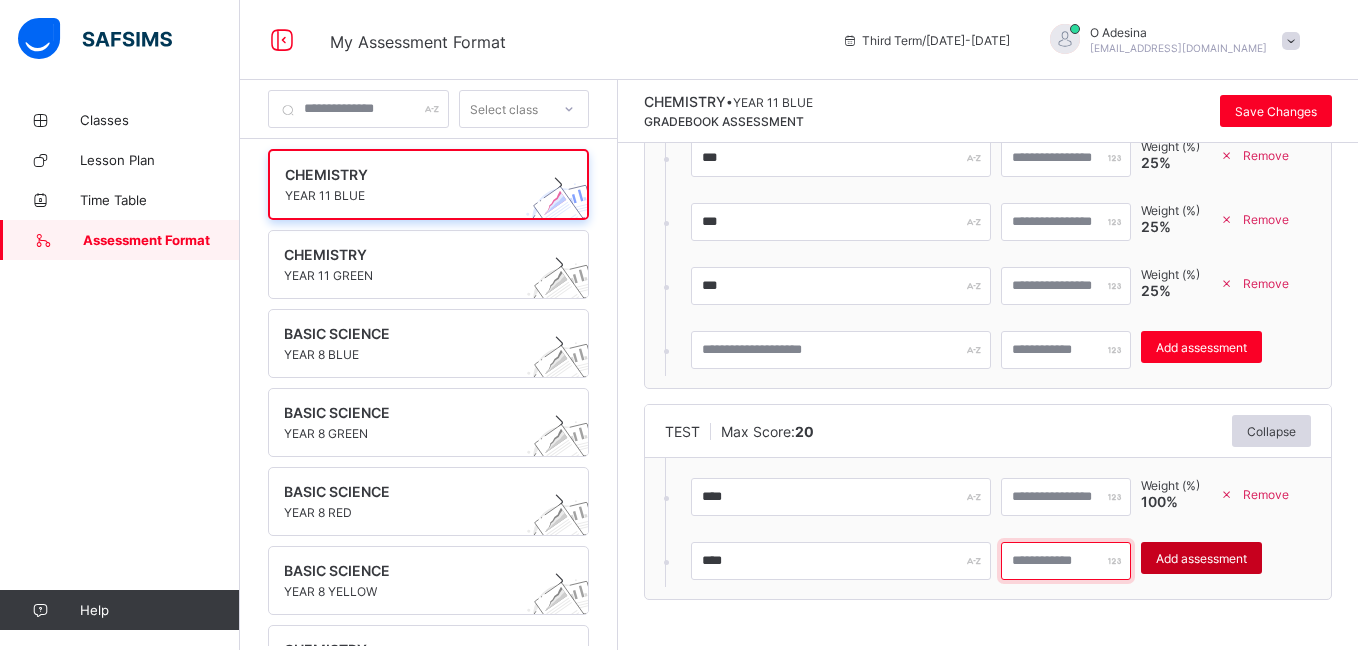type on "**" 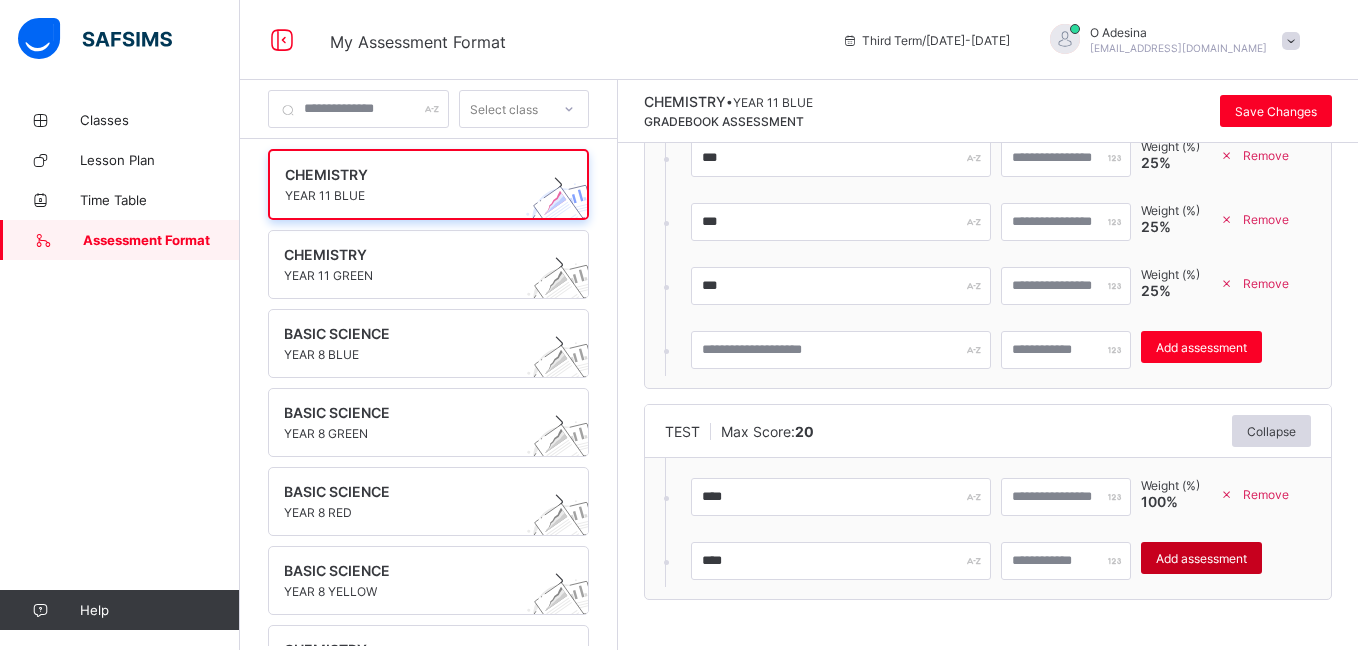 click on "Add assessment" at bounding box center (1201, 558) 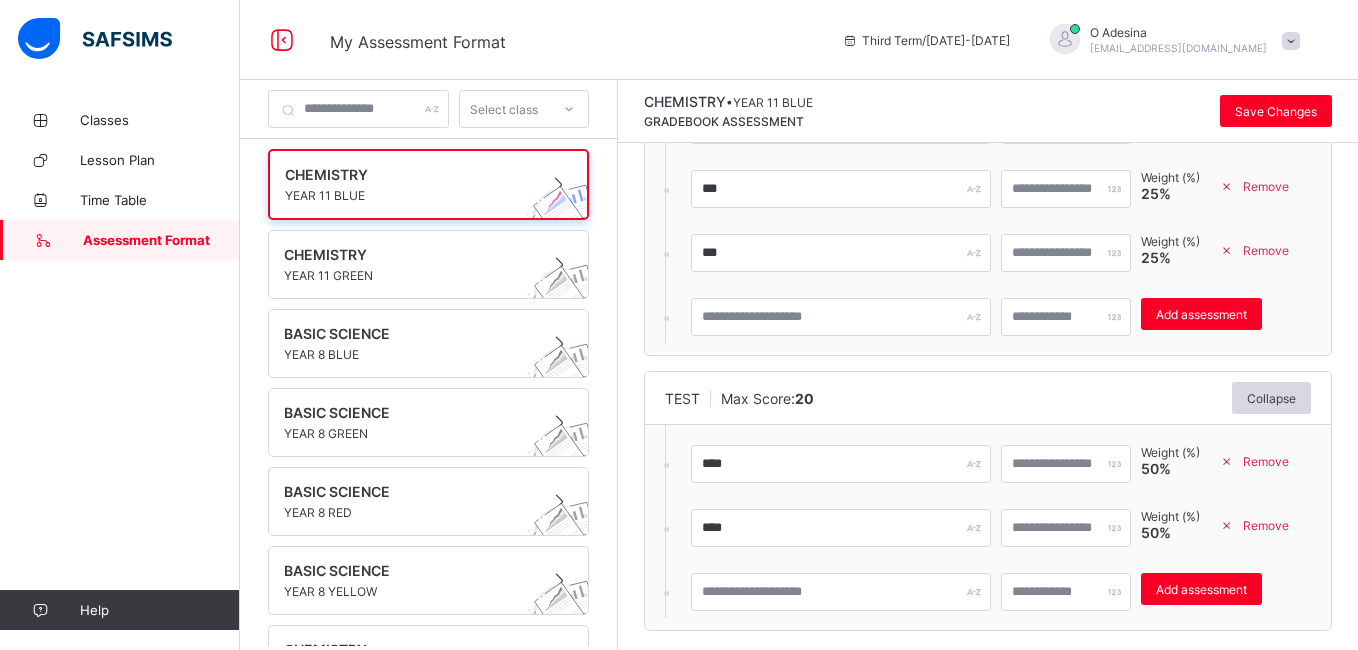 scroll, scrollTop: 670, scrollLeft: 0, axis: vertical 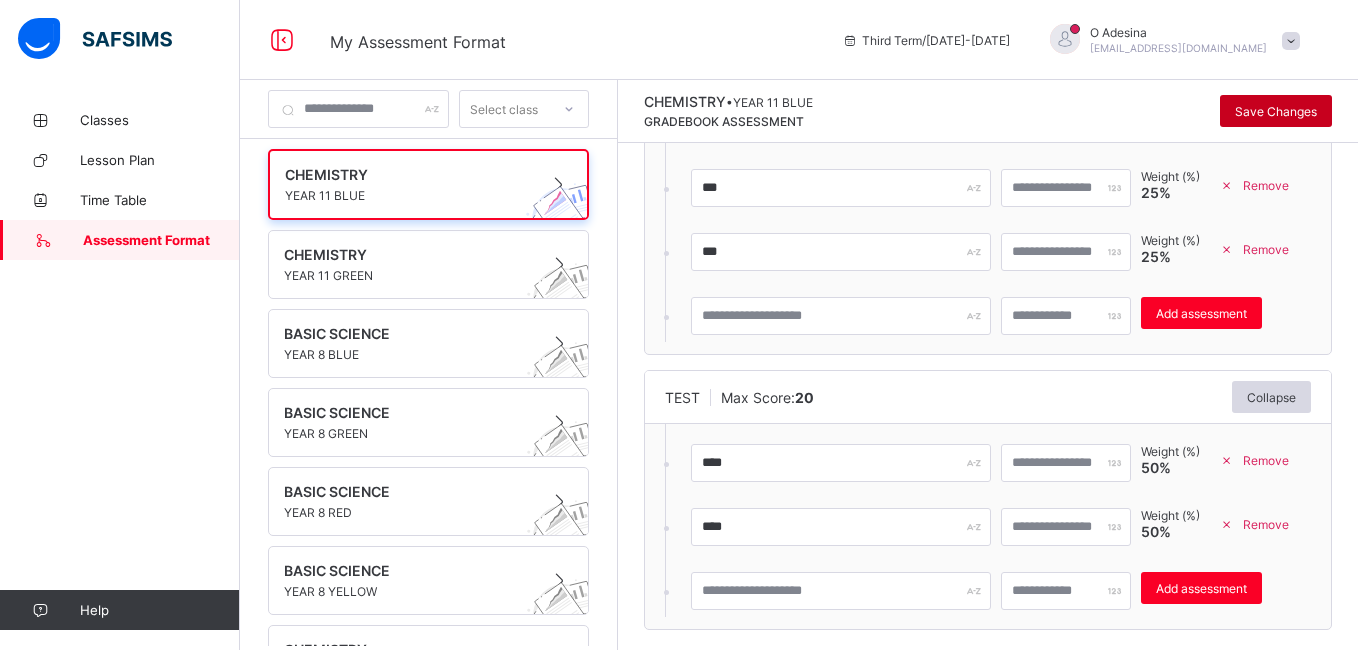 click on "Save Changes" at bounding box center (1276, 111) 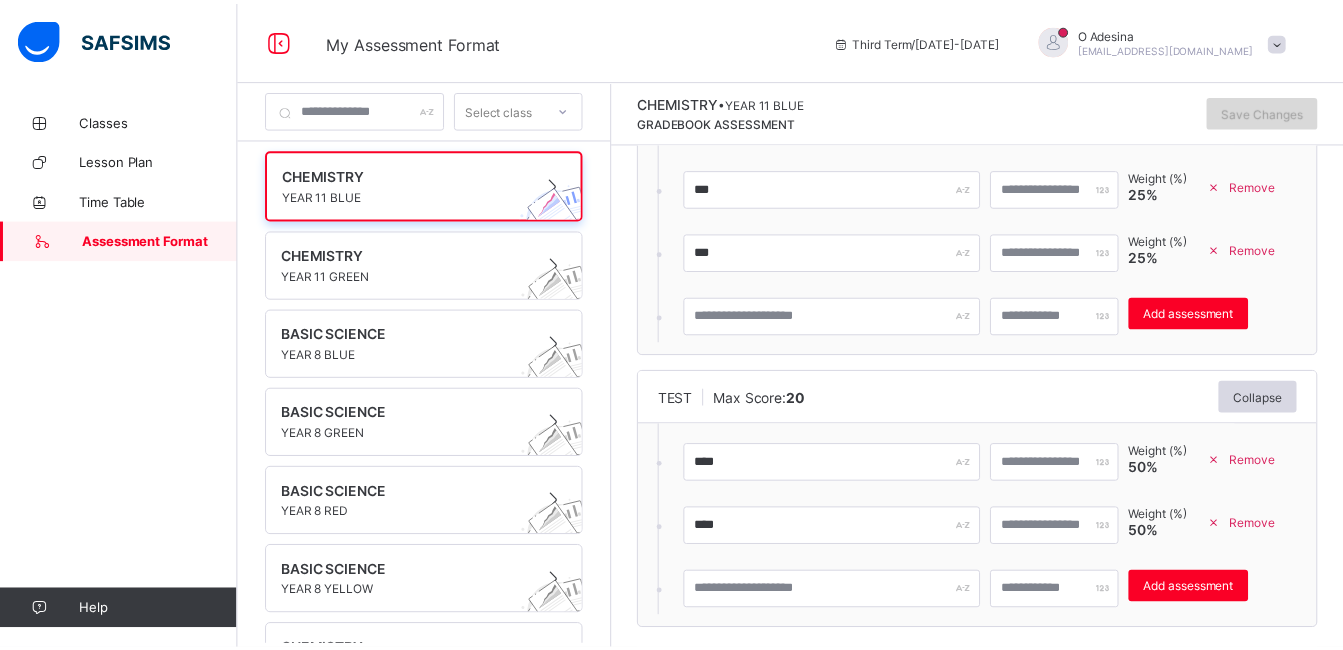 scroll, scrollTop: 0, scrollLeft: 0, axis: both 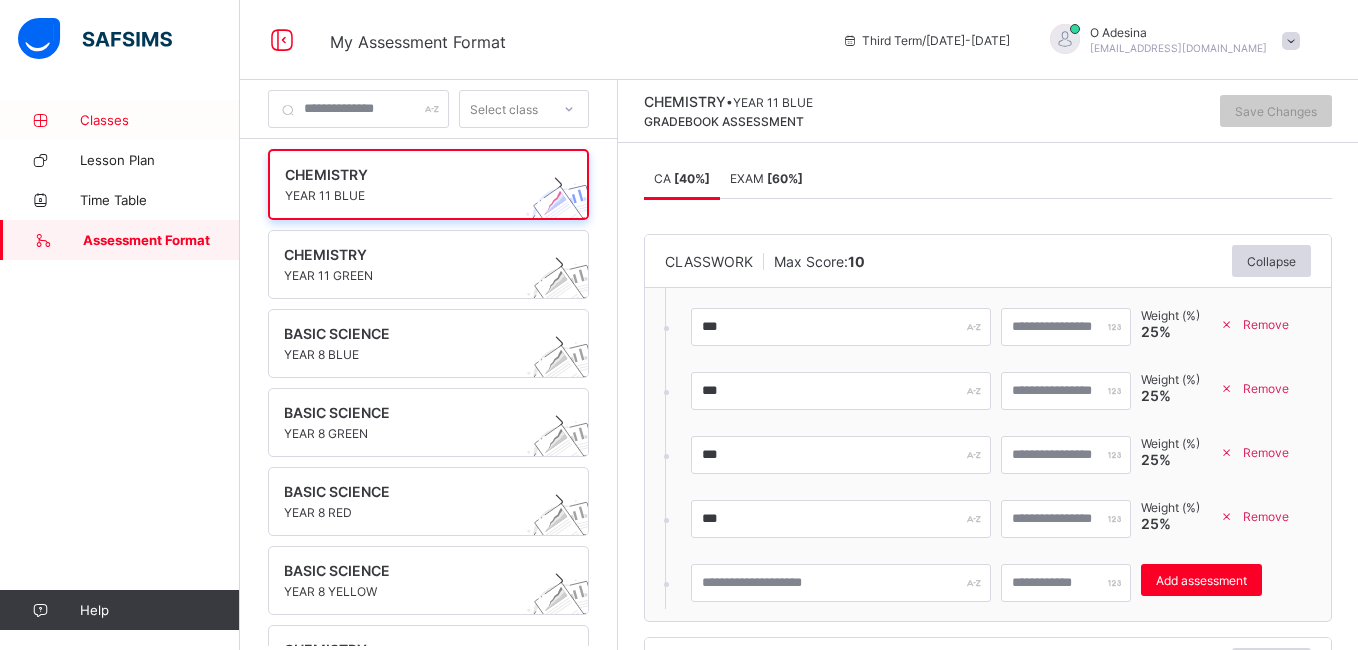 click on "Classes" at bounding box center [160, 120] 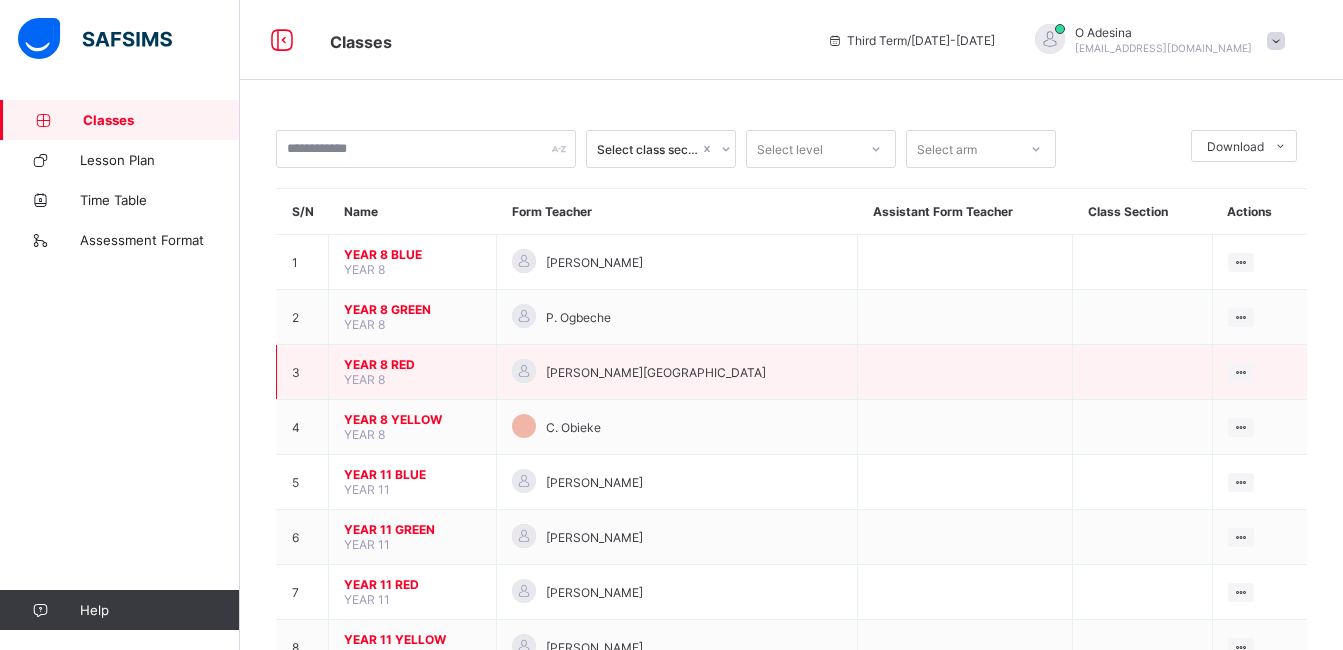 scroll, scrollTop: 75, scrollLeft: 0, axis: vertical 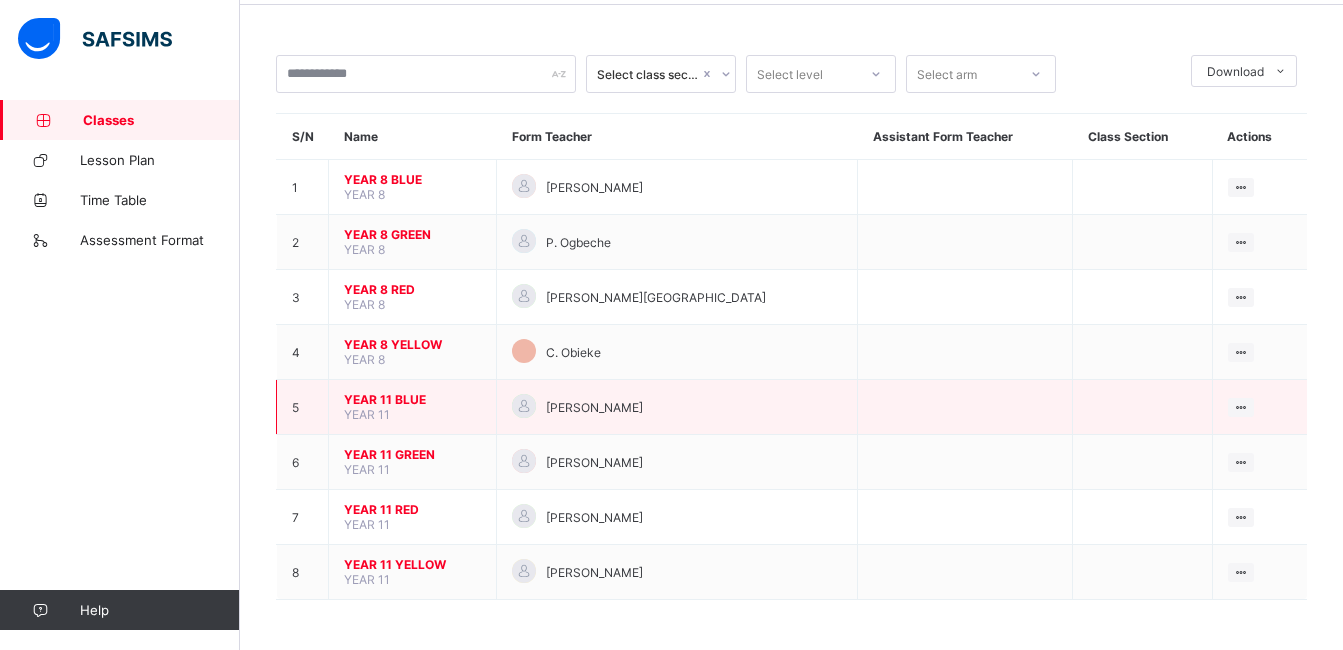 click on "YEAR 11   BLUE" at bounding box center (412, 399) 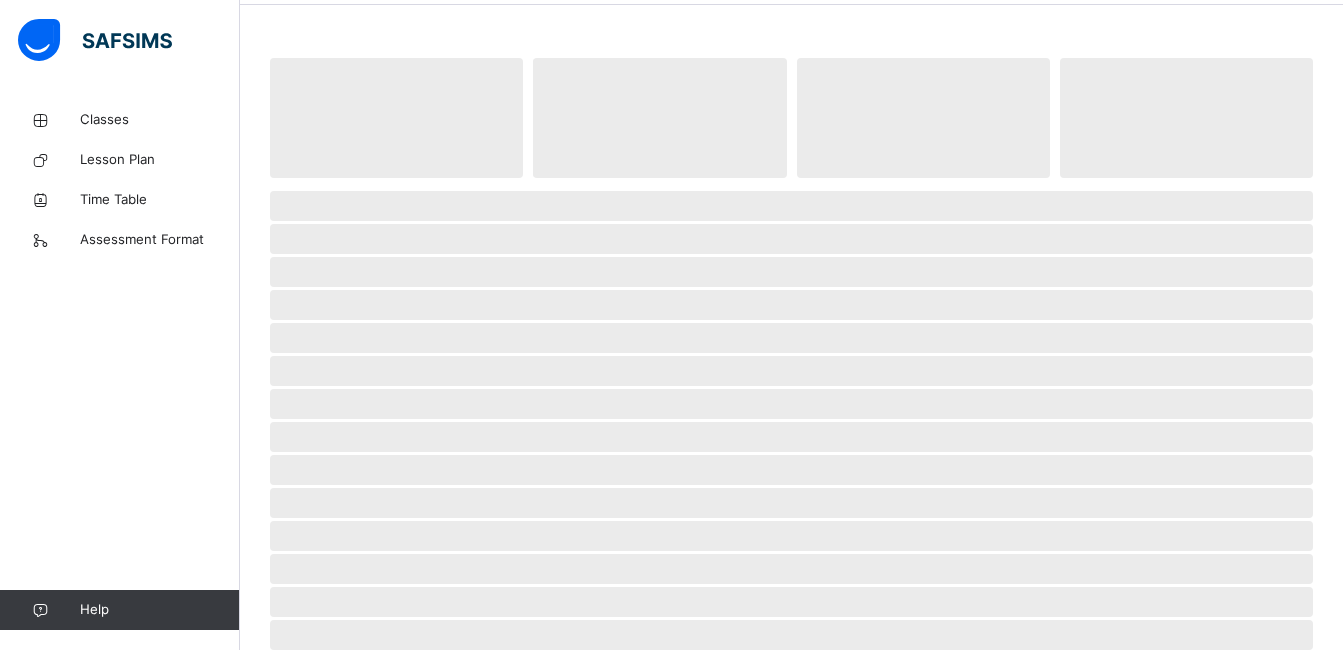 scroll, scrollTop: 0, scrollLeft: 0, axis: both 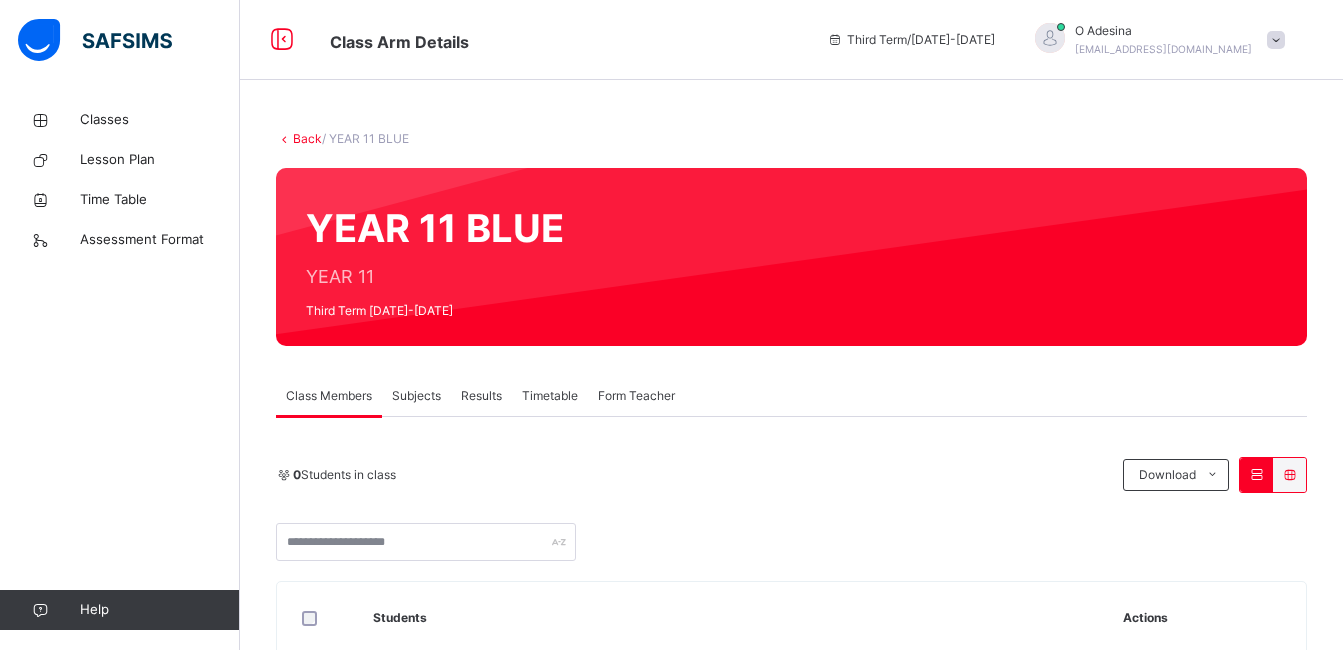 click on "Subjects" at bounding box center (416, 396) 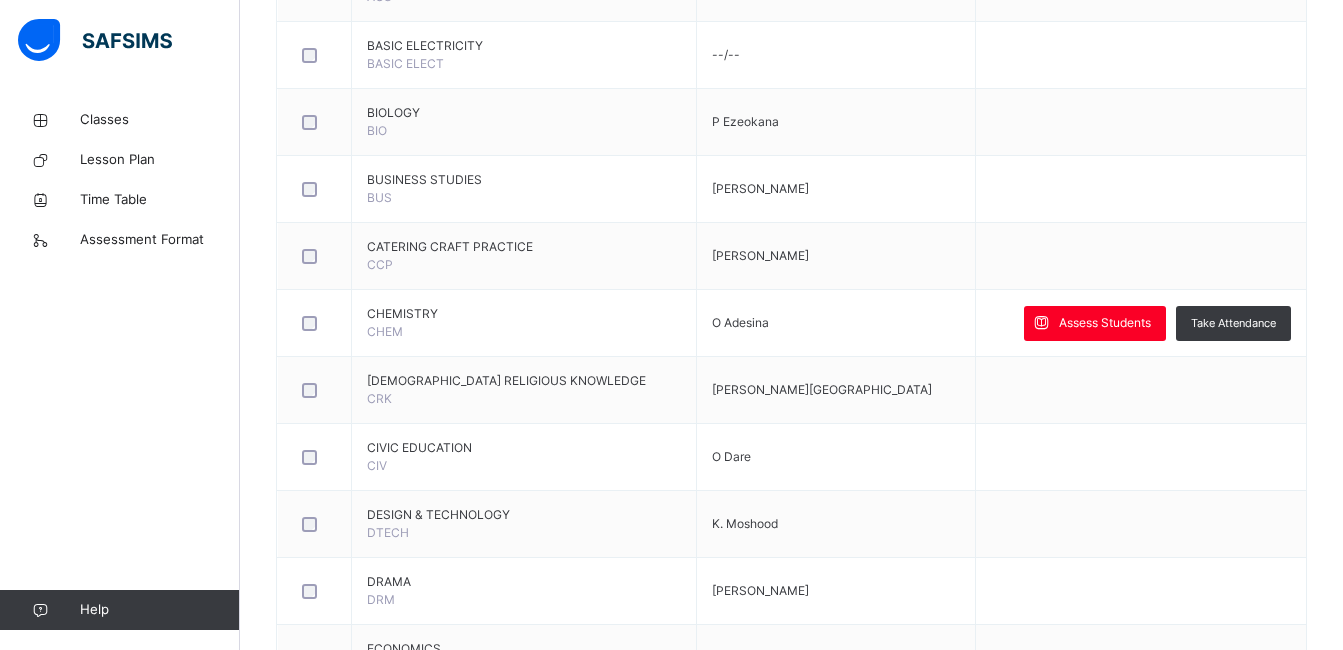 scroll, scrollTop: 686, scrollLeft: 0, axis: vertical 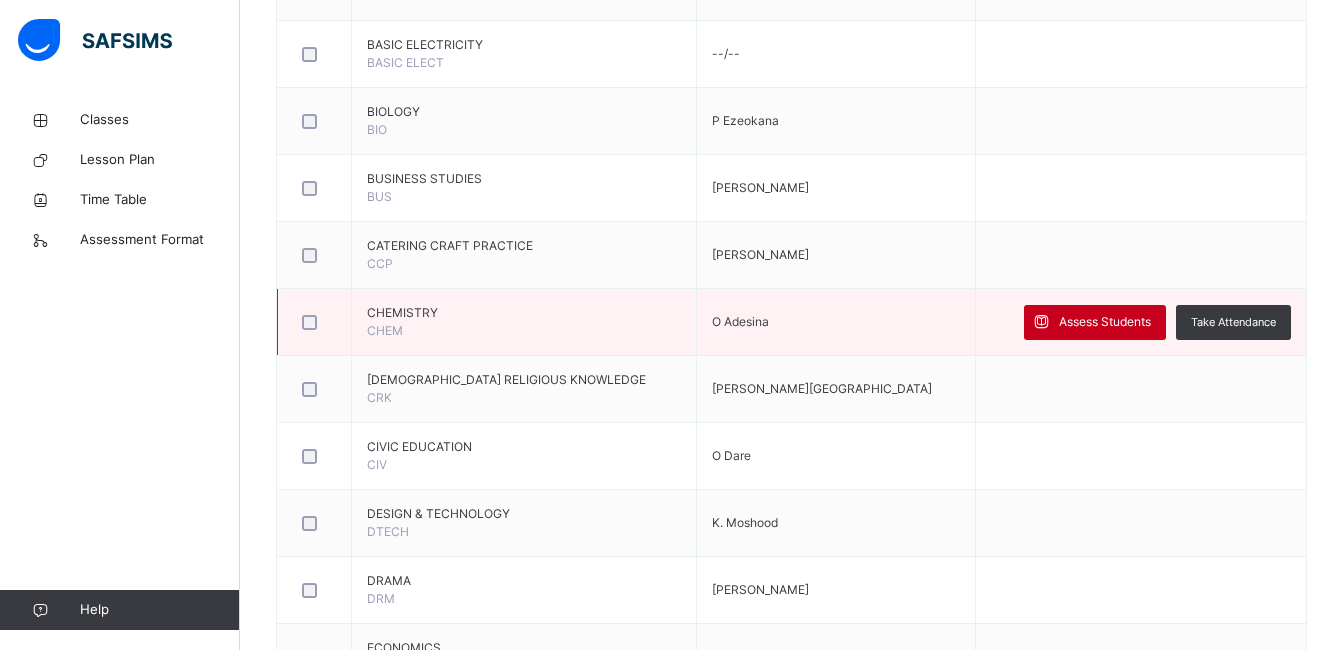 click on "Assess Students" at bounding box center (1095, 322) 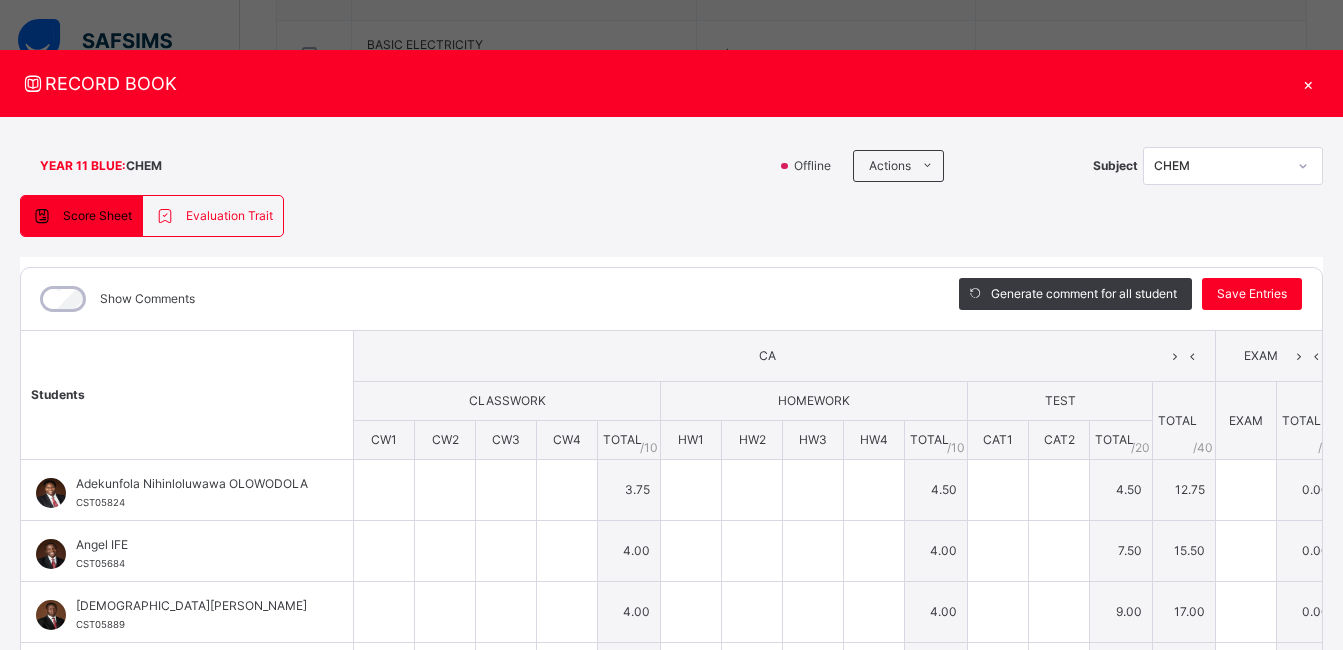 type on "*" 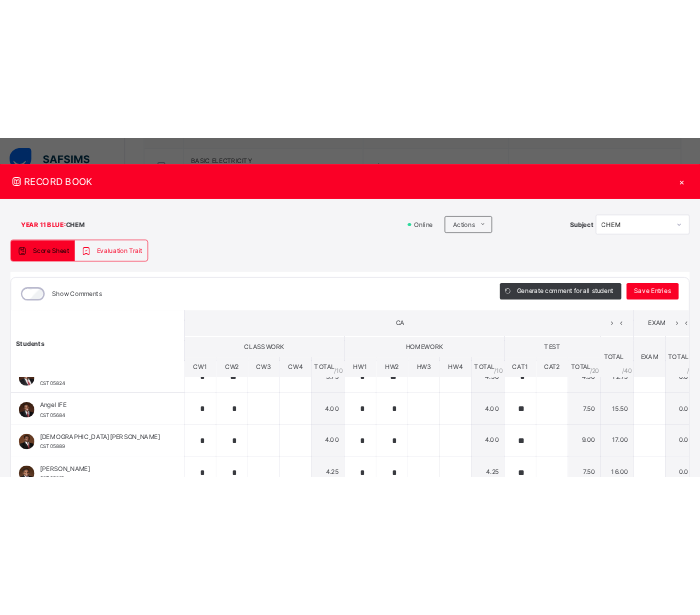 scroll, scrollTop: 0, scrollLeft: 0, axis: both 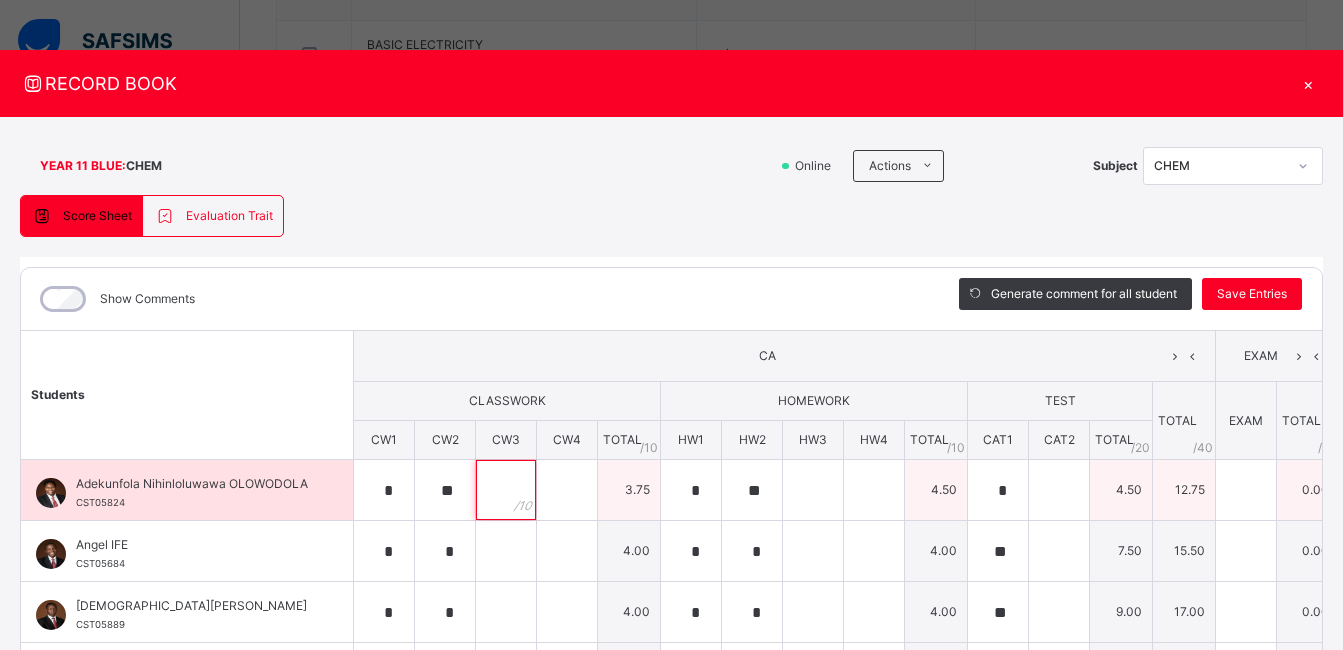 click at bounding box center [506, 490] 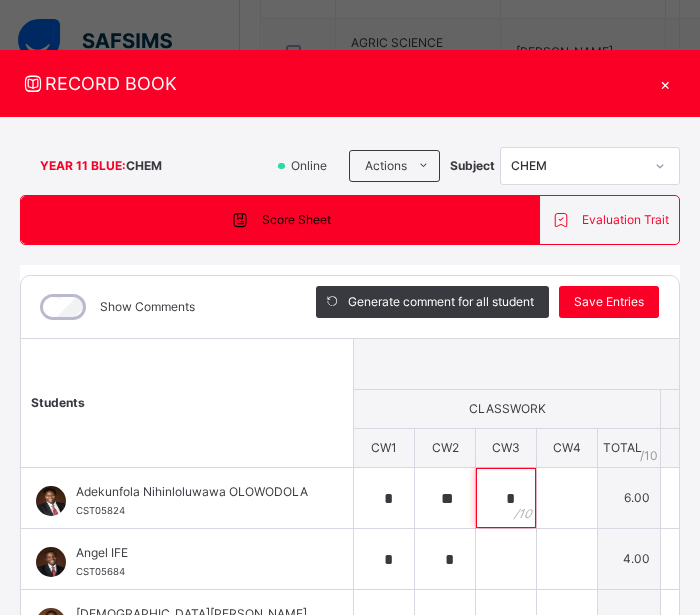 type on "*" 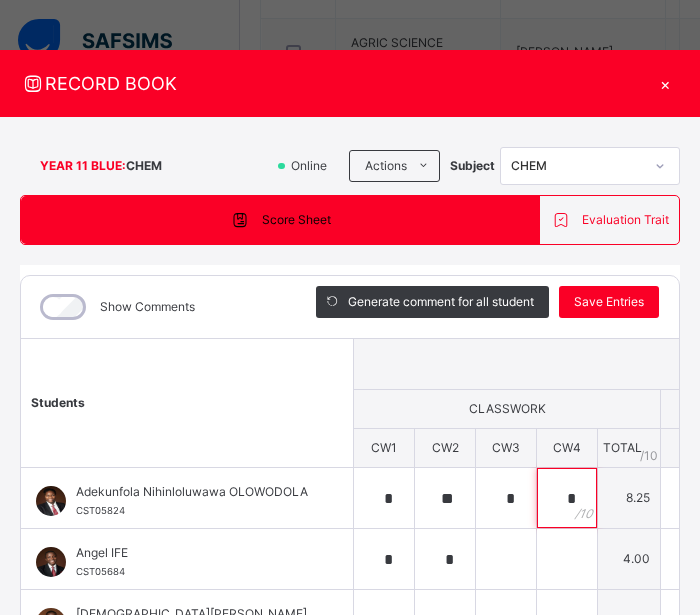 type on "*" 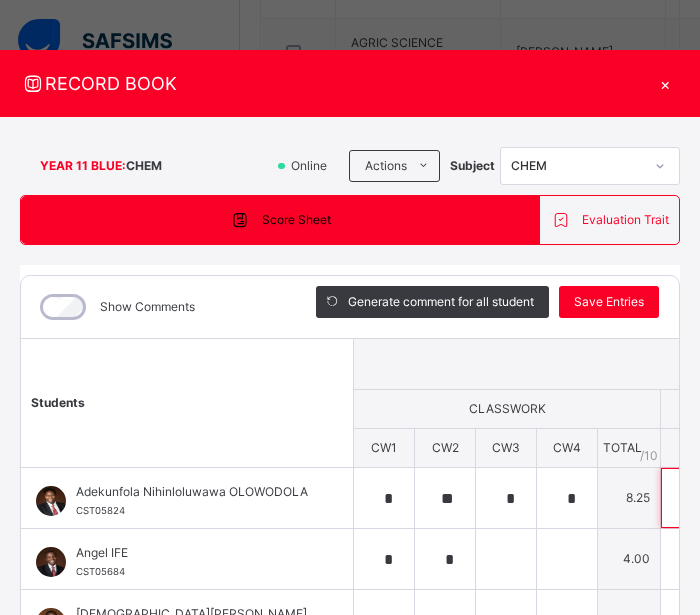 scroll, scrollTop: 0, scrollLeft: 39, axis: horizontal 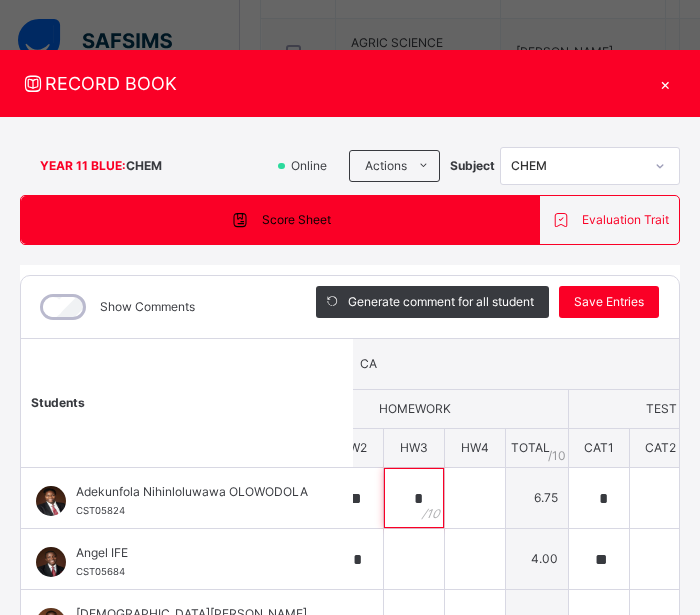 type on "*" 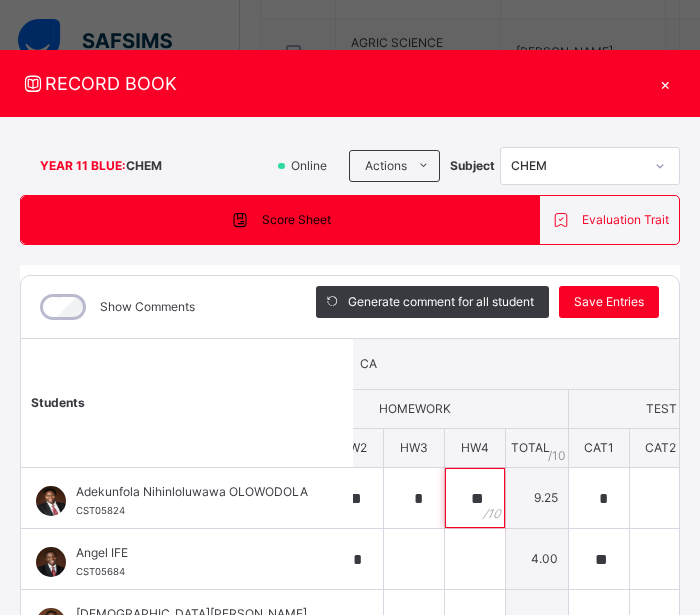type on "**" 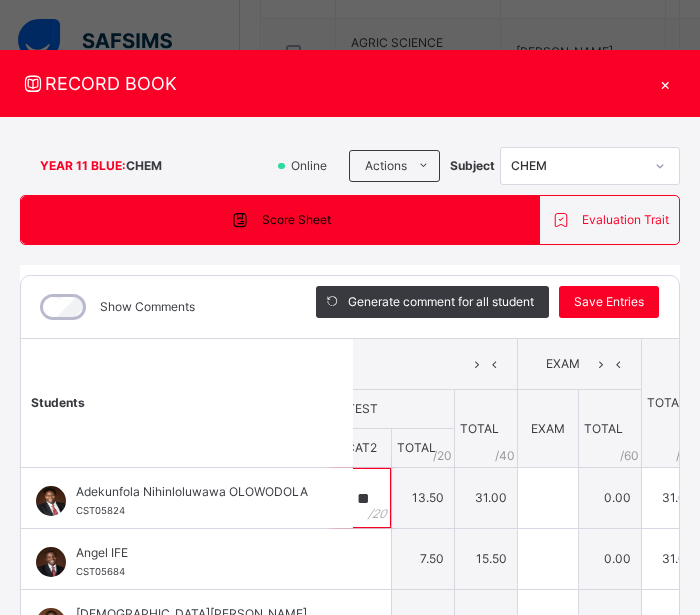 scroll, scrollTop: 0, scrollLeft: 699, axis: horizontal 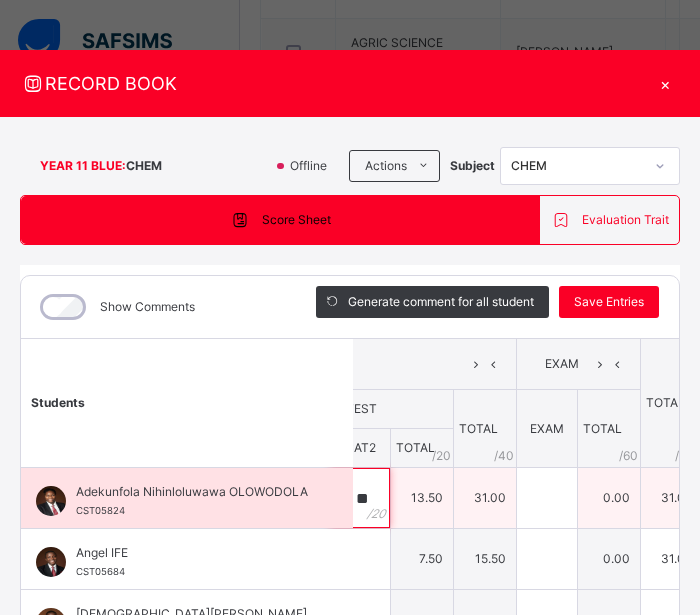 type on "**" 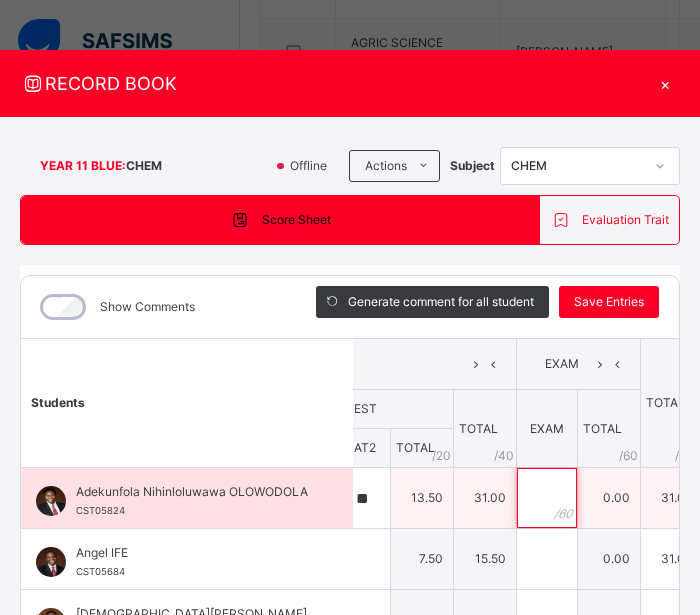 click at bounding box center (547, 498) 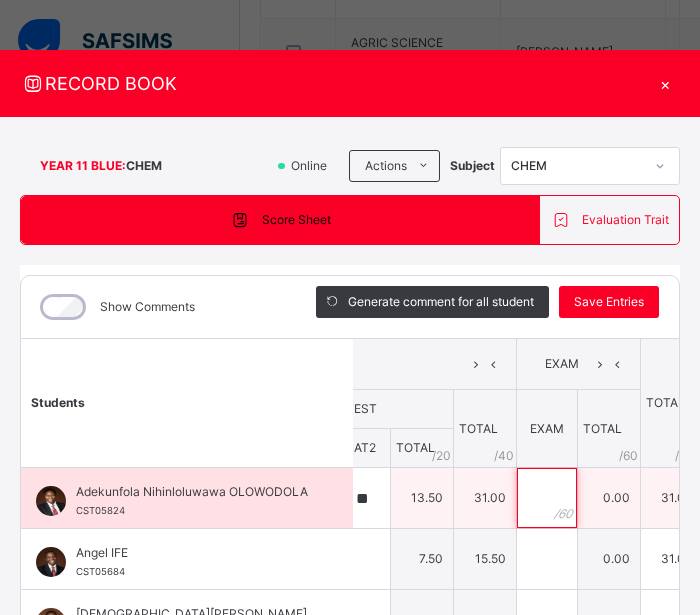 click at bounding box center (547, 498) 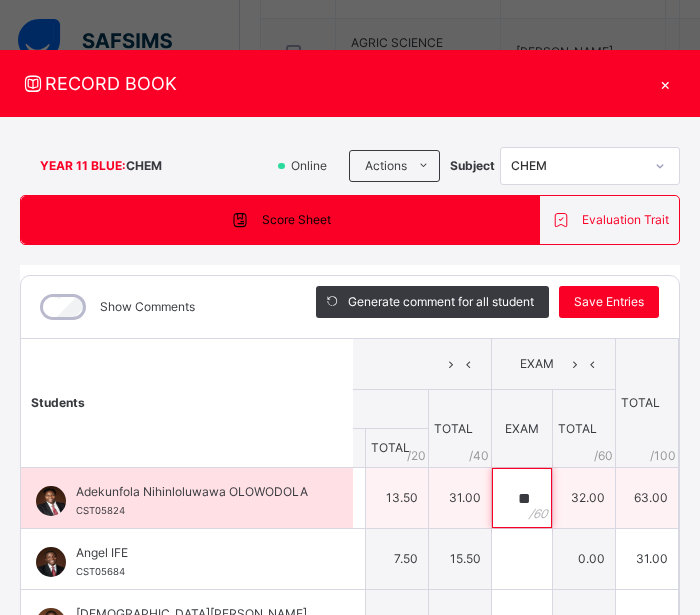 scroll, scrollTop: 0, scrollLeft: 725, axis: horizontal 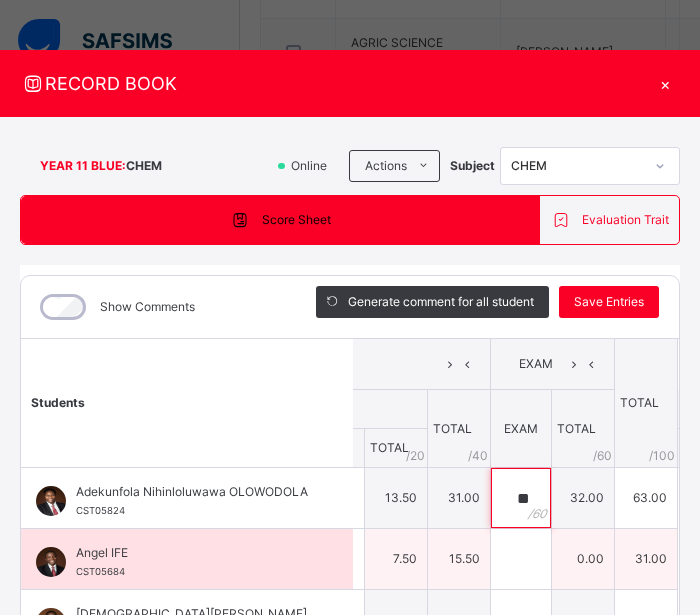 type on "**" 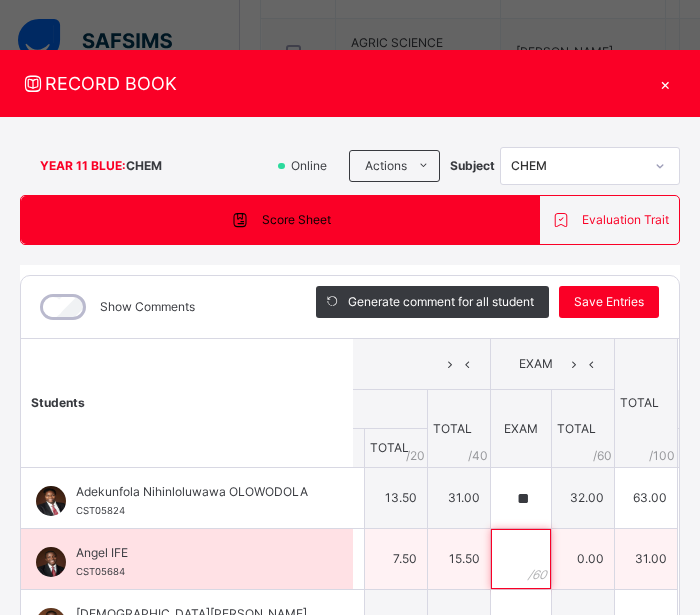 click at bounding box center [521, 559] 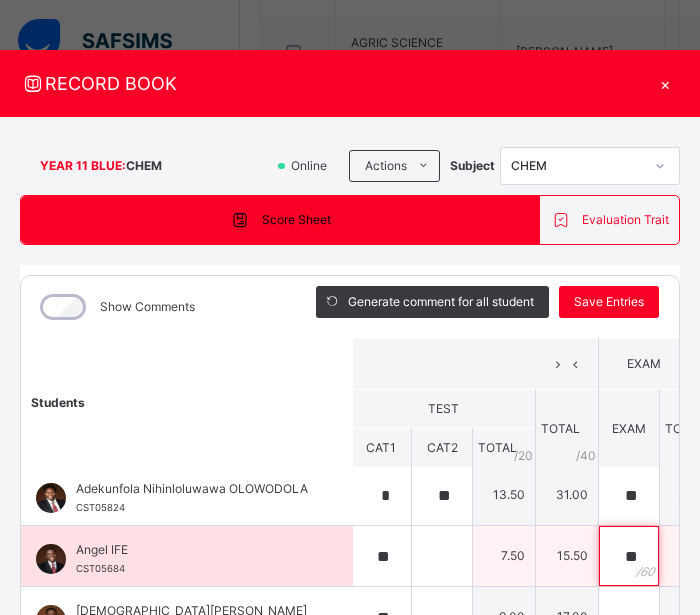 scroll, scrollTop: 2, scrollLeft: 616, axis: both 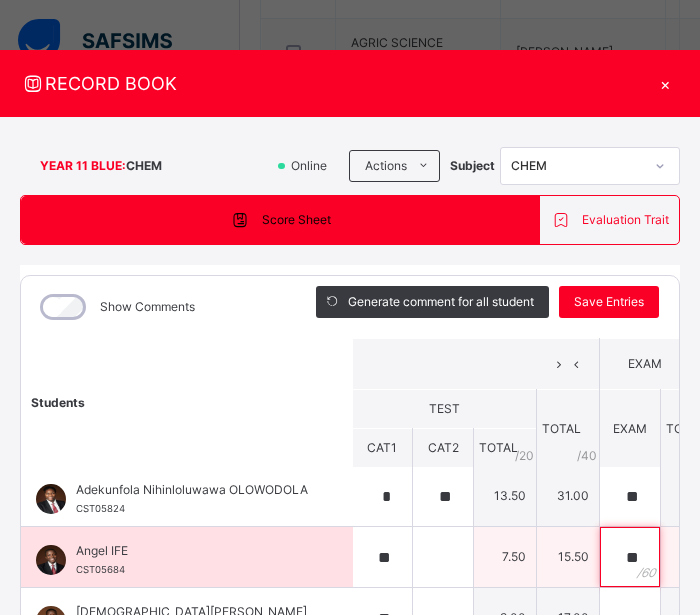 type on "**" 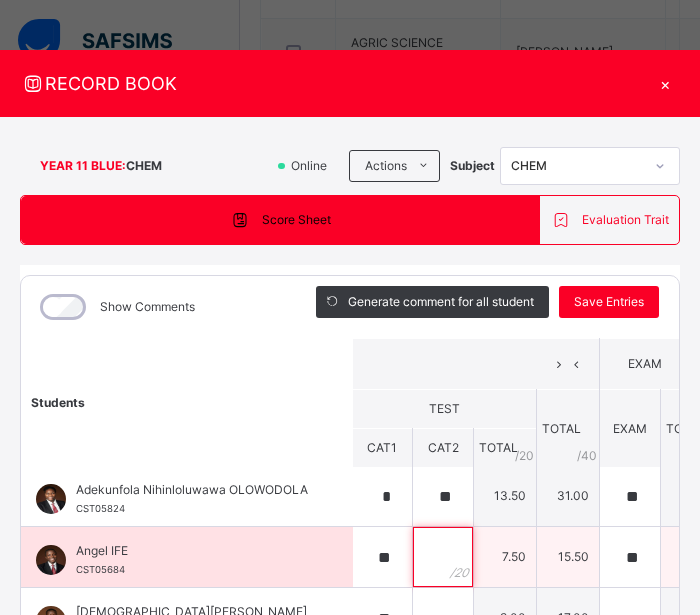 click at bounding box center (443, 557) 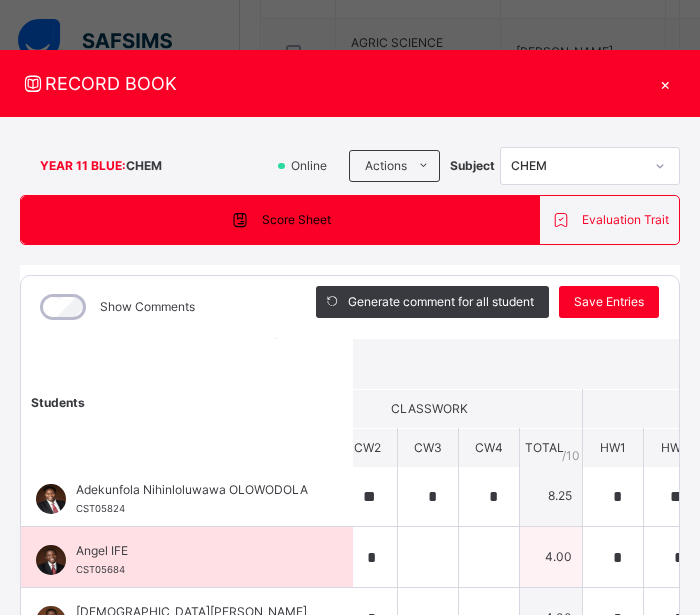 scroll, scrollTop: 2, scrollLeft: 78, axis: both 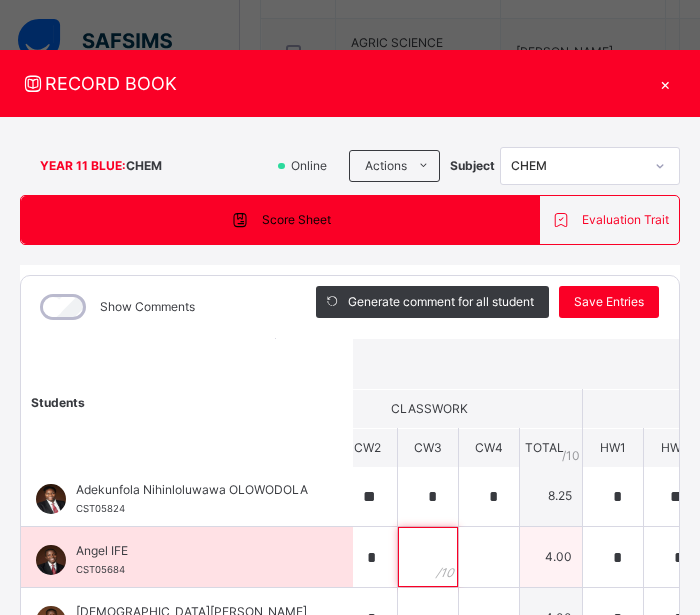 click at bounding box center (428, 557) 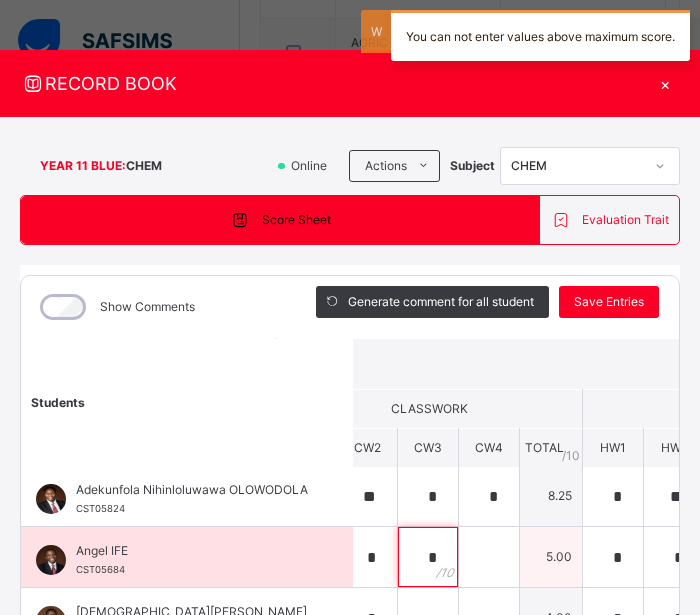 type on "*" 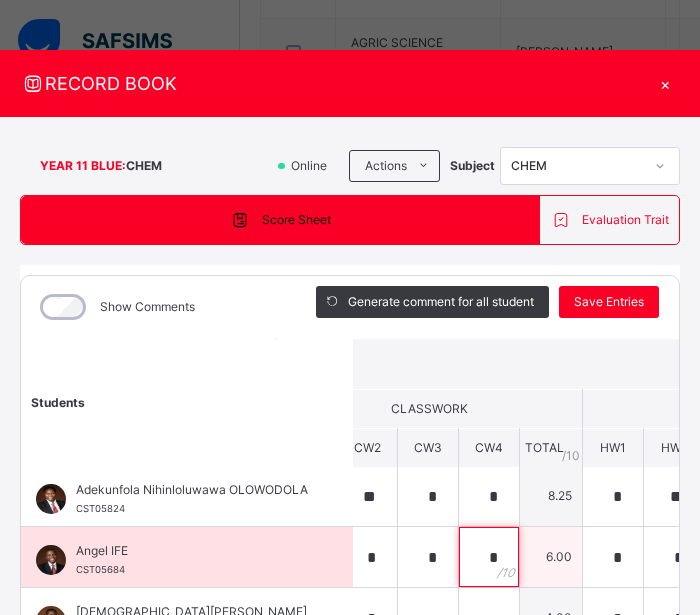 type on "*" 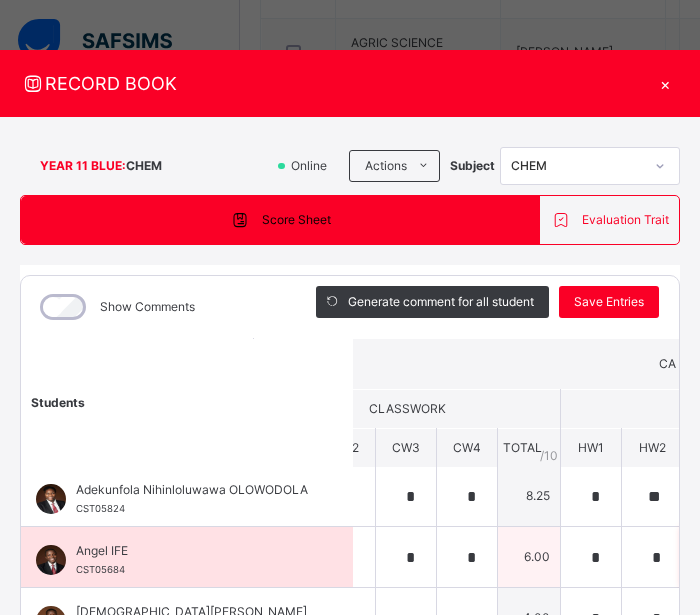 scroll, scrollTop: 2, scrollLeft: 460, axis: both 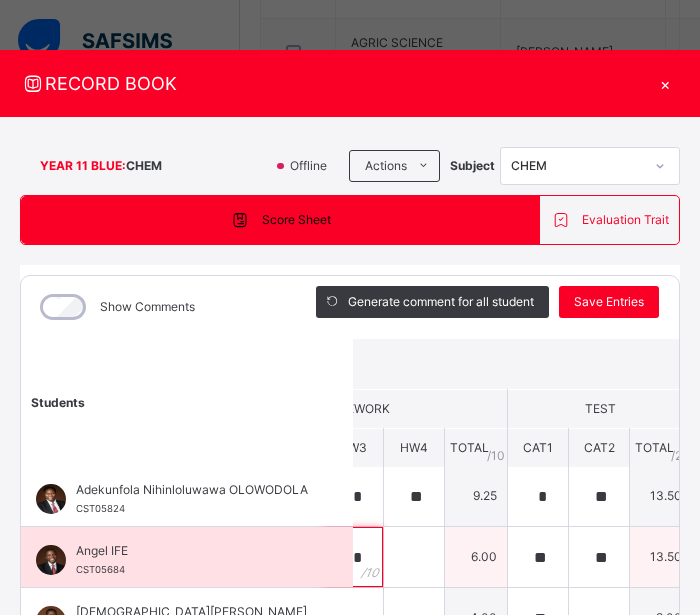 type on "*" 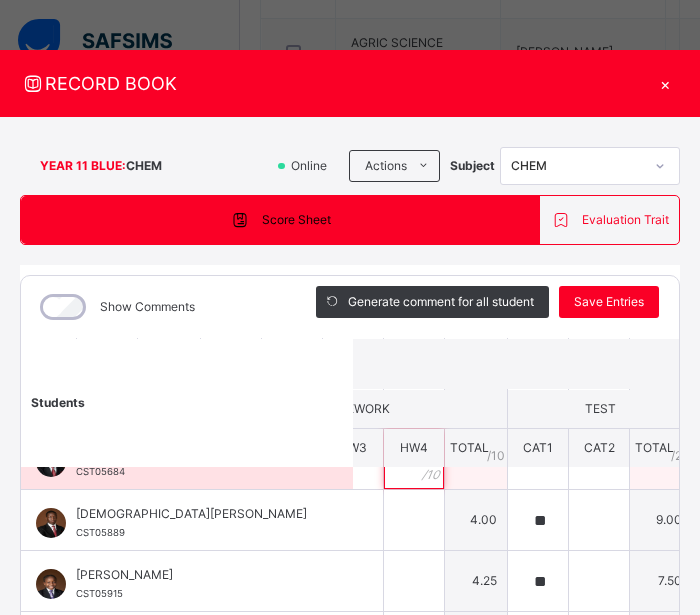 scroll, scrollTop: 101, scrollLeft: 460, axis: both 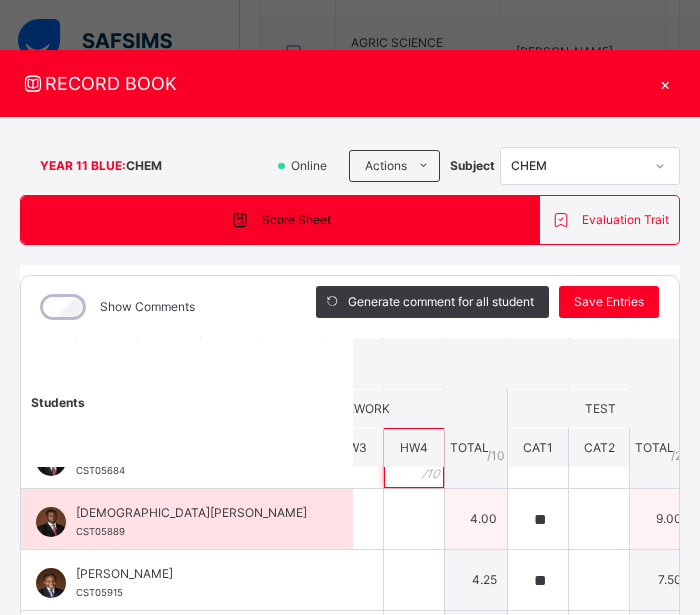 type on "**" 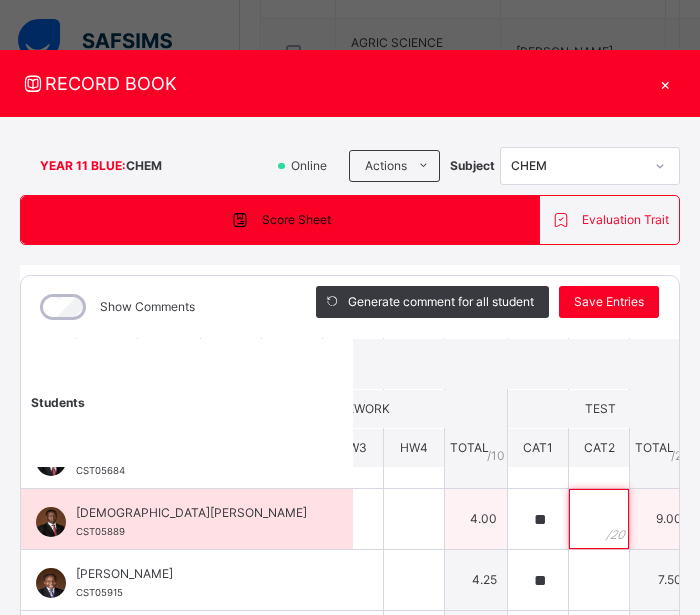 click at bounding box center (599, 519) 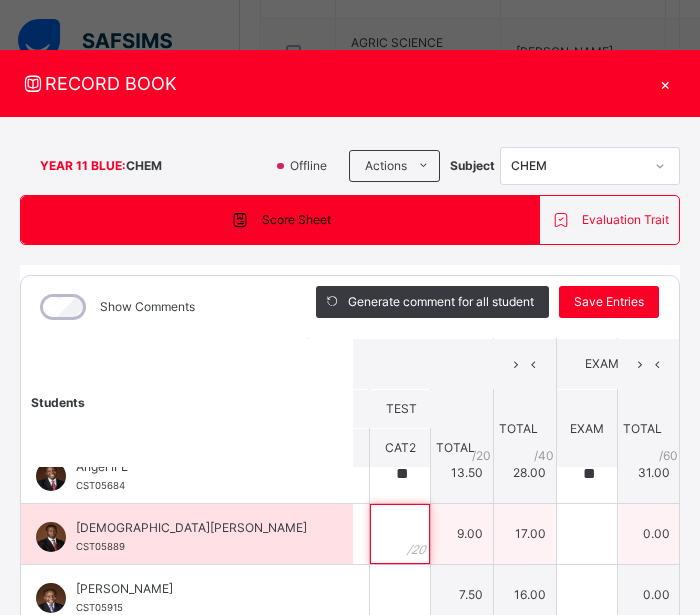 scroll, scrollTop: 87, scrollLeft: 660, axis: both 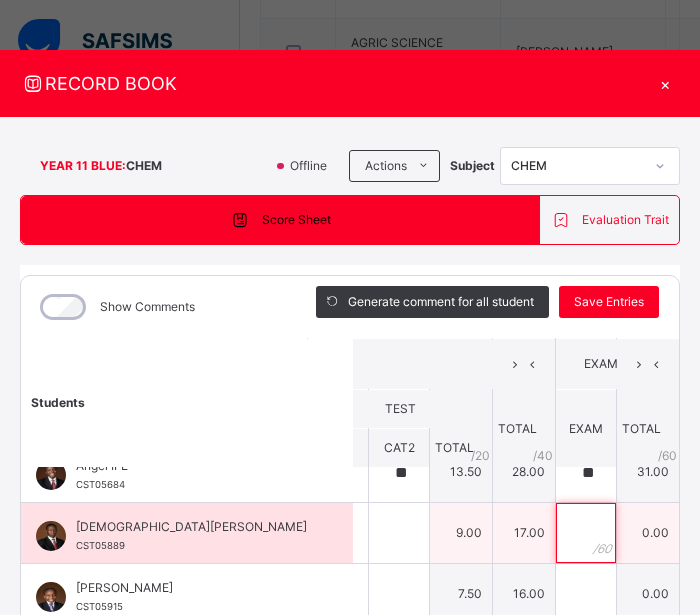 click at bounding box center [586, 533] 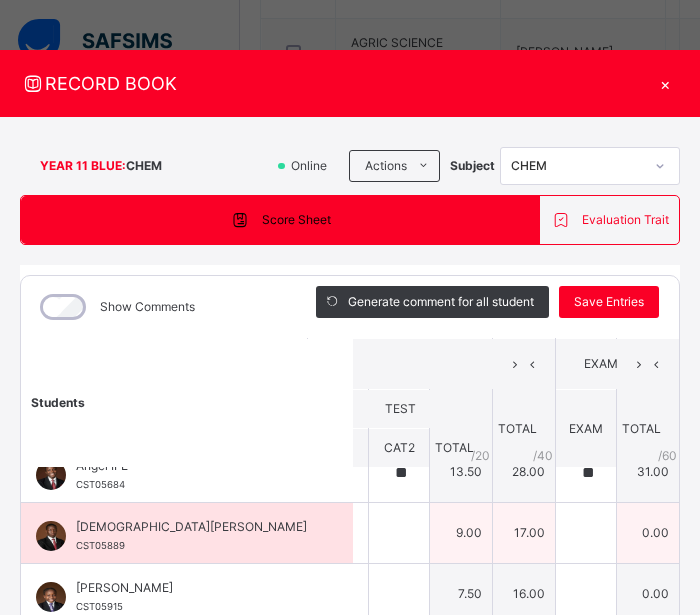 click at bounding box center [586, 533] 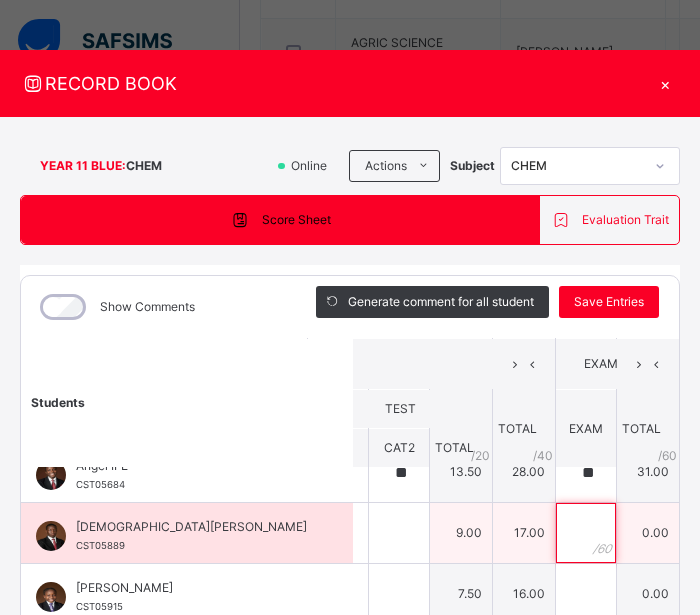 click at bounding box center [586, 533] 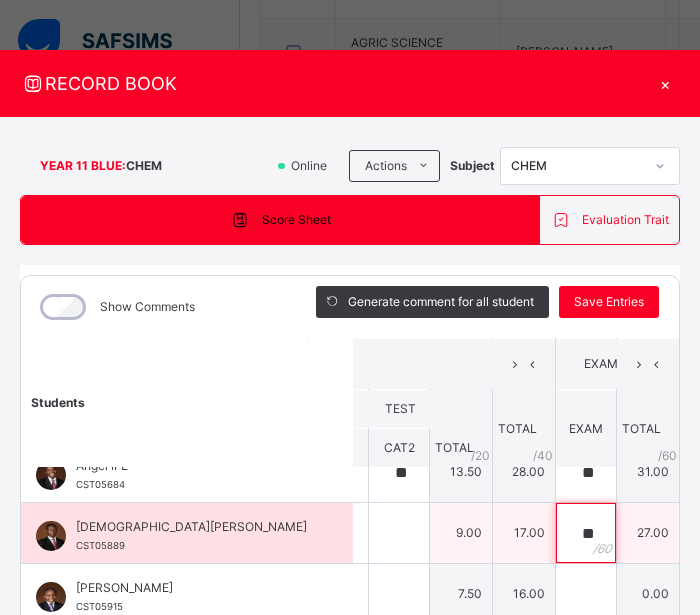 type on "**" 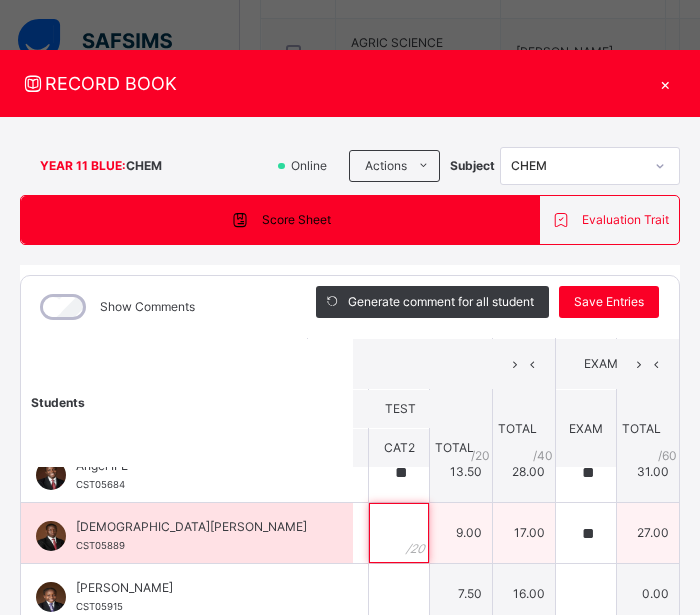 click at bounding box center (399, 533) 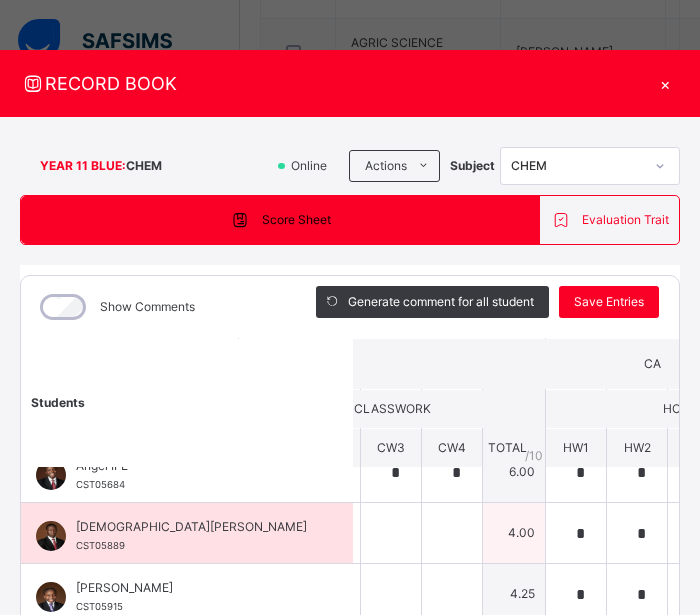 scroll, scrollTop: 87, scrollLeft: 114, axis: both 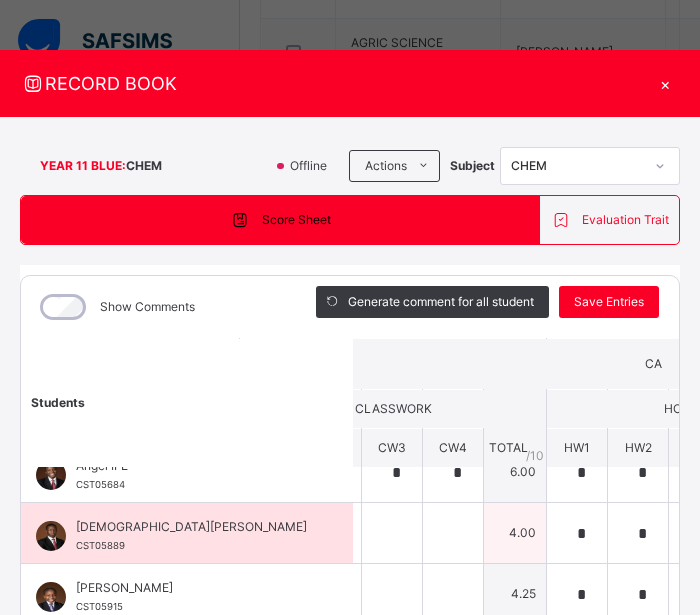 type on "**" 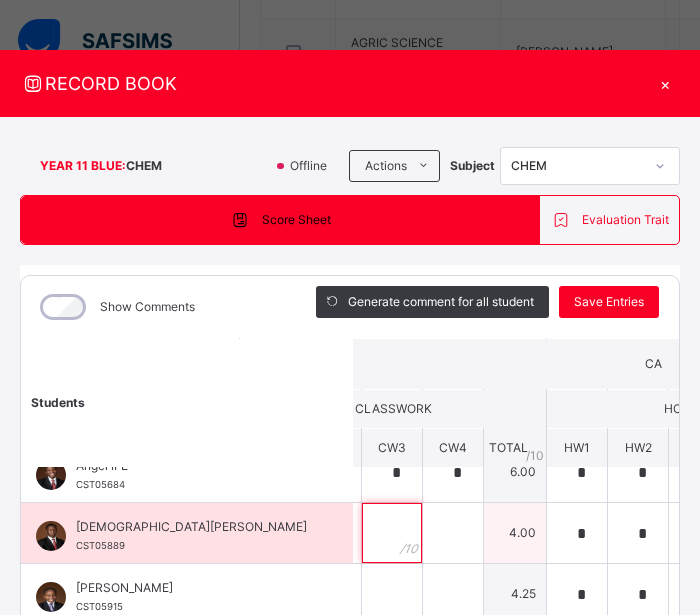 click at bounding box center (392, 533) 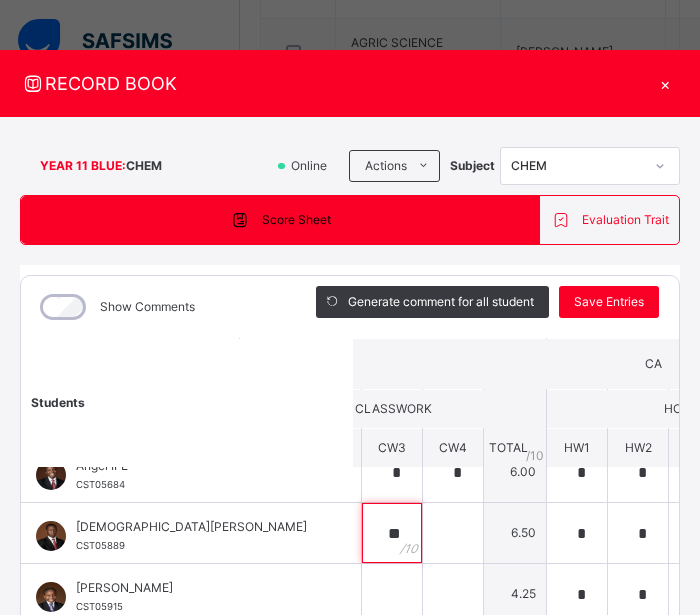type on "**" 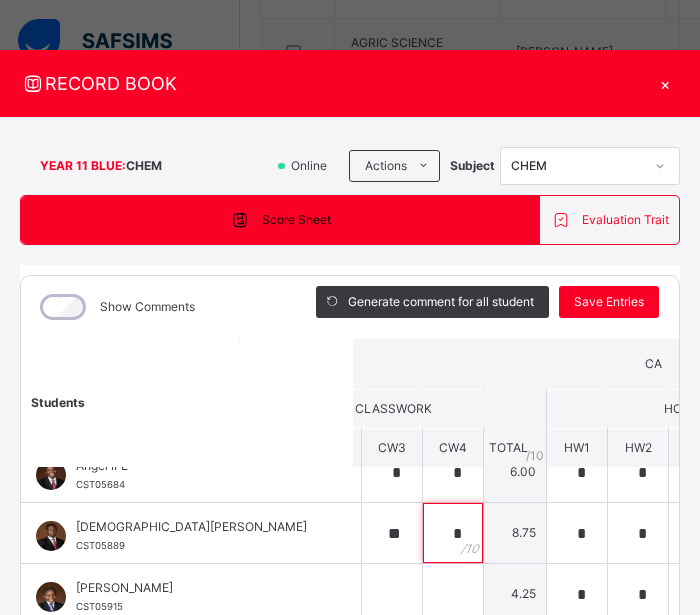 type on "*" 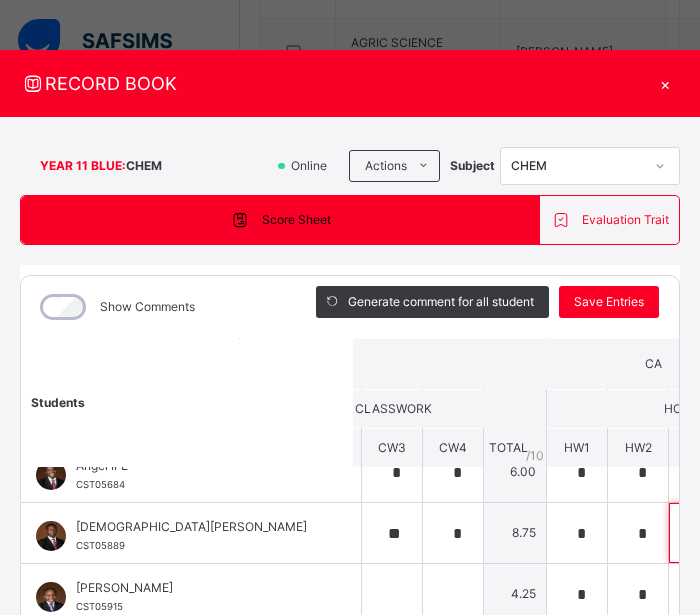 scroll, scrollTop: 87, scrollLeft: 161, axis: both 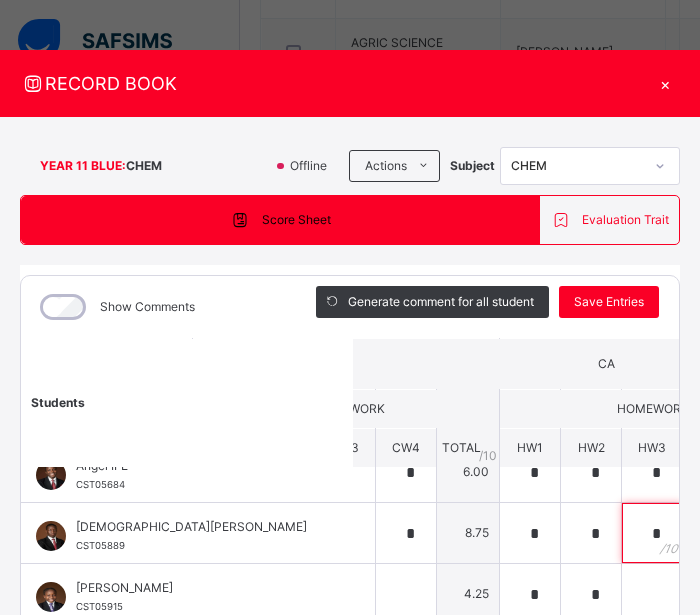 type on "*" 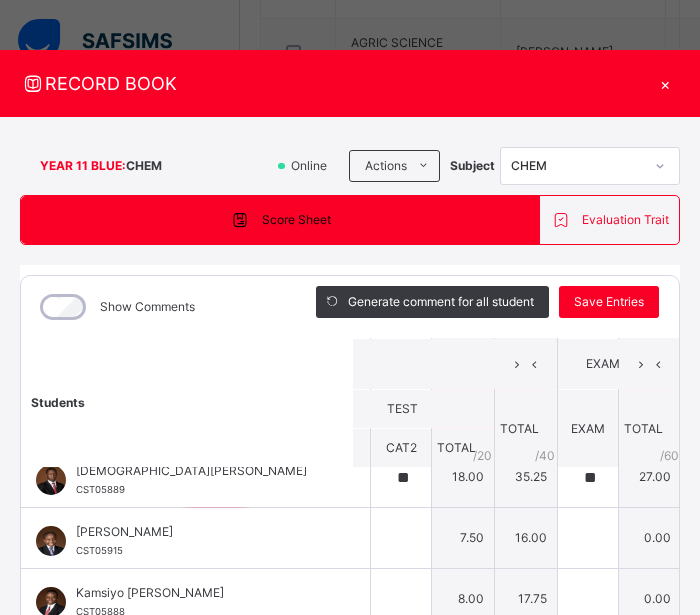 scroll, scrollTop: 143, scrollLeft: 661, axis: both 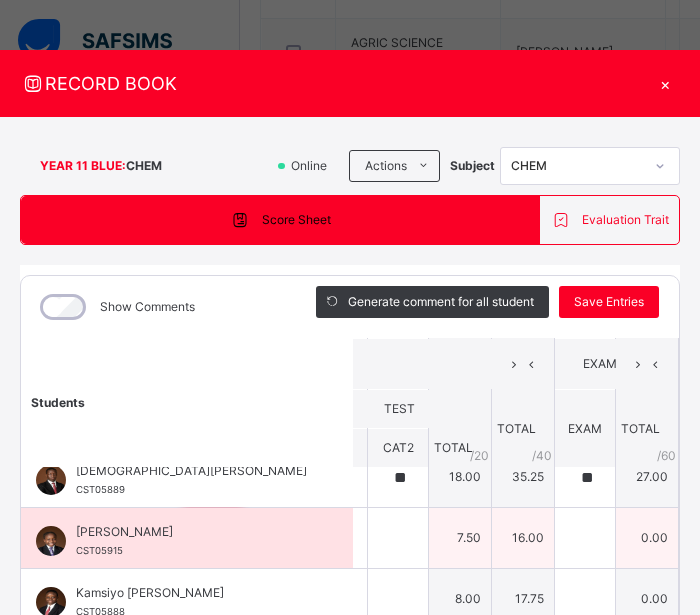 type on "**" 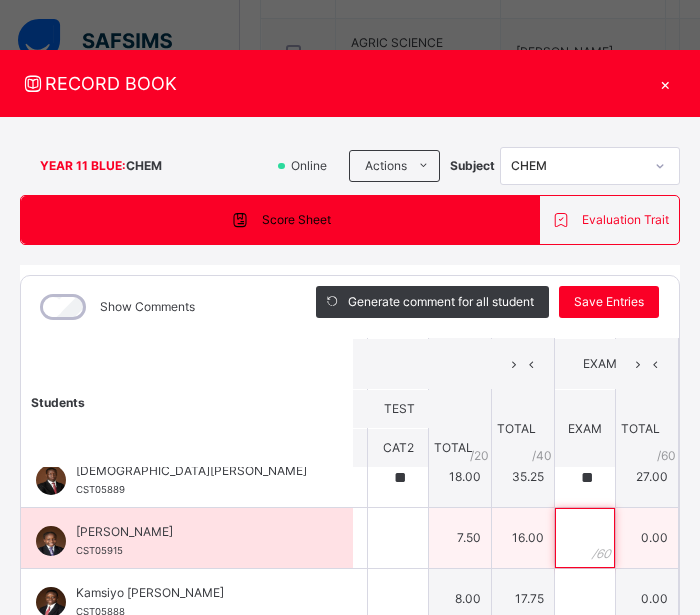 click at bounding box center (585, 538) 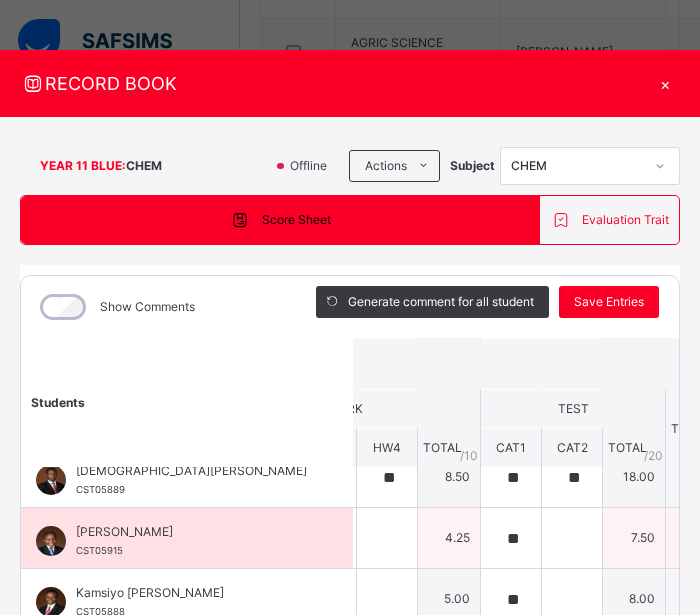 scroll, scrollTop: 143, scrollLeft: 486, axis: both 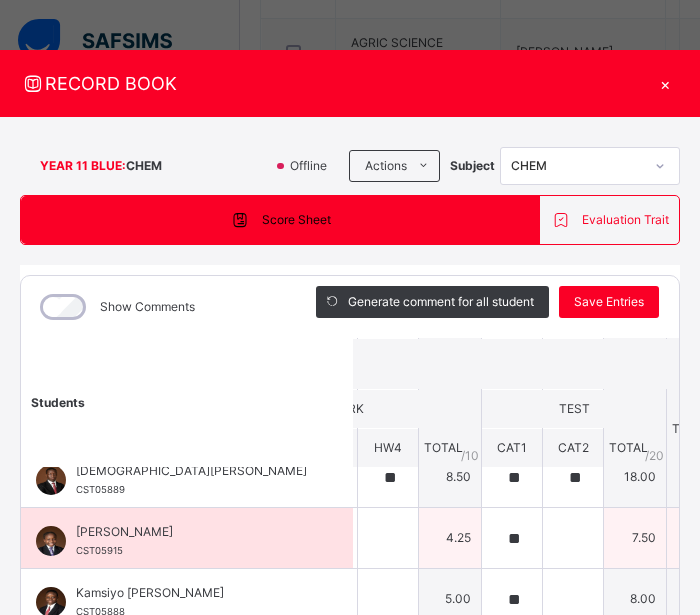 type on "**" 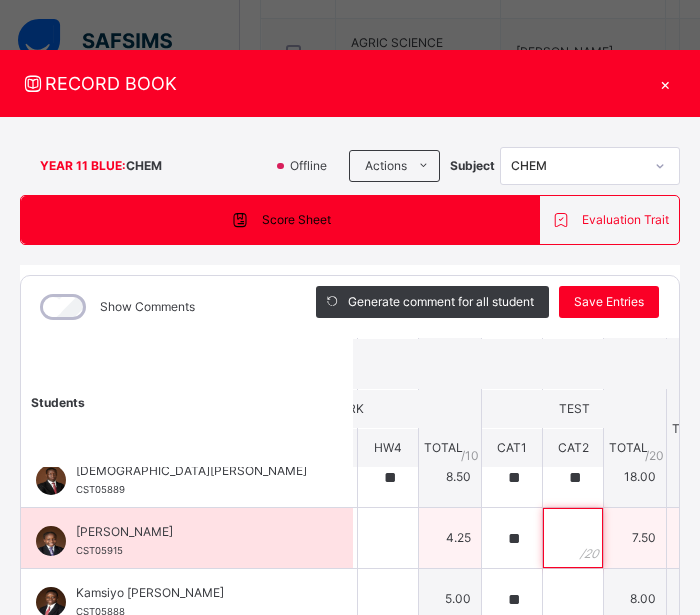 click at bounding box center [573, 538] 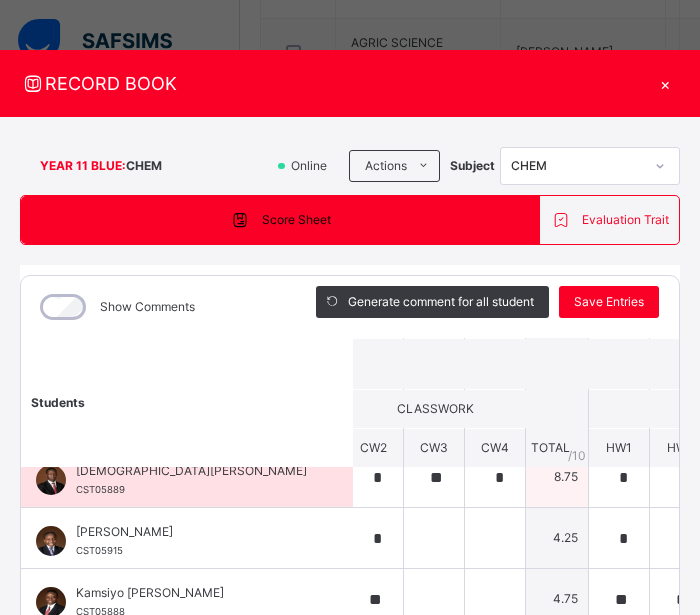 scroll, scrollTop: 143, scrollLeft: 69, axis: both 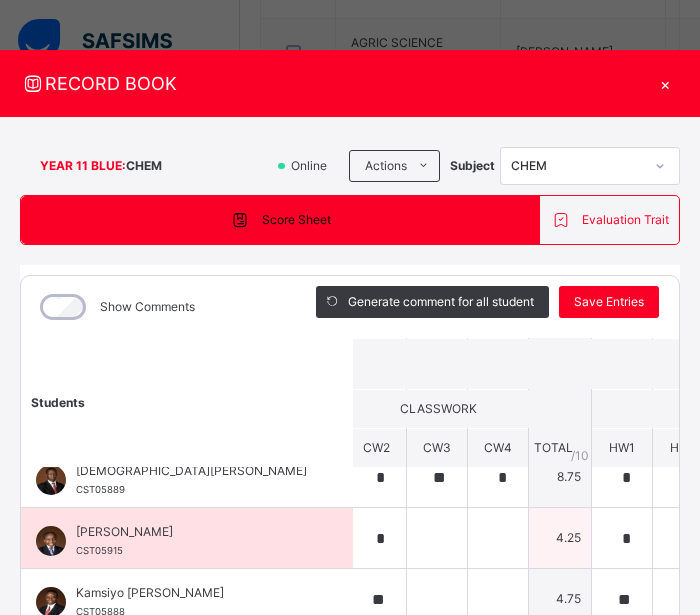 type on "**" 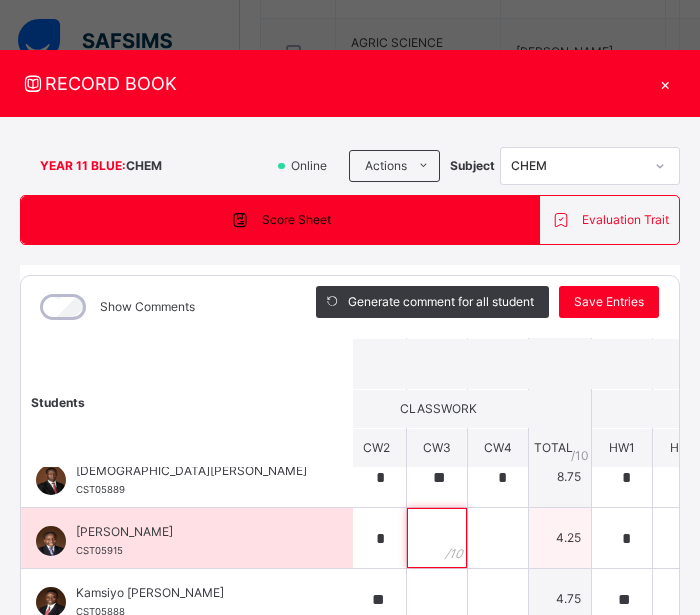 click at bounding box center (437, 538) 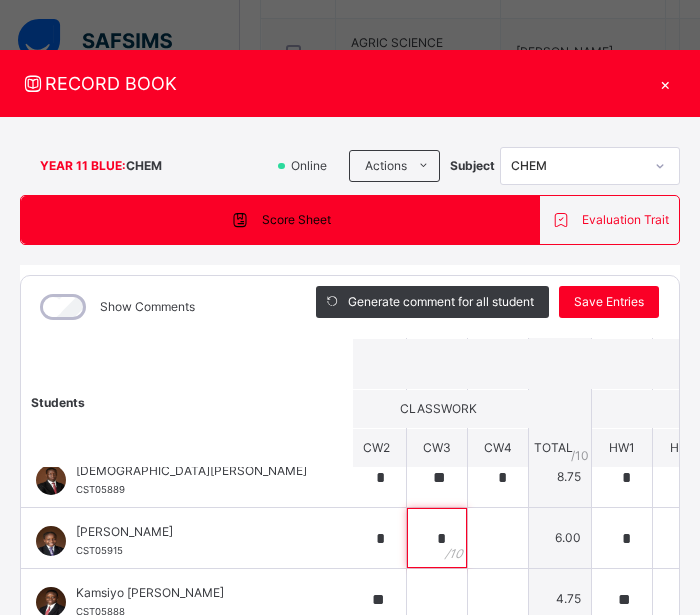 type on "*" 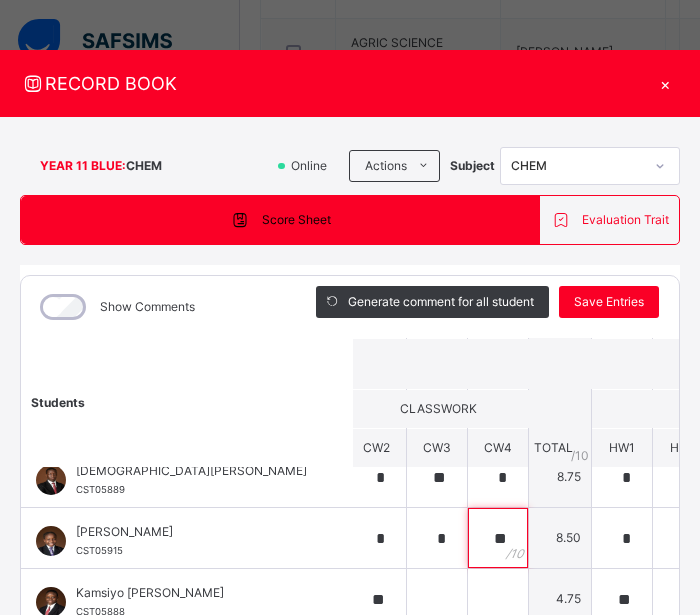 type on "**" 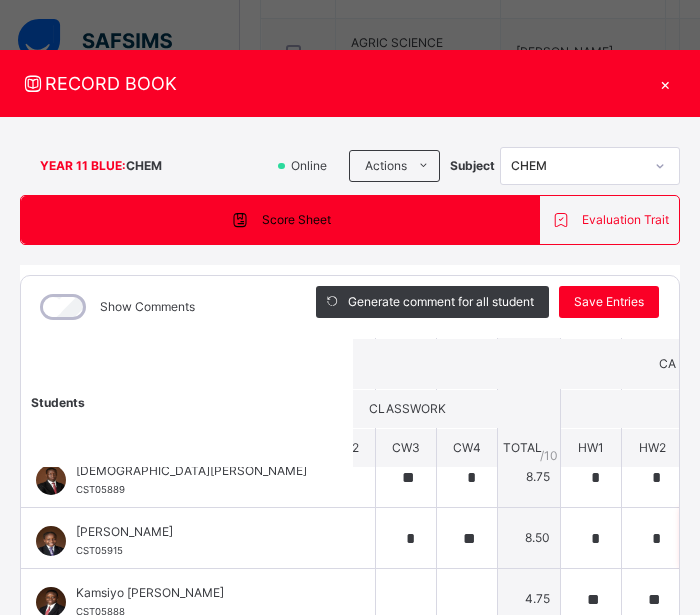 scroll, scrollTop: 143, scrollLeft: 460, axis: both 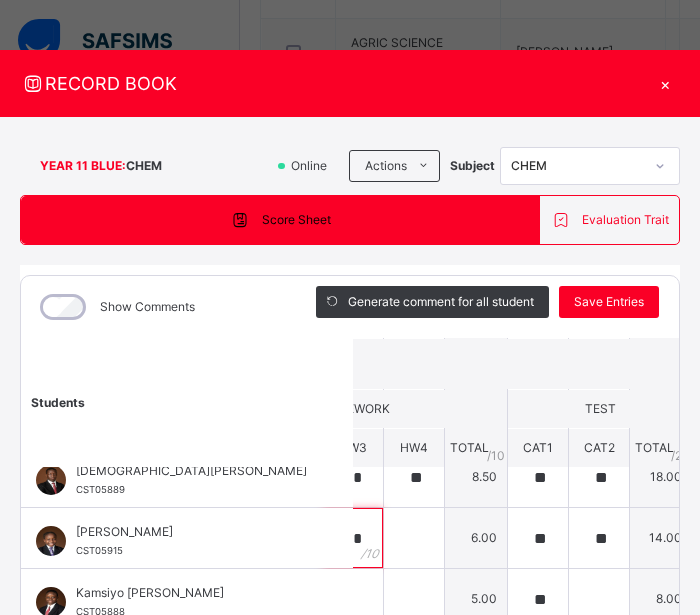 type on "*" 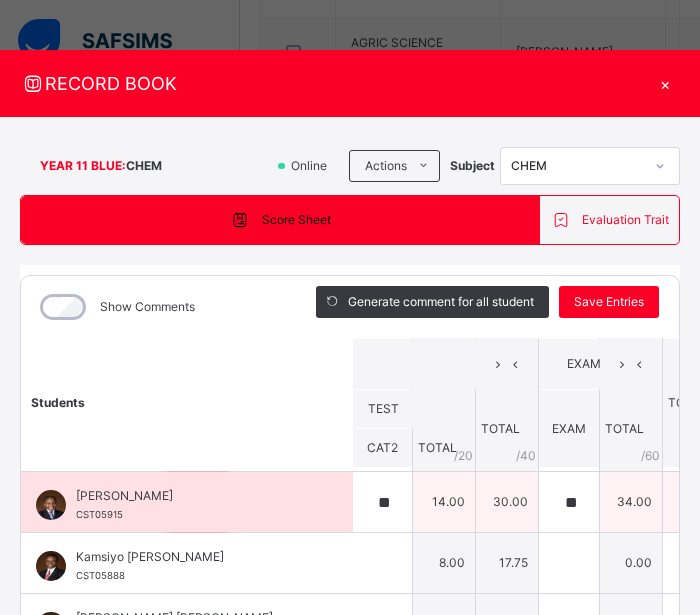 scroll, scrollTop: 194, scrollLeft: 681, axis: both 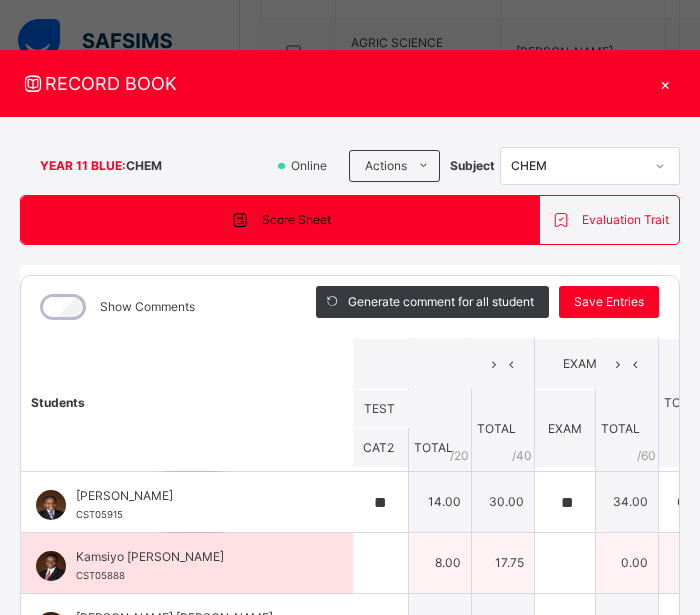 type on "*" 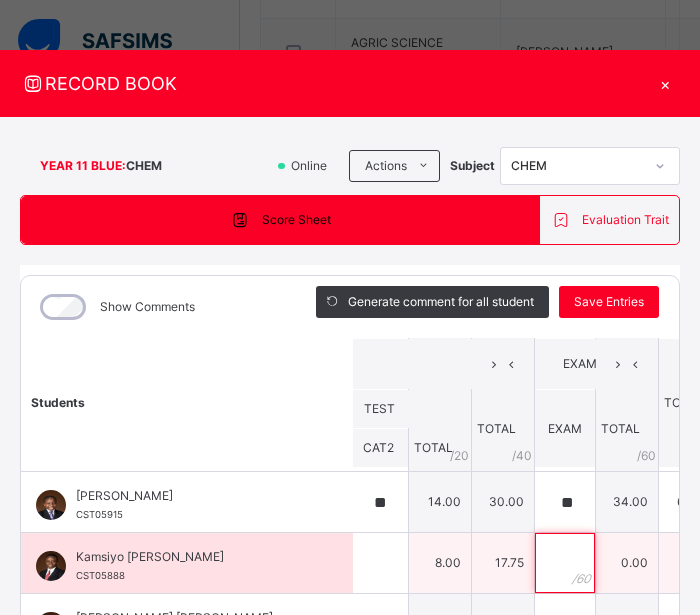 click at bounding box center (565, 563) 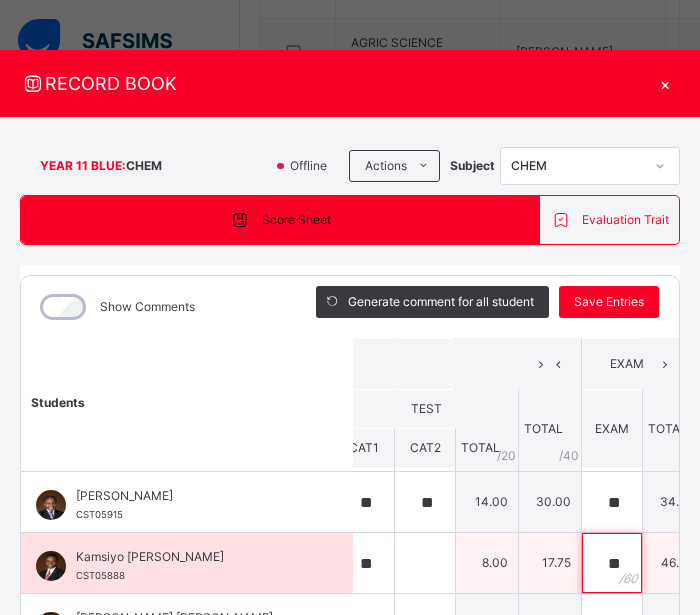 scroll, scrollTop: 194, scrollLeft: 628, axis: both 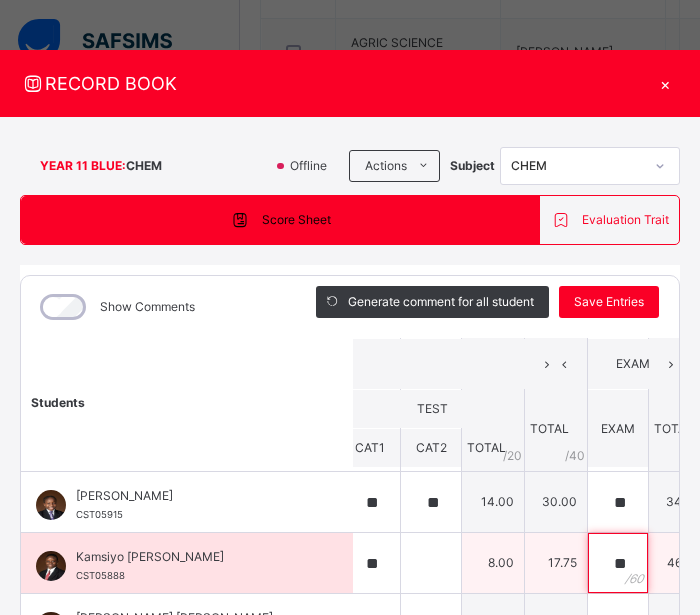 type on "**" 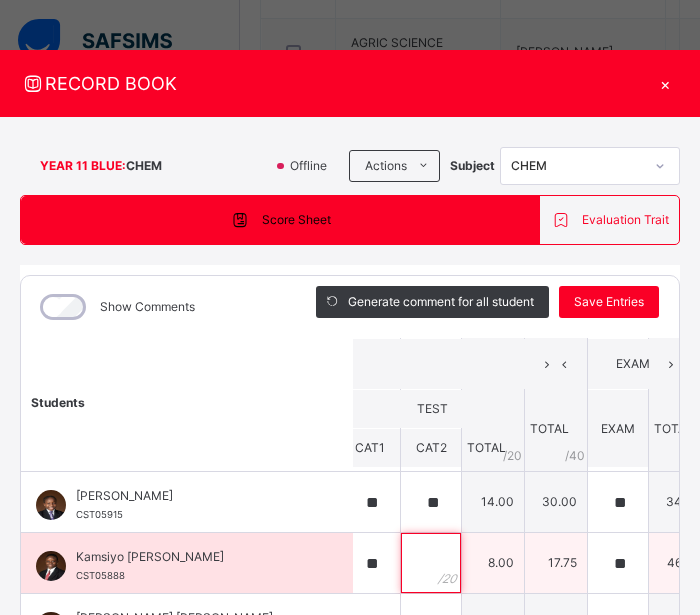 click at bounding box center (431, 563) 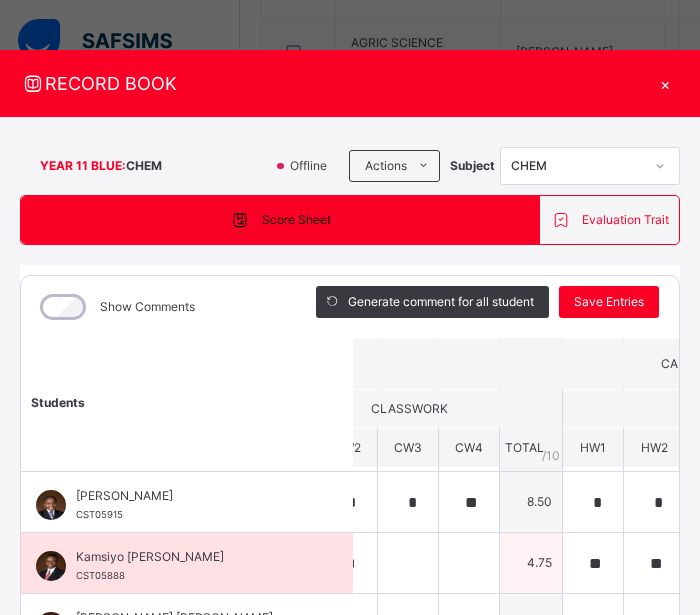 scroll, scrollTop: 194, scrollLeft: 97, axis: both 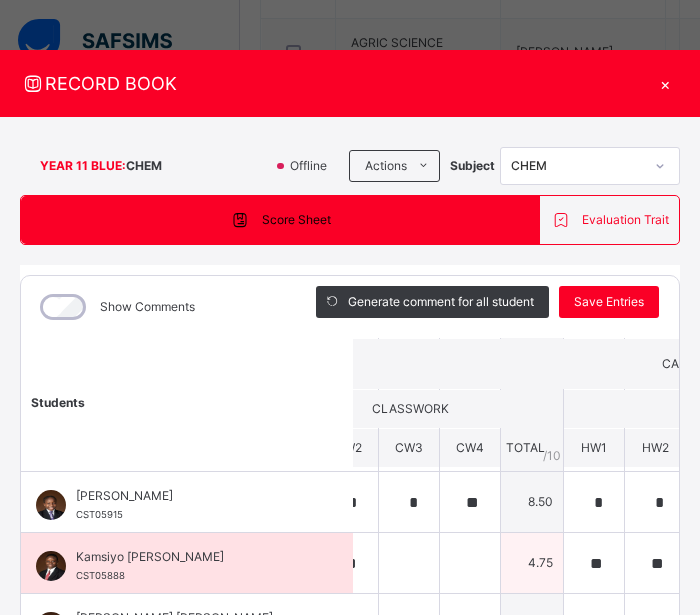 type on "**" 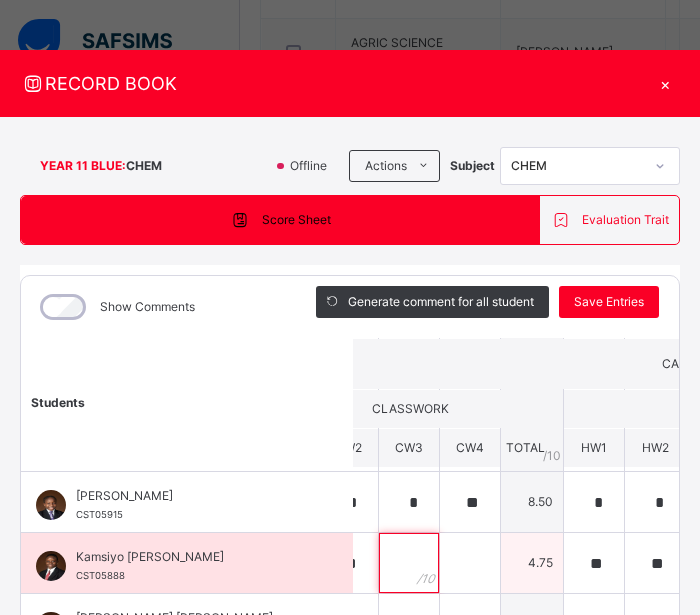 click at bounding box center (409, 563) 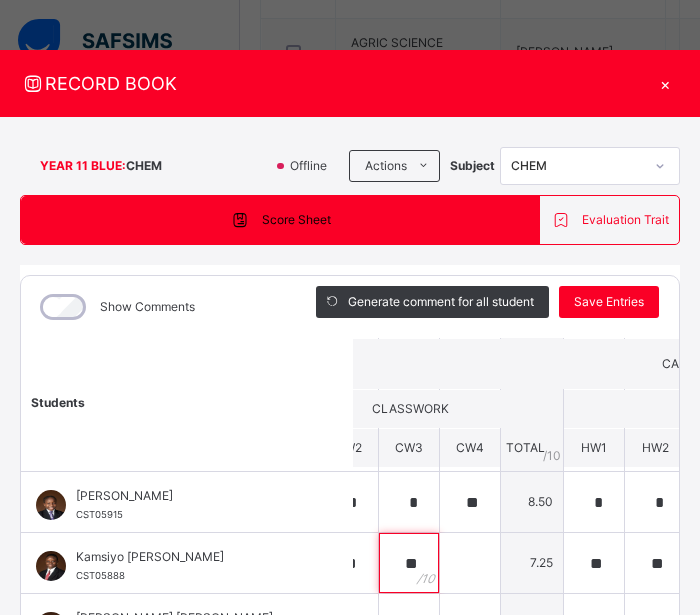 type on "**" 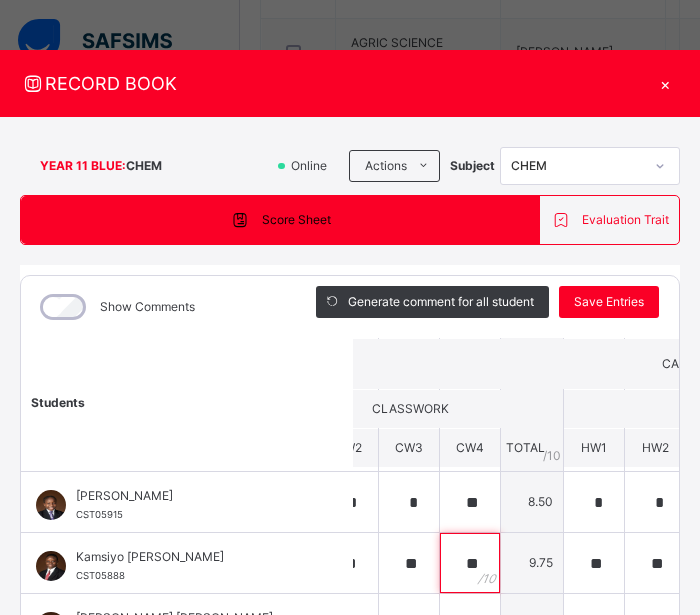 type on "**" 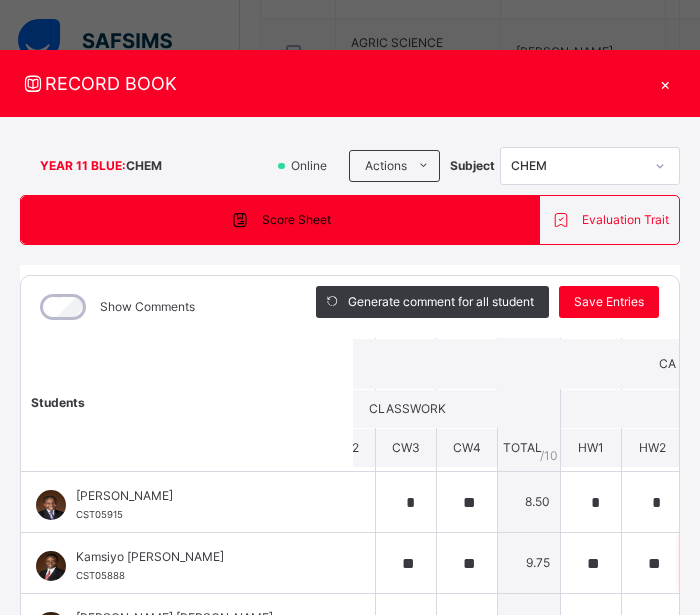 scroll, scrollTop: 194, scrollLeft: 460, axis: both 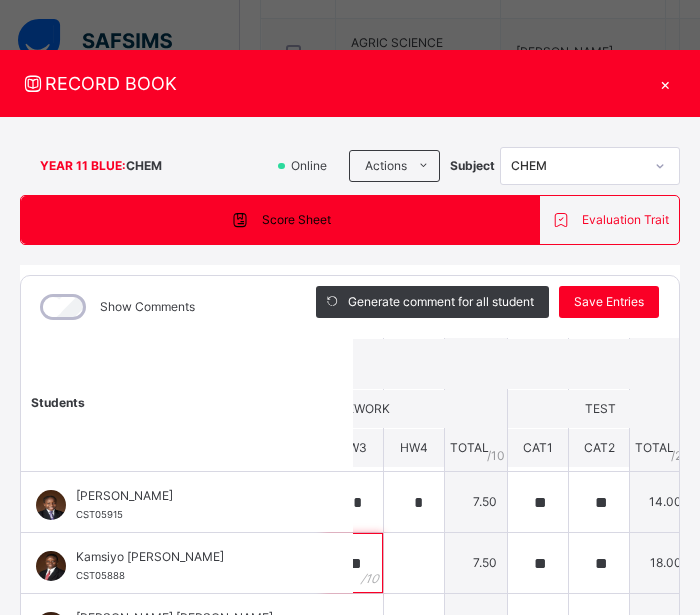 type on "**" 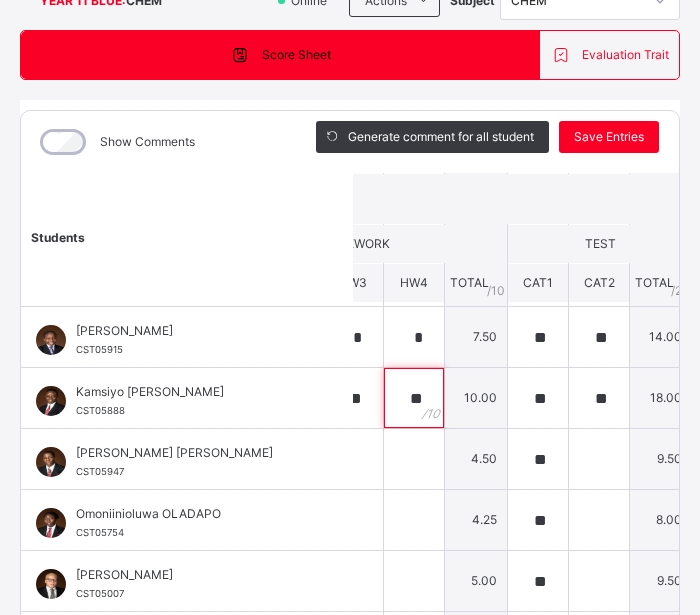 scroll, scrollTop: 168, scrollLeft: 0, axis: vertical 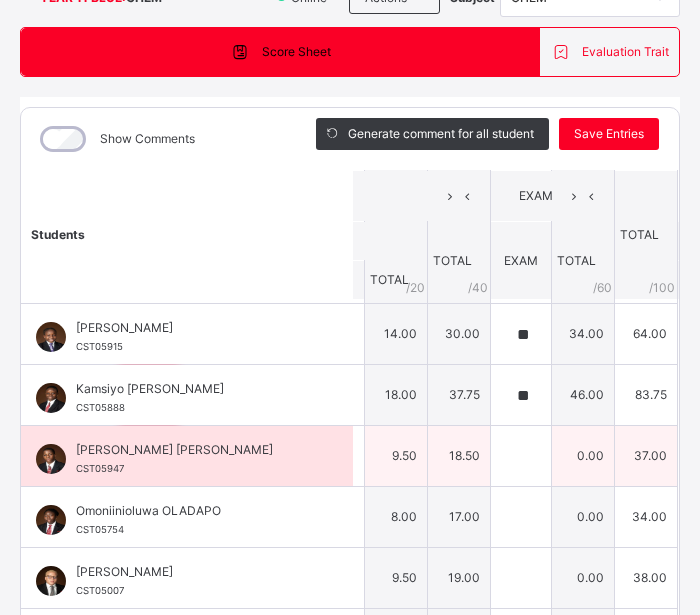type on "**" 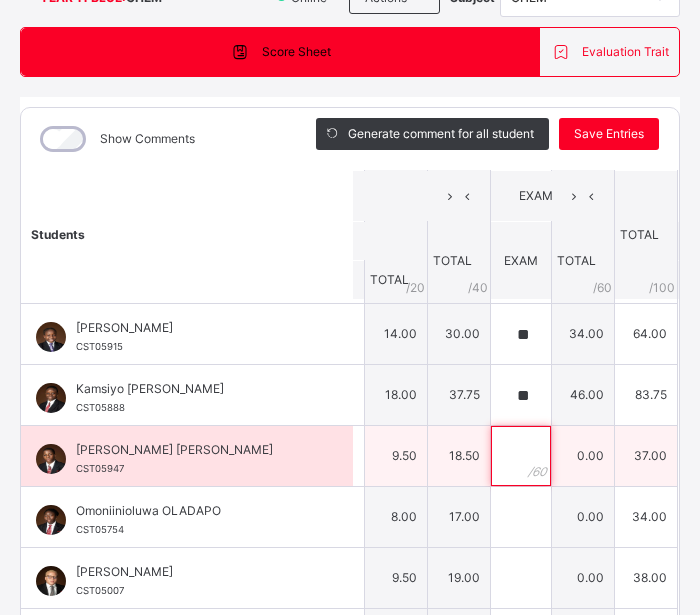 click at bounding box center [521, 456] 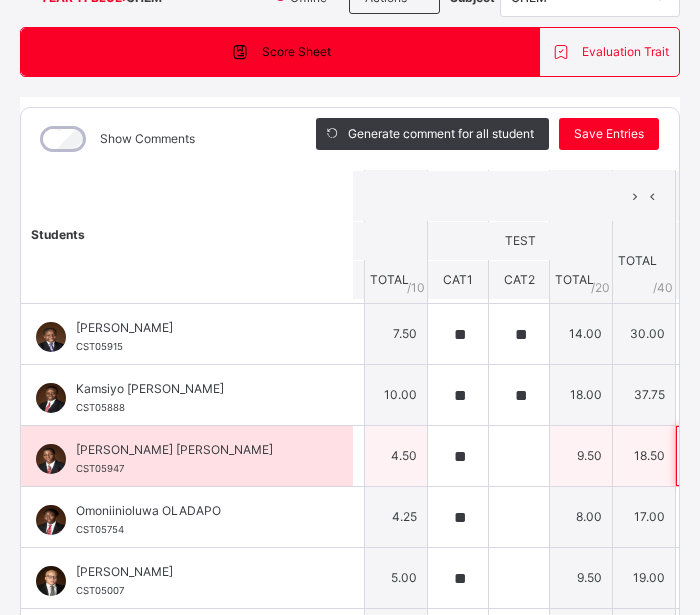 scroll, scrollTop: 193, scrollLeft: 539, axis: both 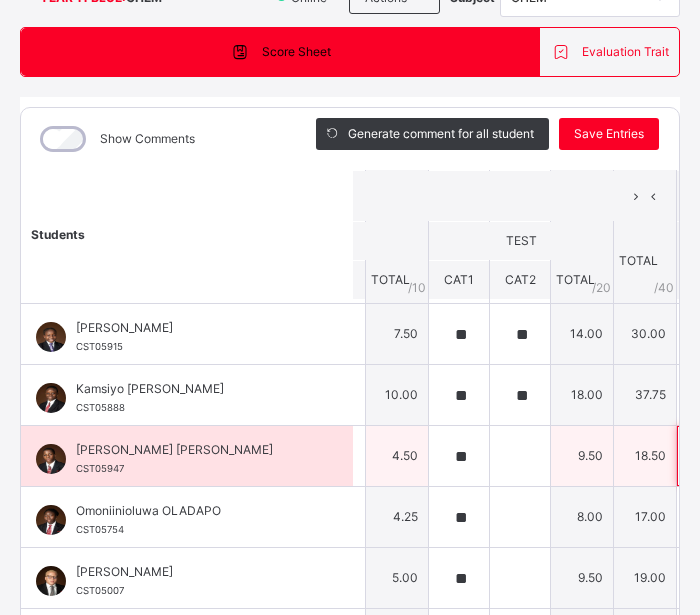 type on "**" 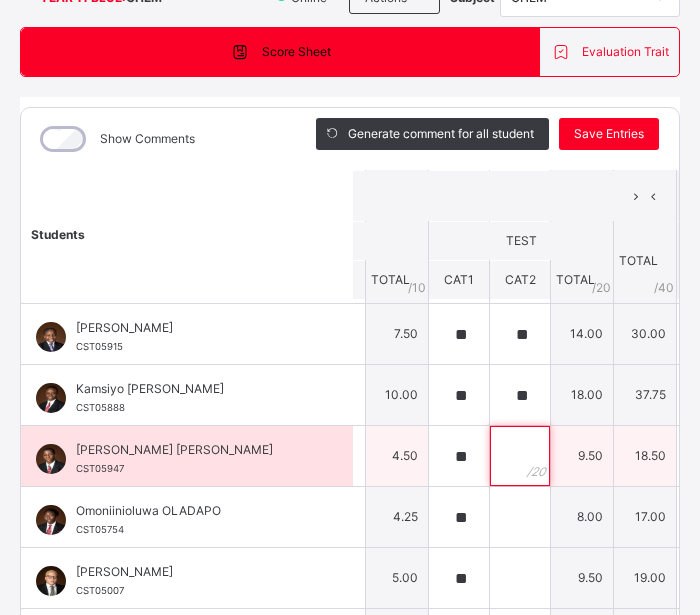 click at bounding box center (520, 456) 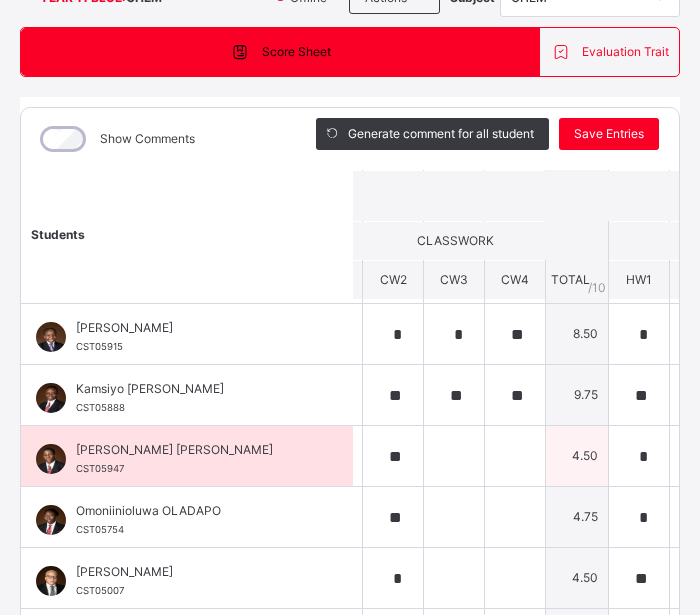scroll, scrollTop: 185, scrollLeft: 50, axis: both 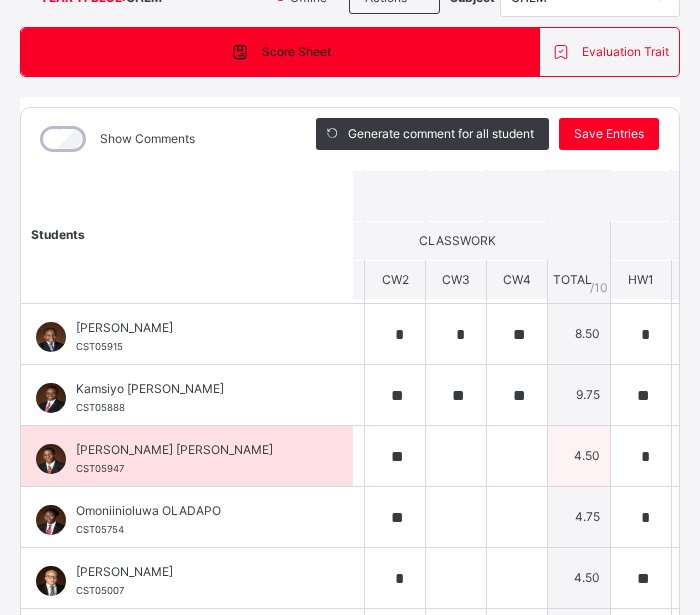 type on "**" 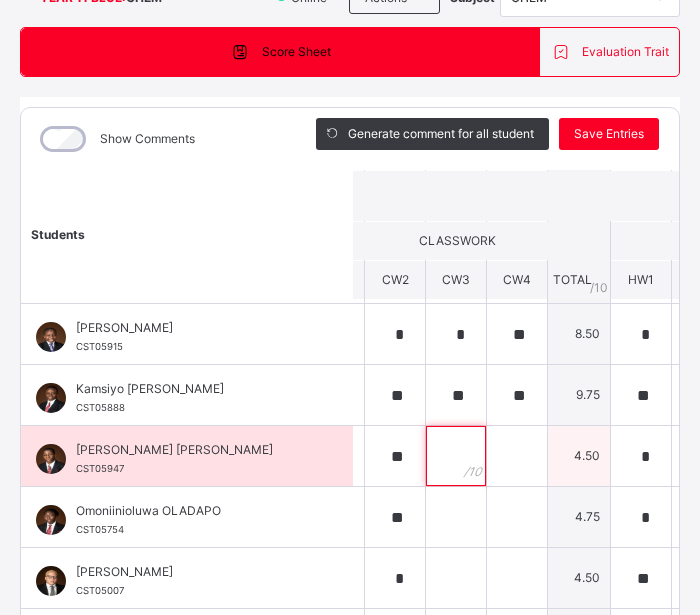 click at bounding box center [456, 456] 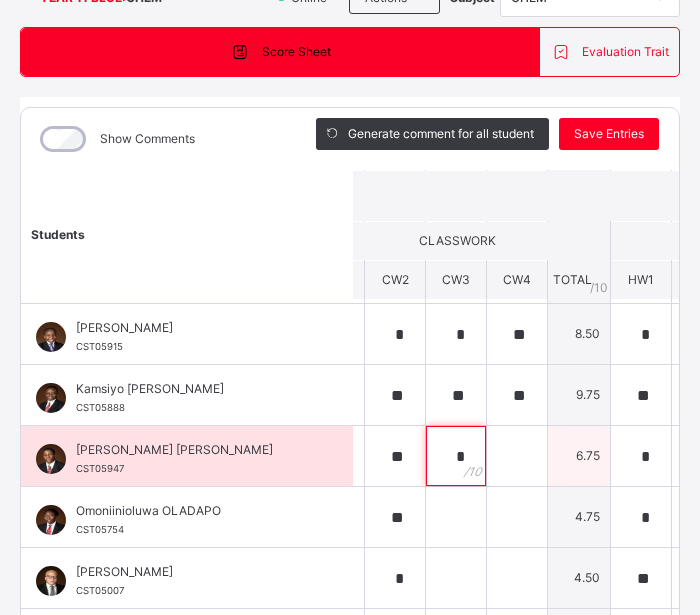 type on "*" 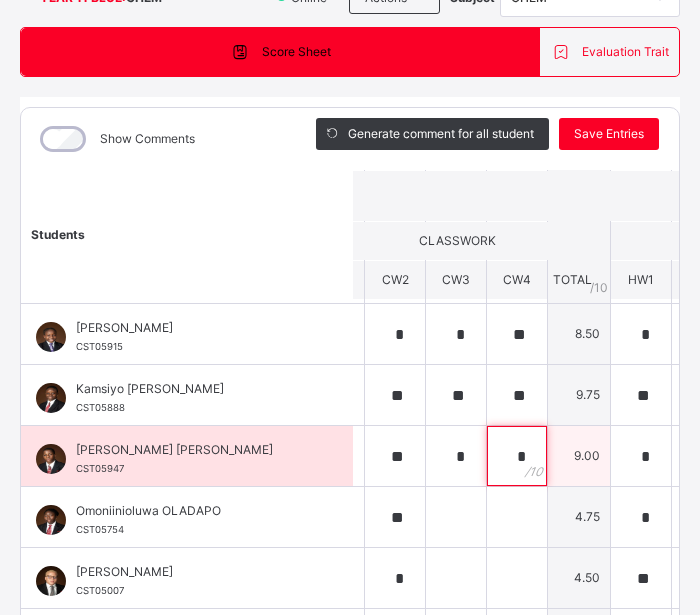 type on "*" 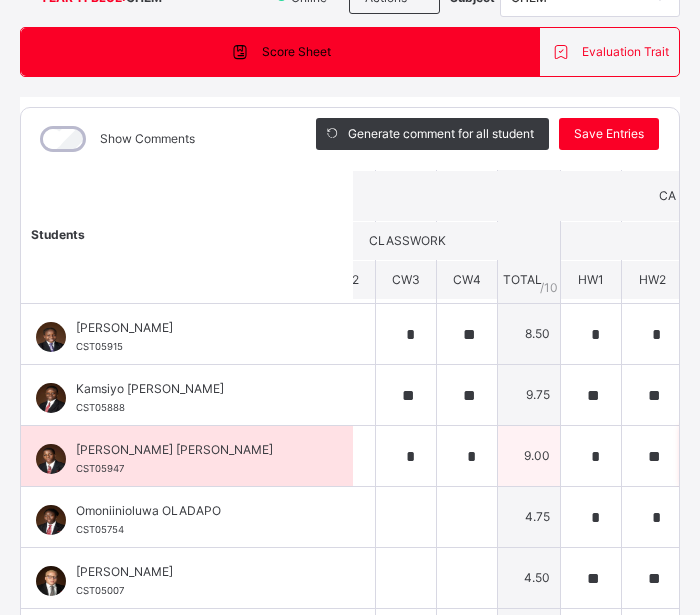 scroll, scrollTop: 185, scrollLeft: 460, axis: both 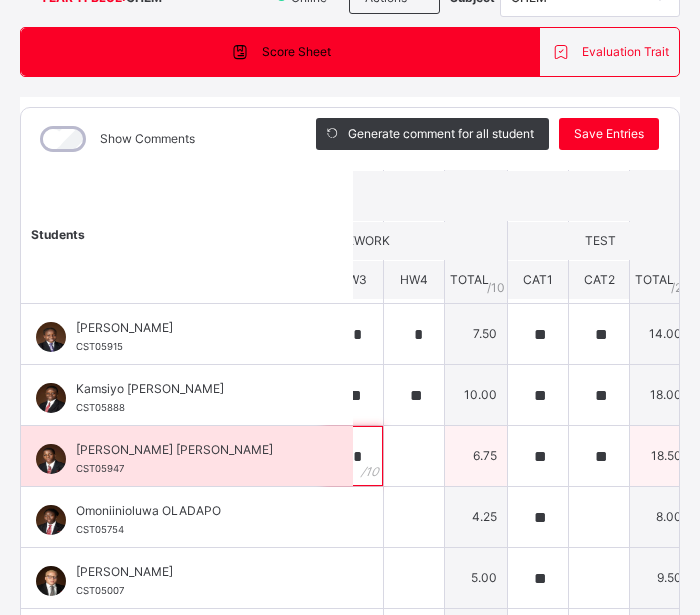 type on "*" 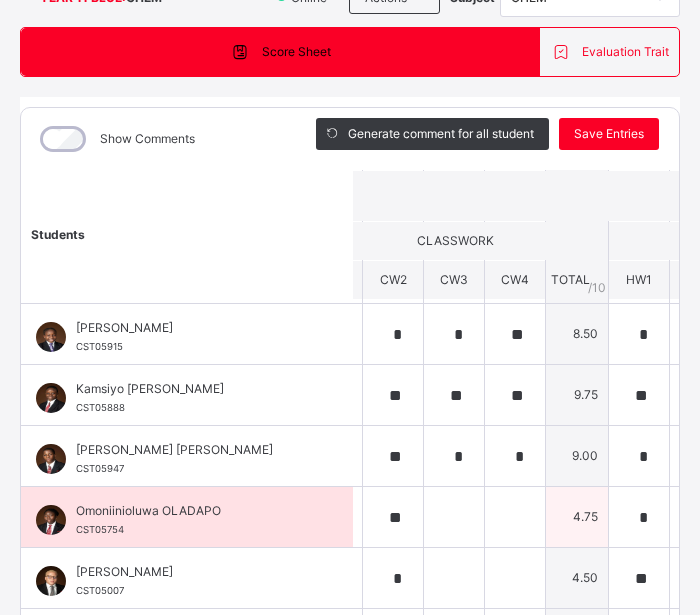 scroll, scrollTop: 190, scrollLeft: 51, axis: both 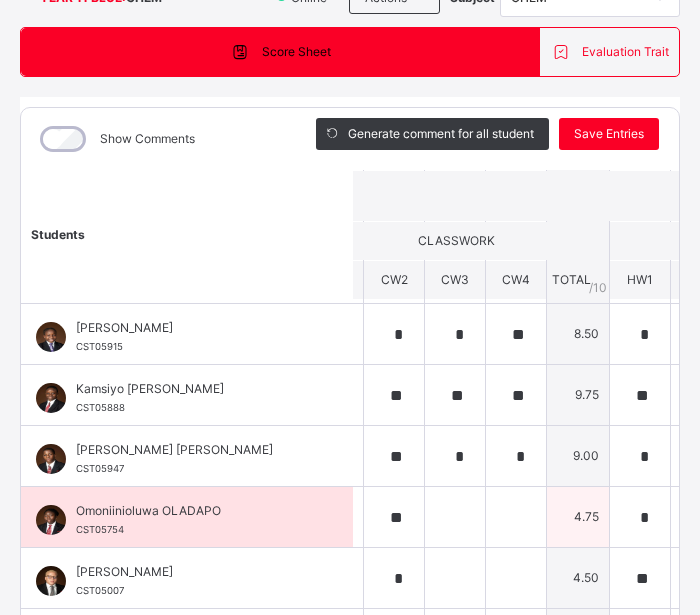 type on "**" 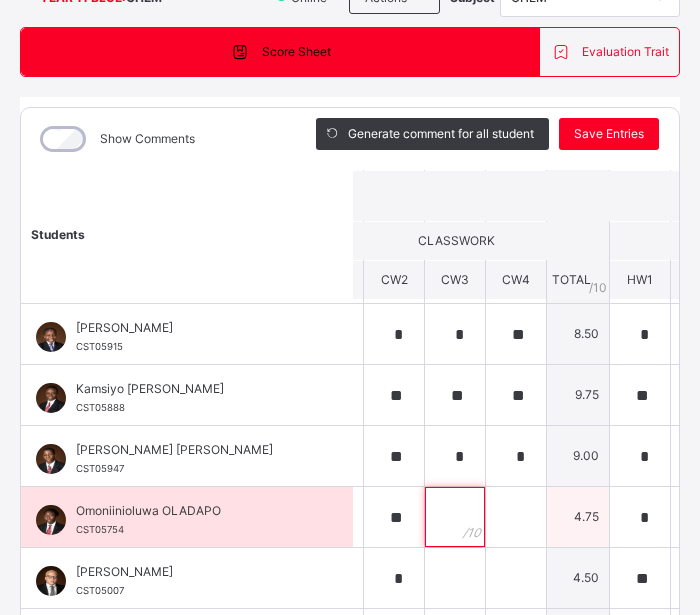 click at bounding box center [455, 517] 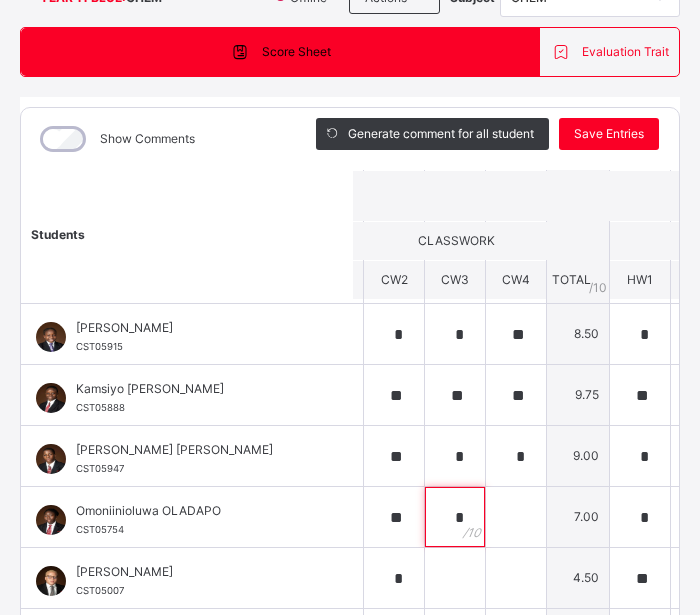 type on "*" 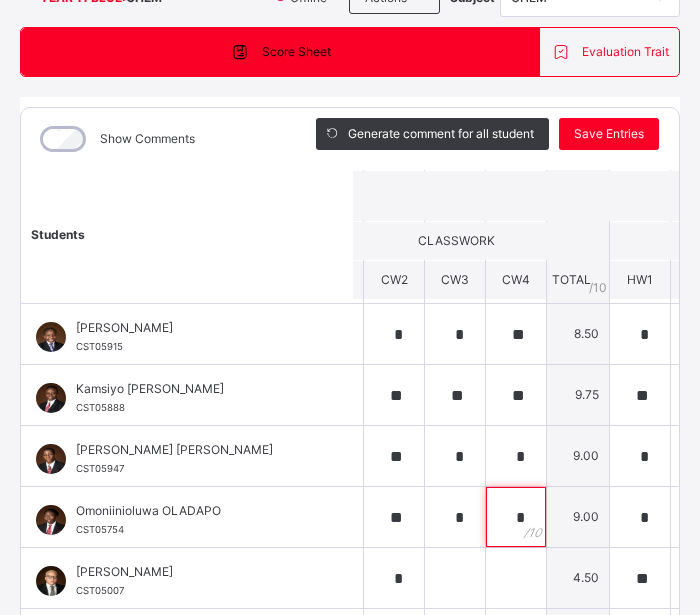 type on "*" 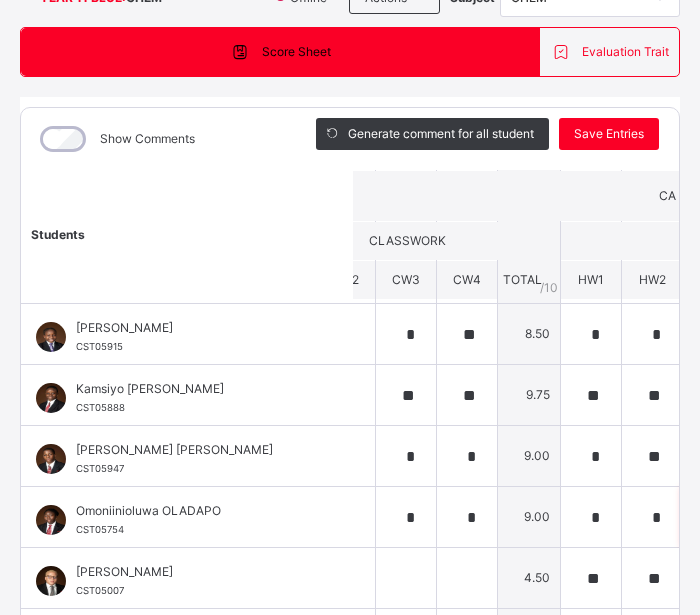 scroll, scrollTop: 190, scrollLeft: 460, axis: both 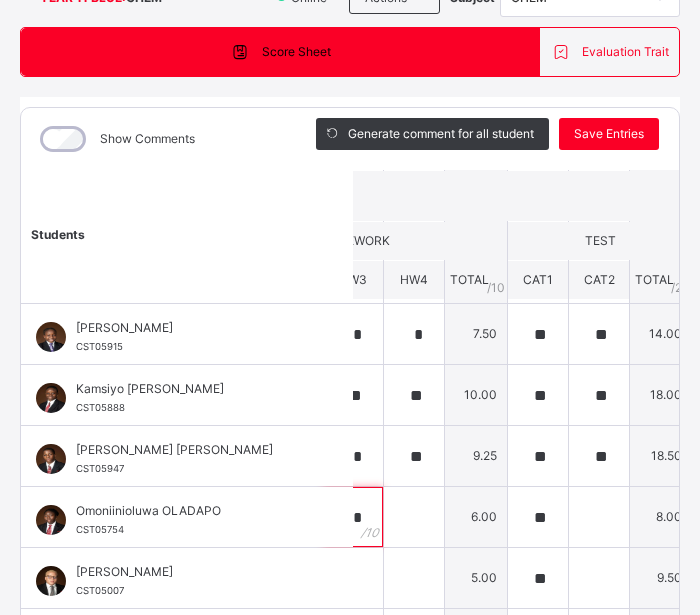 type on "*" 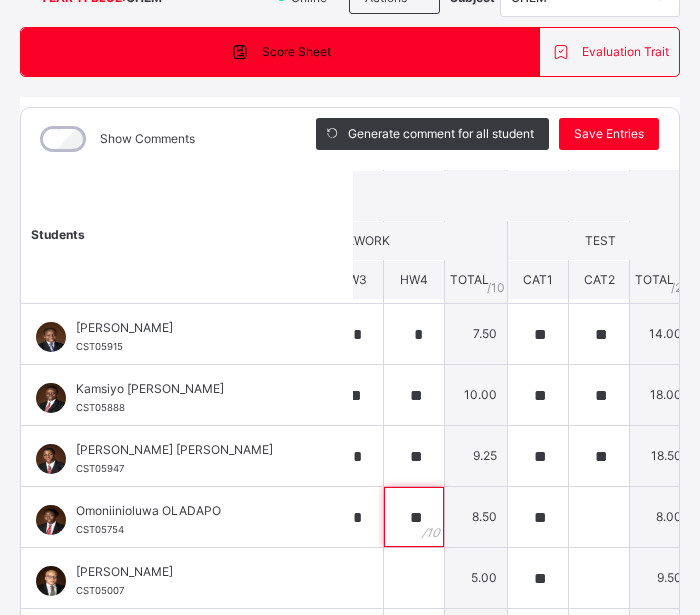 type on "**" 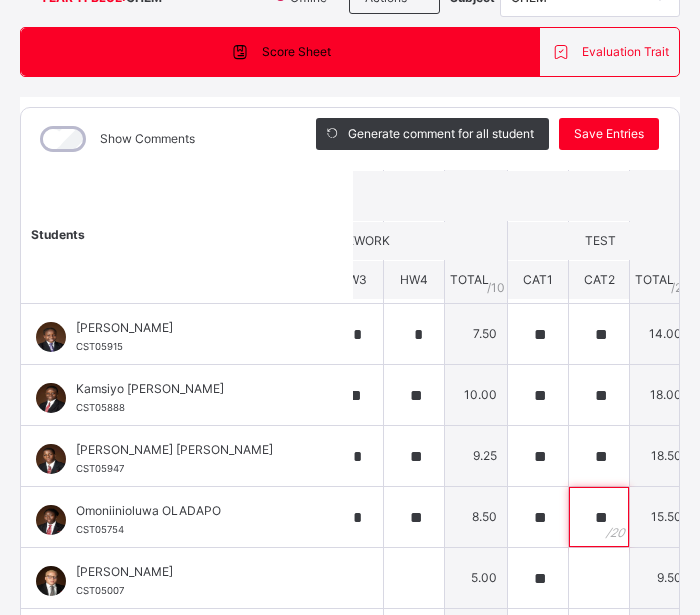 type on "**" 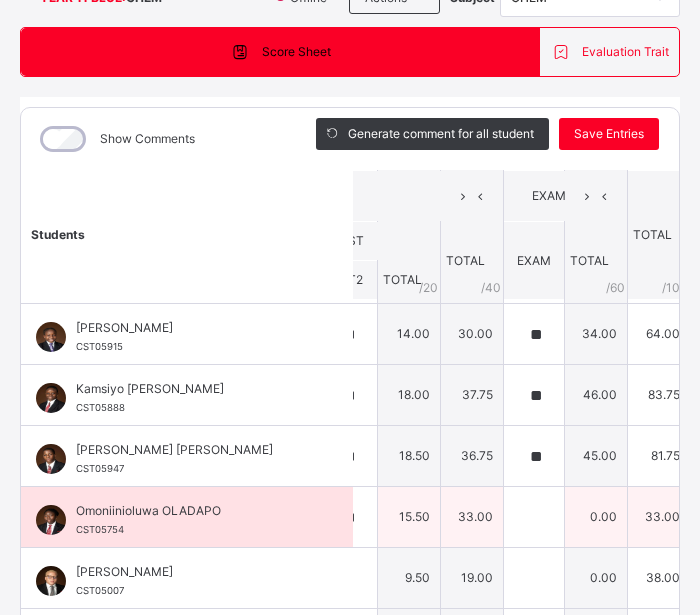 scroll, scrollTop: 194, scrollLeft: 725, axis: both 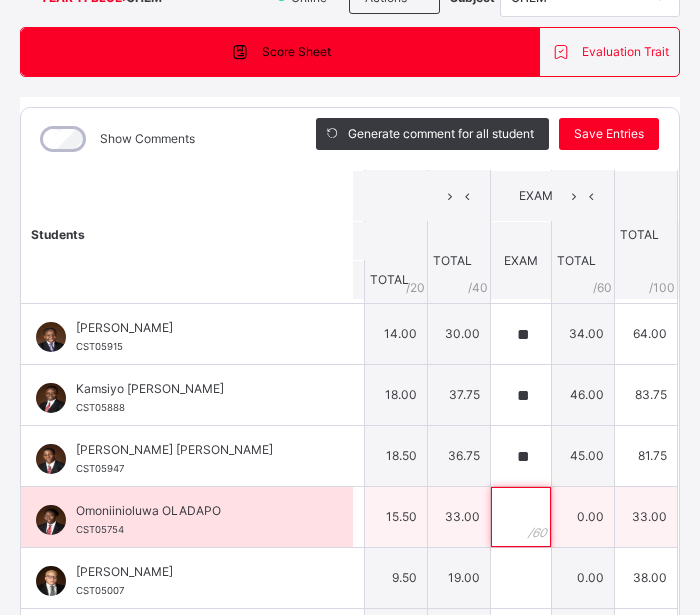 click at bounding box center (521, 517) 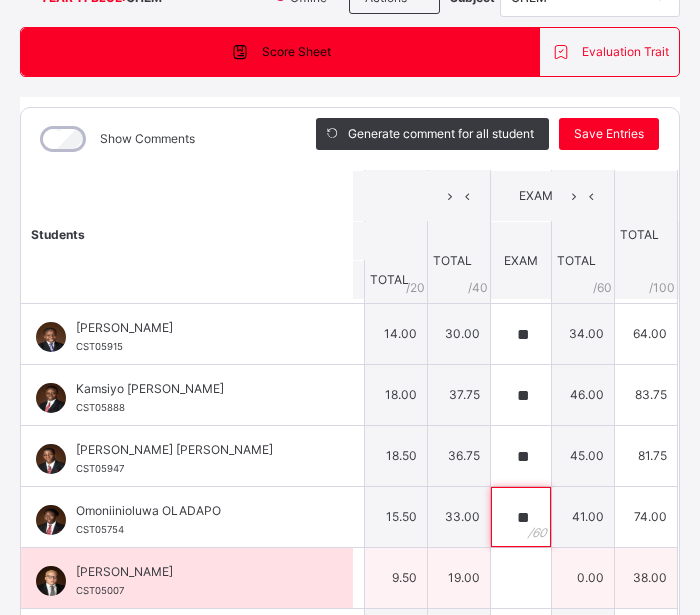 type on "**" 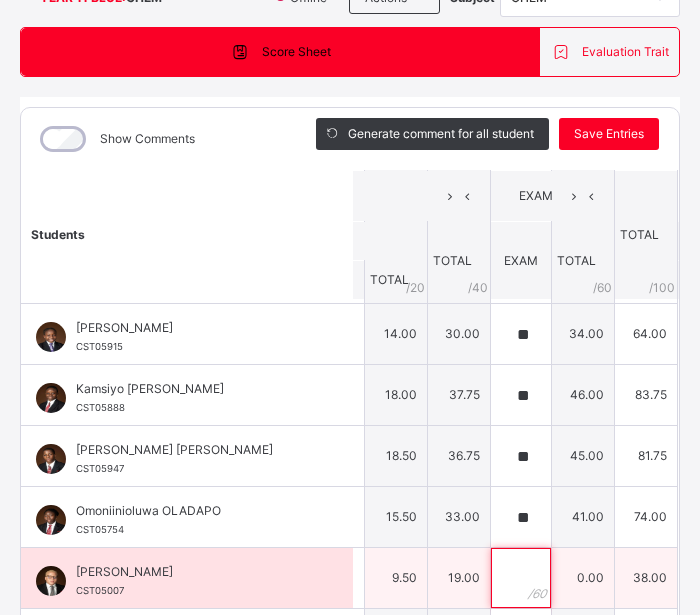 click at bounding box center [521, 578] 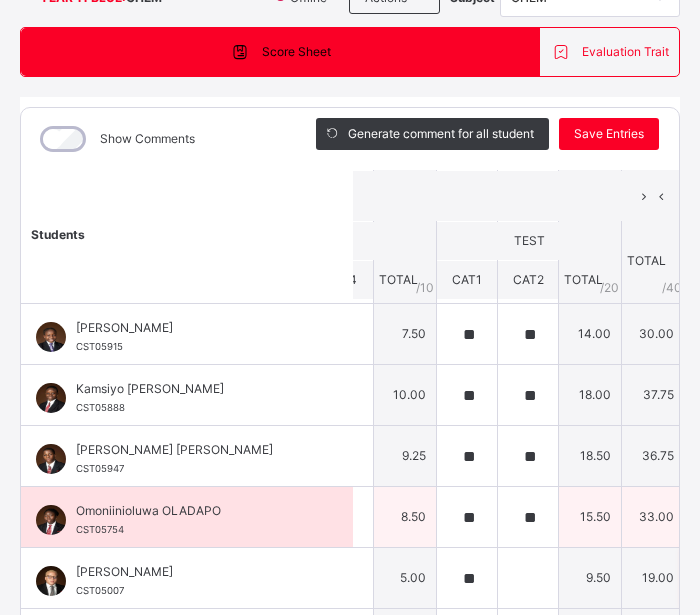 scroll, scrollTop: 194, scrollLeft: 527, axis: both 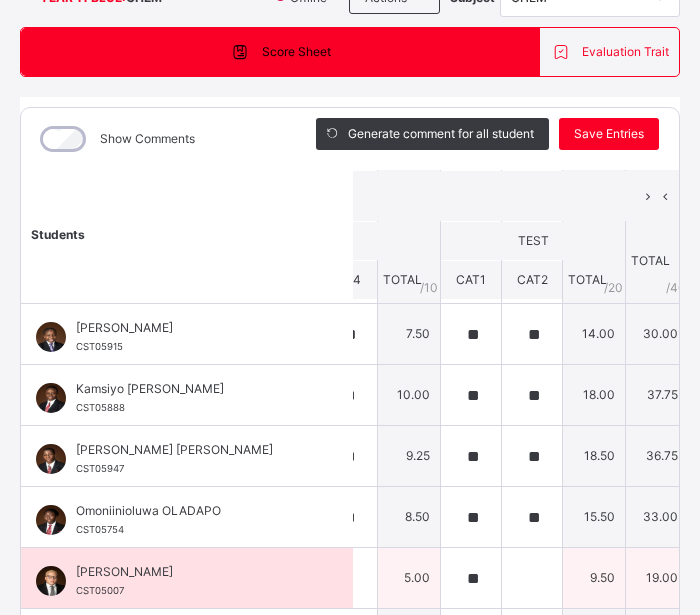 type on "**" 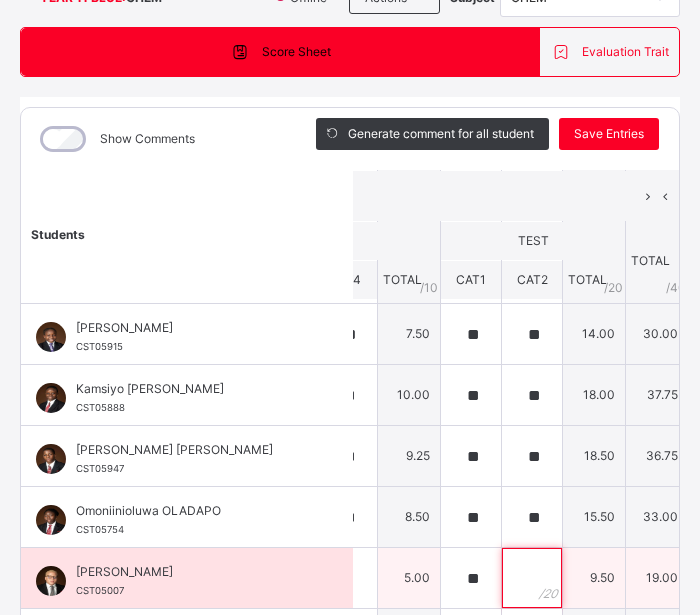 click at bounding box center (532, 578) 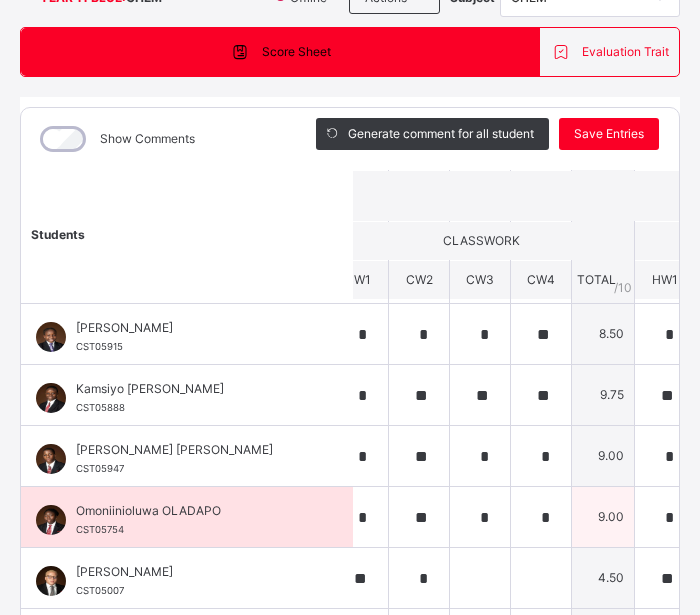scroll, scrollTop: 194, scrollLeft: 24, axis: both 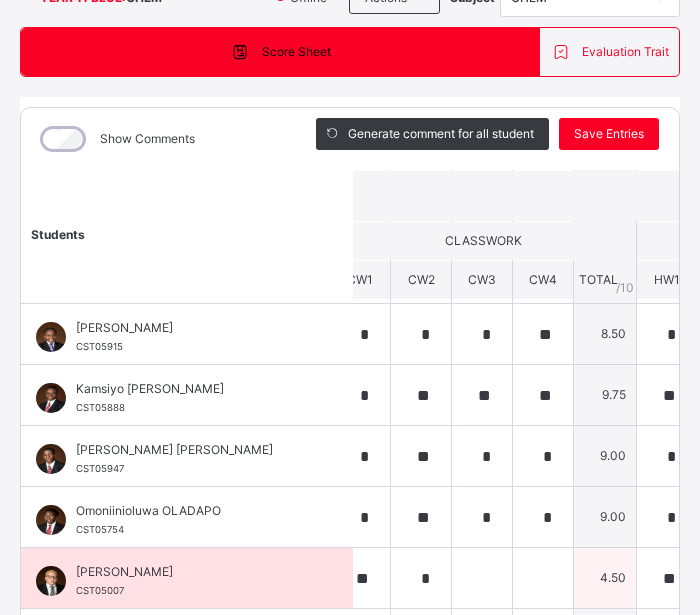 type on "**" 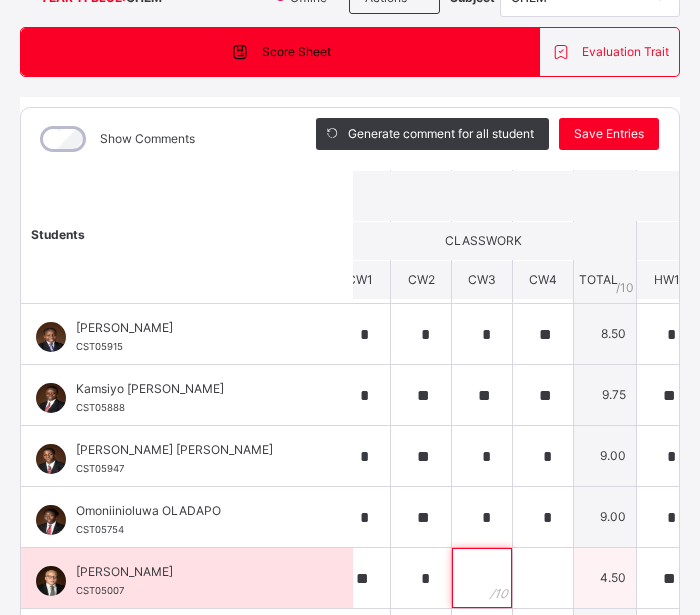 click at bounding box center (482, 578) 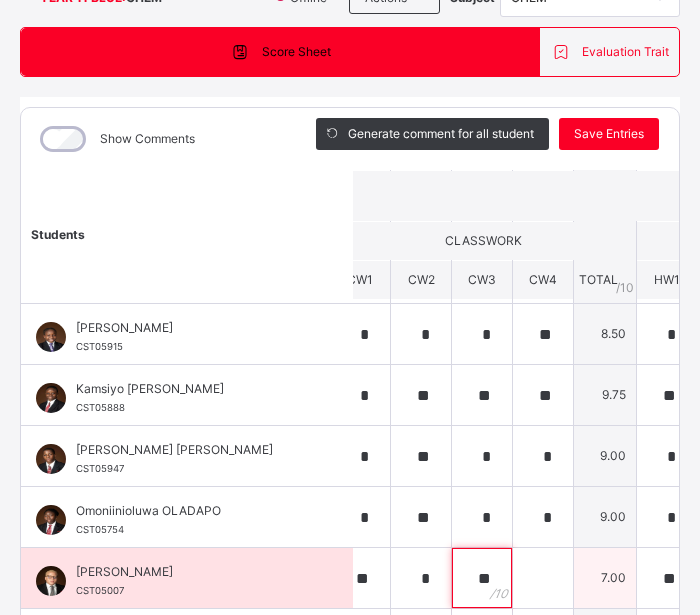 type on "**" 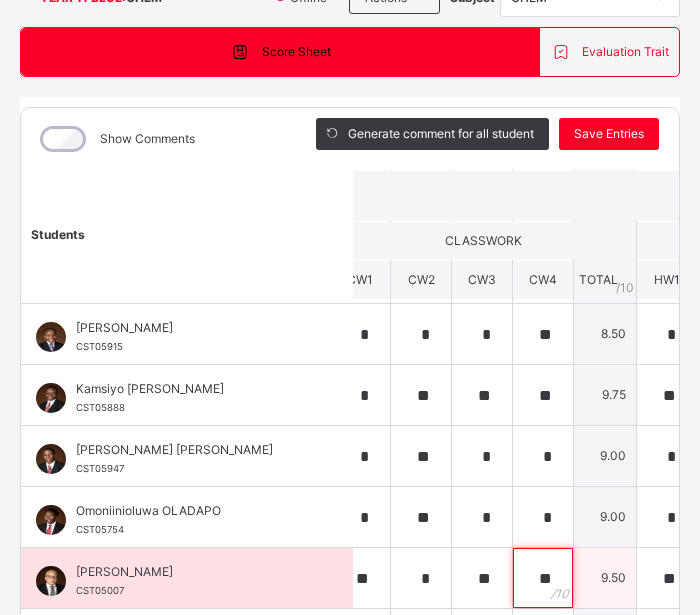 type on "**" 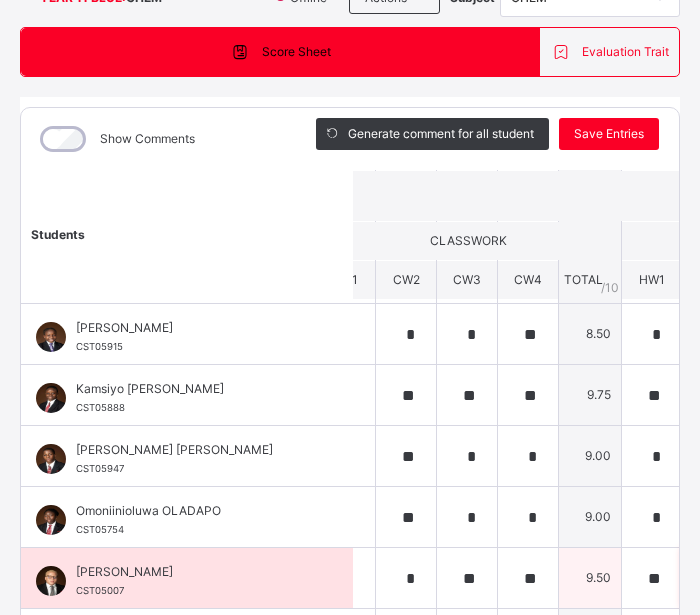 scroll, scrollTop: 194, scrollLeft: 399, axis: both 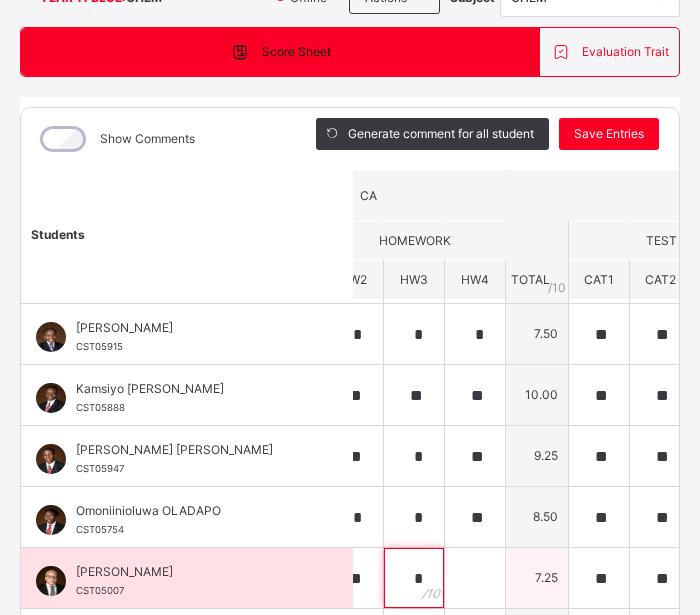 type on "*" 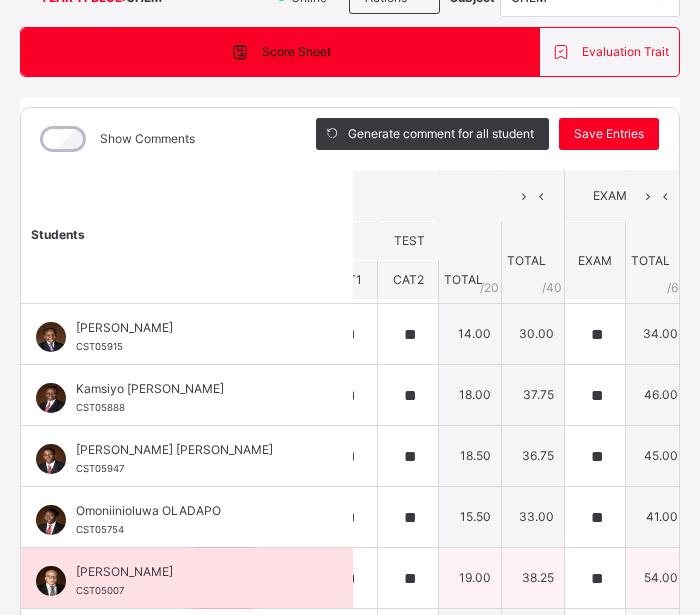 scroll, scrollTop: 194, scrollLeft: 725, axis: both 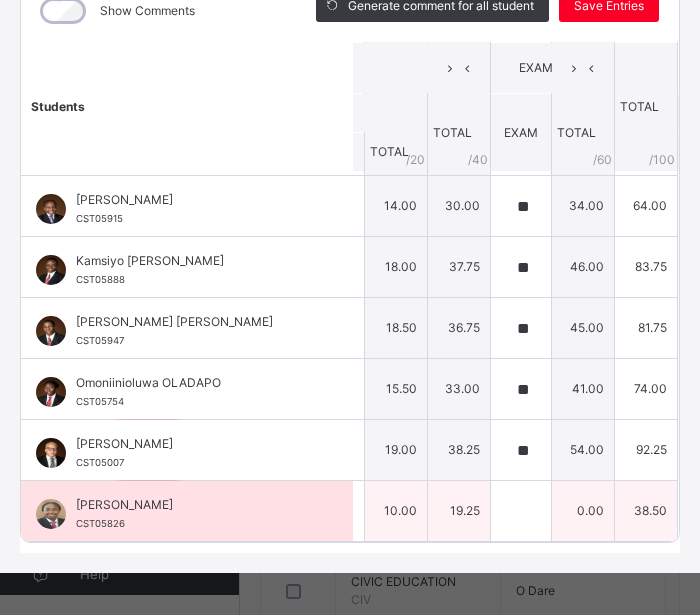 type on "**" 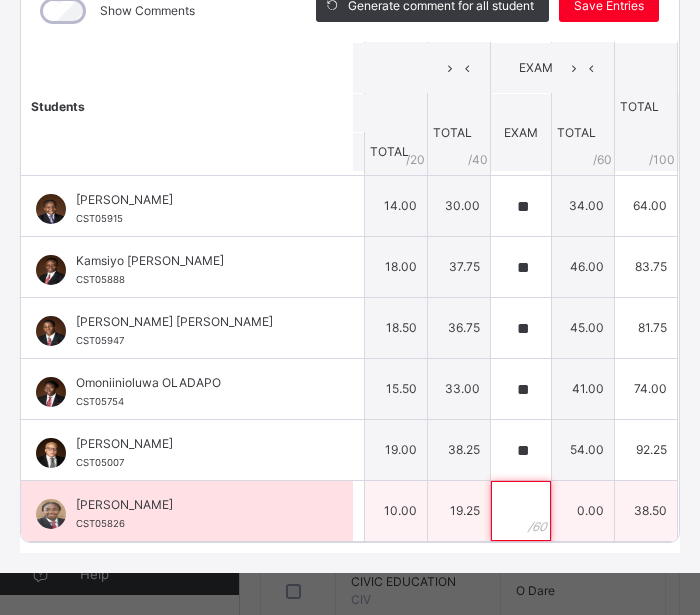 click at bounding box center (521, 511) 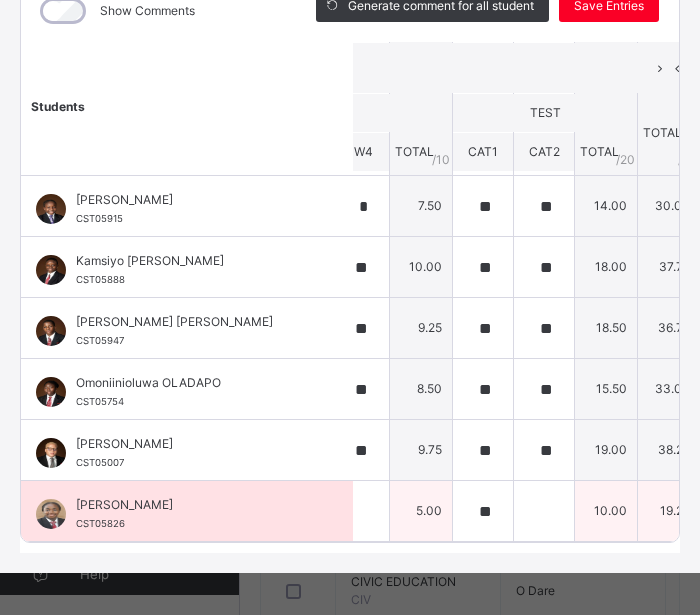 scroll, scrollTop: 194, scrollLeft: 517, axis: both 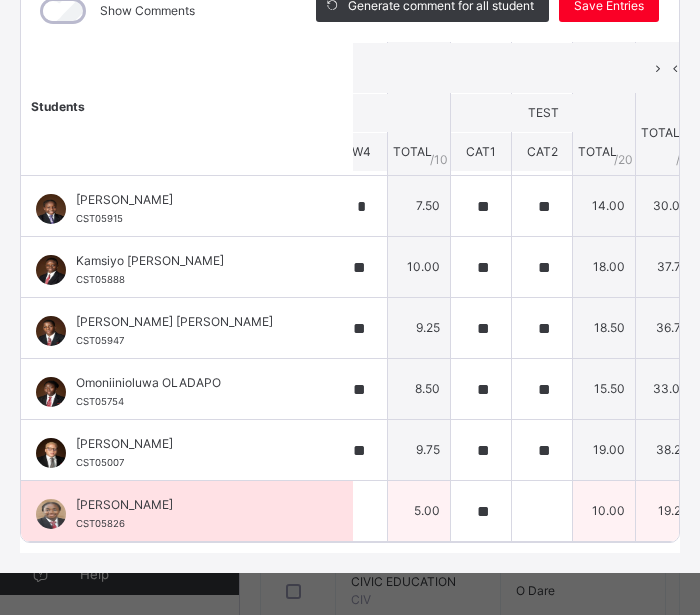 type on "**" 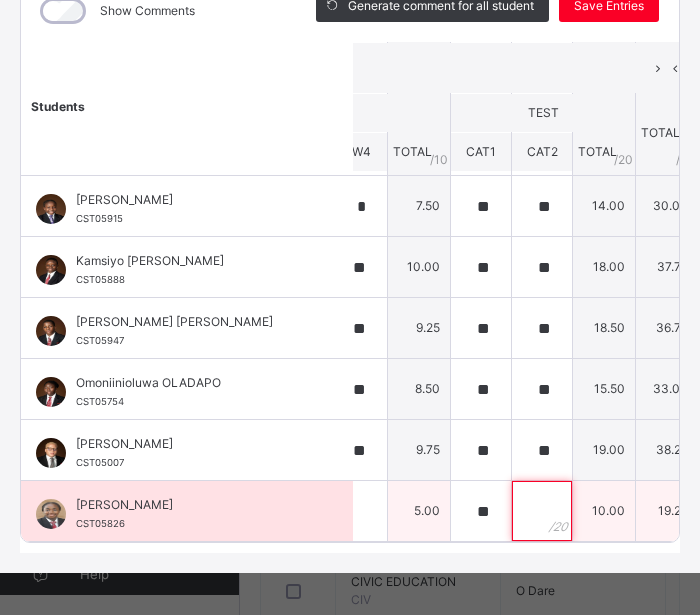 click at bounding box center [542, 511] 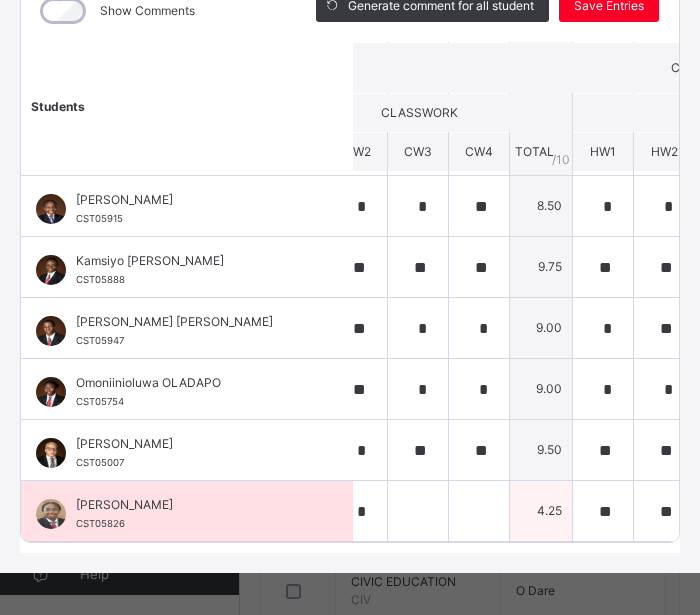 scroll, scrollTop: 194, scrollLeft: 85, axis: both 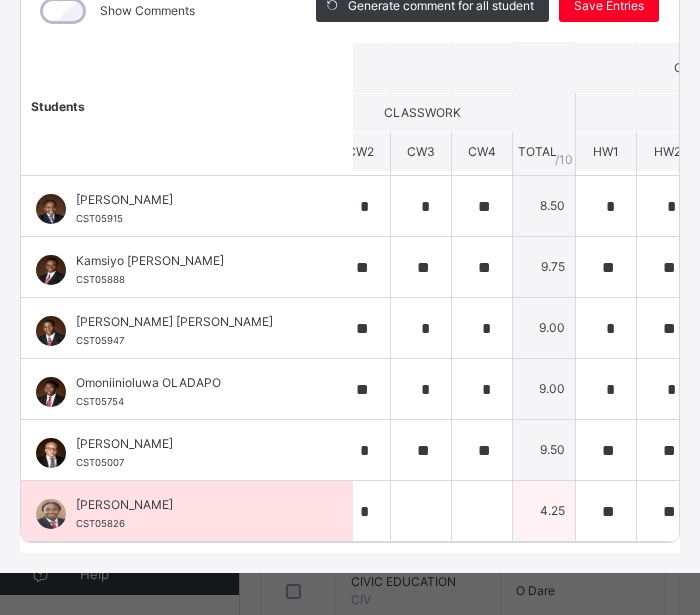 type on "**" 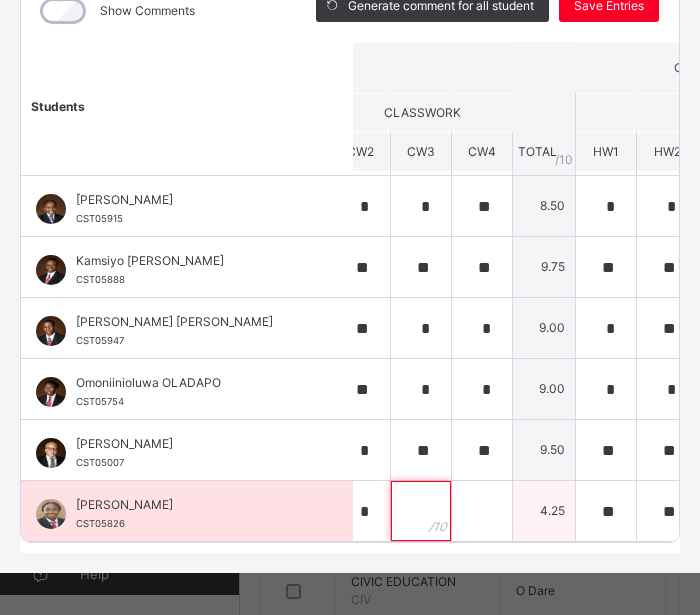 click at bounding box center [421, 511] 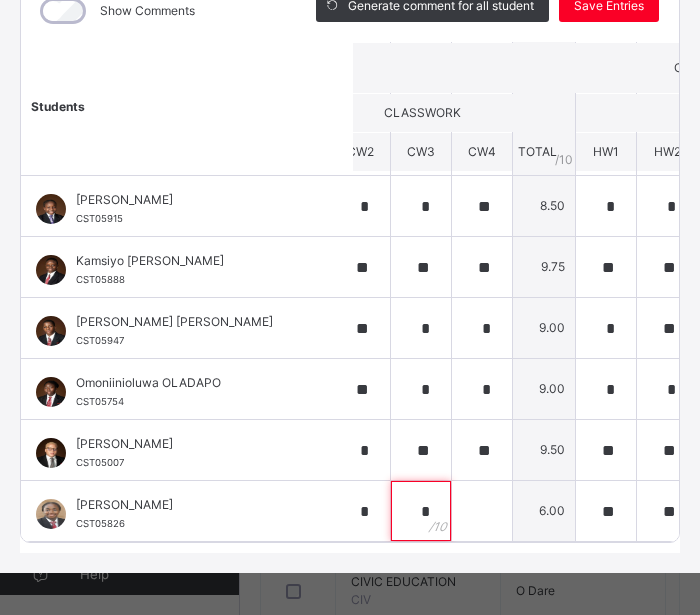 type on "*" 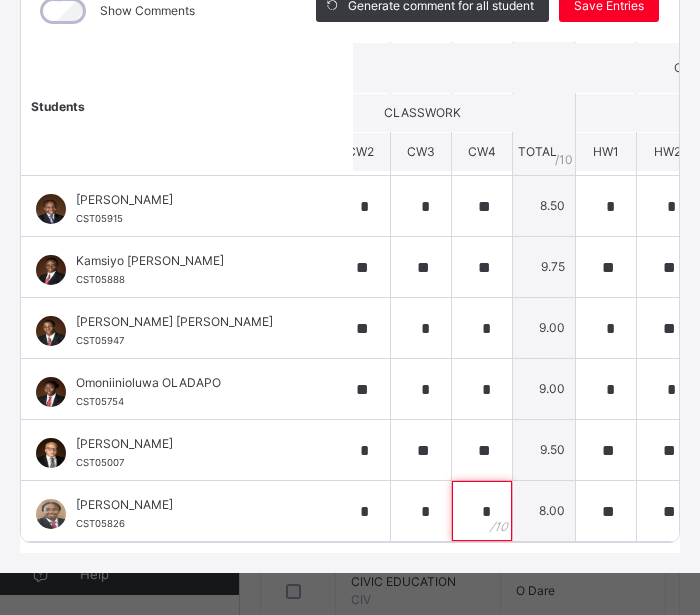 type on "*" 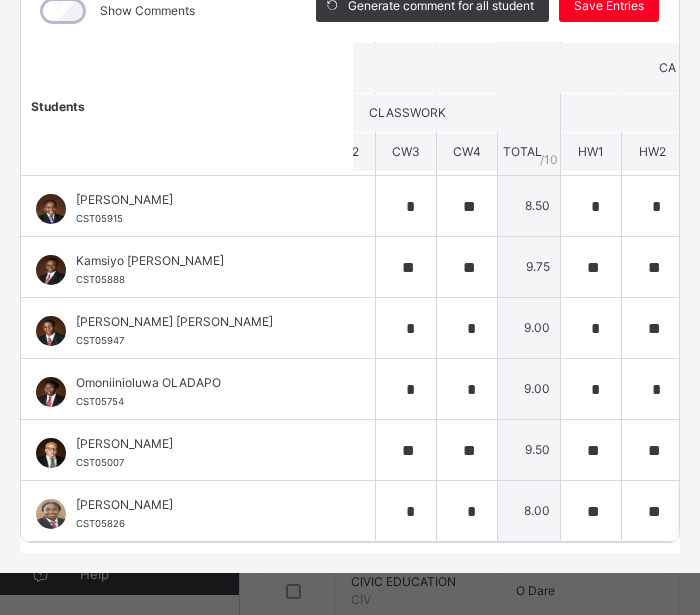 scroll, scrollTop: 194, scrollLeft: 460, axis: both 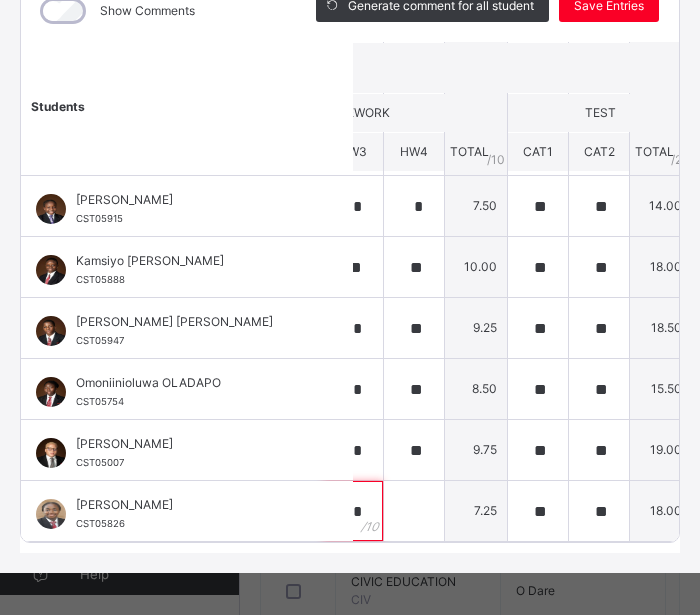 type on "*" 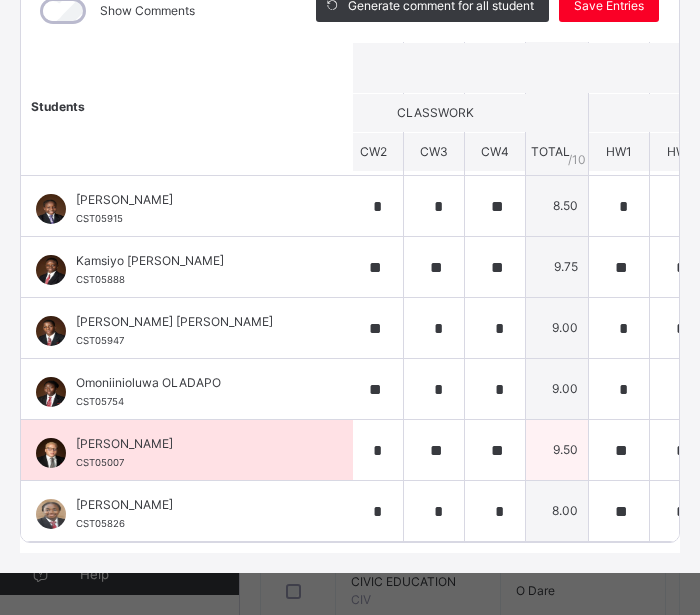 scroll, scrollTop: 194, scrollLeft: 0, axis: vertical 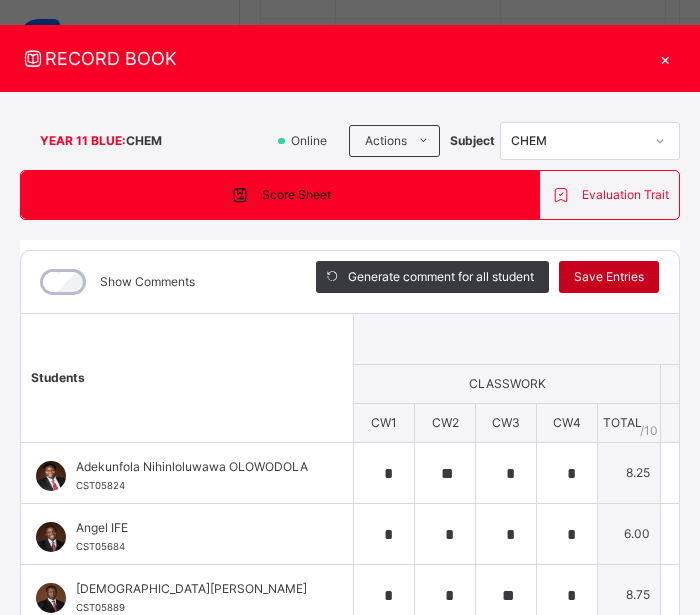 type on "**" 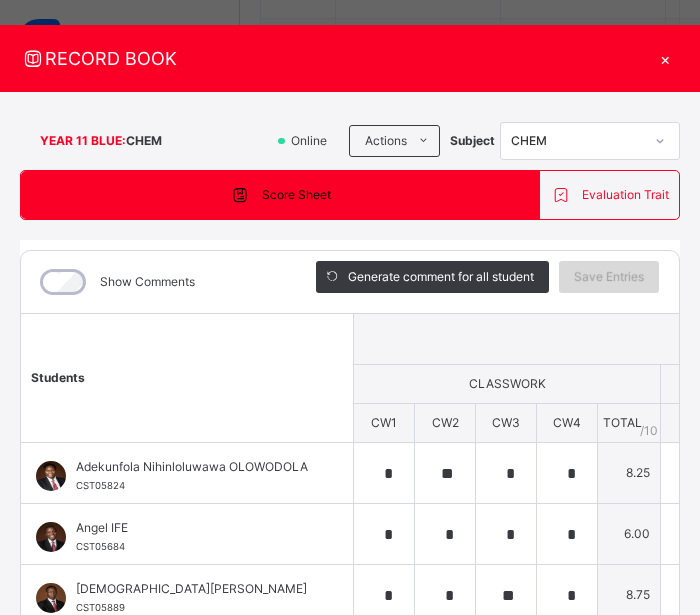 scroll, scrollTop: 25, scrollLeft: 0, axis: vertical 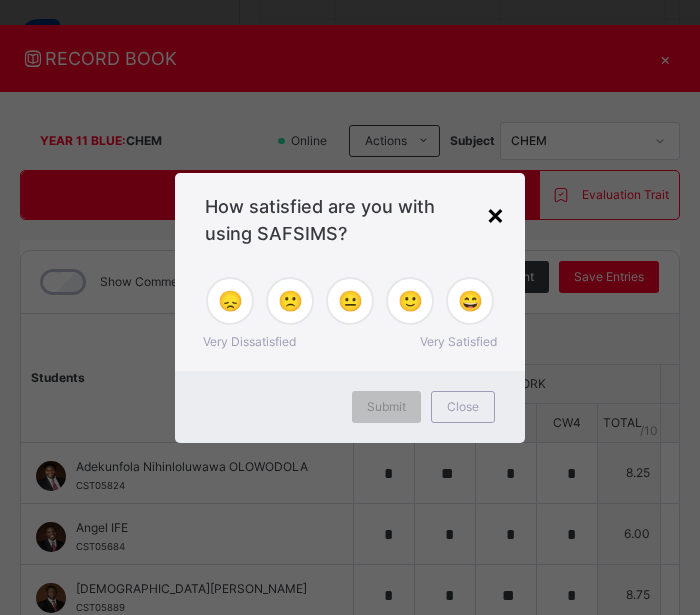 click on "×" at bounding box center [495, 214] 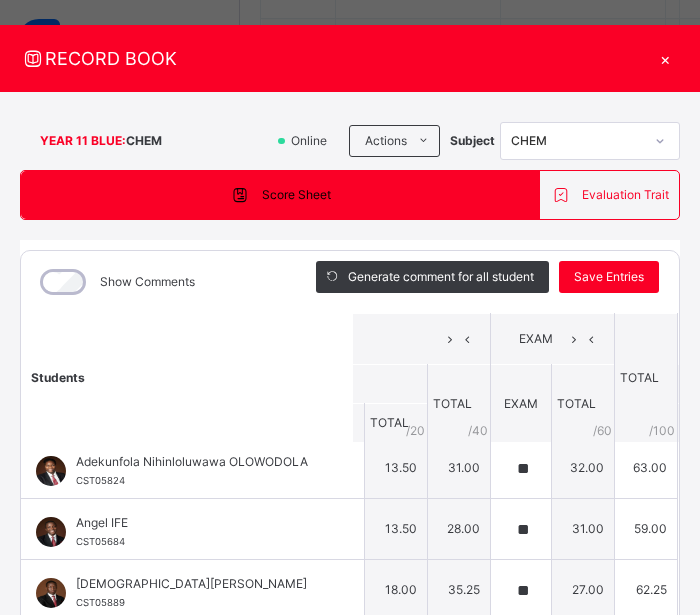 scroll, scrollTop: 6, scrollLeft: 725, axis: both 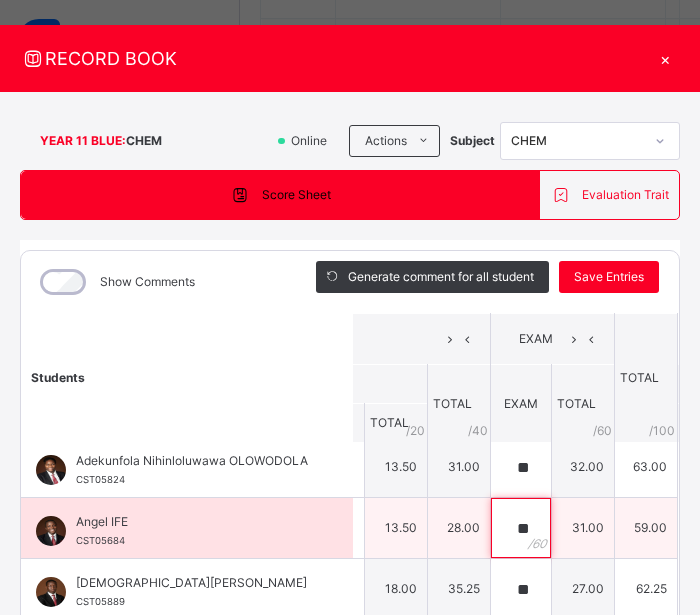 click on "**" at bounding box center (521, 528) 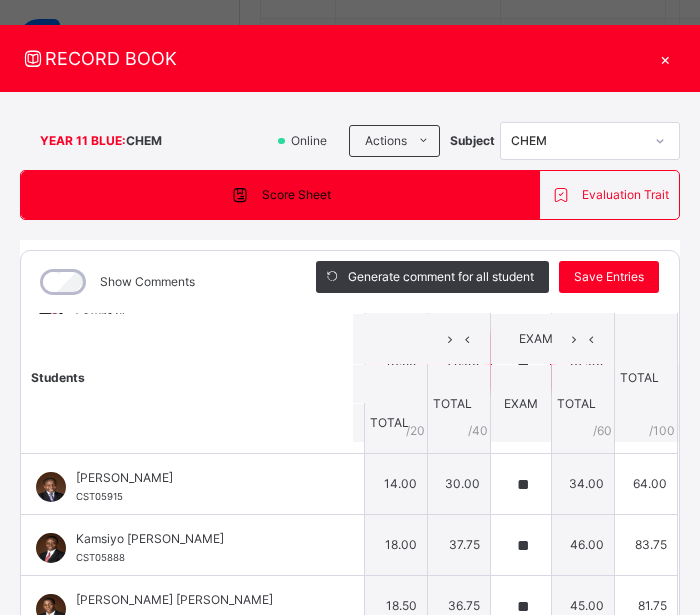 scroll, scrollTop: 194, scrollLeft: 725, axis: both 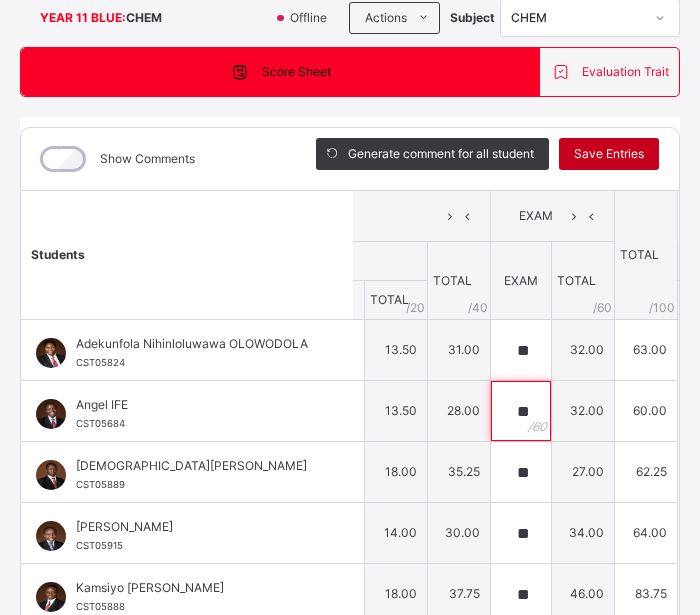 type on "**" 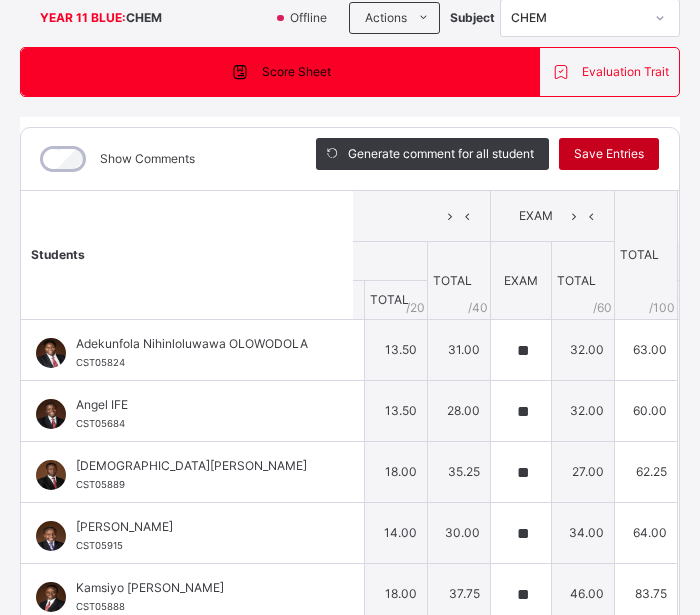 click on "Save Entries" at bounding box center [609, 154] 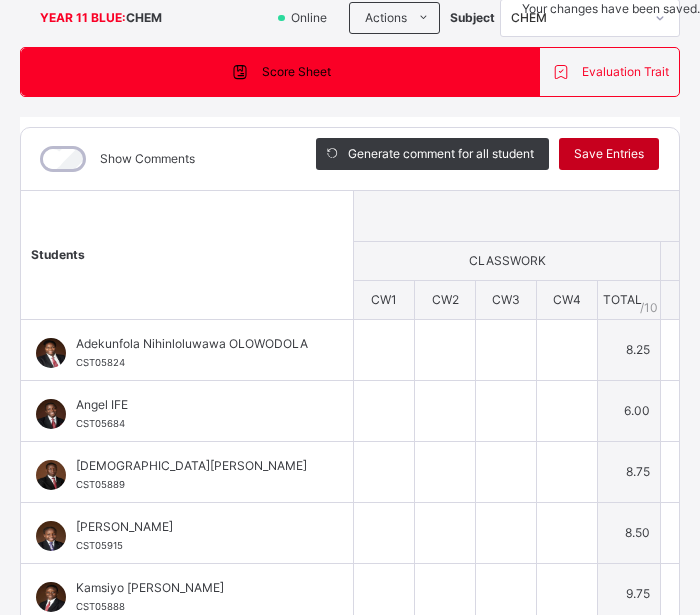 type on "*" 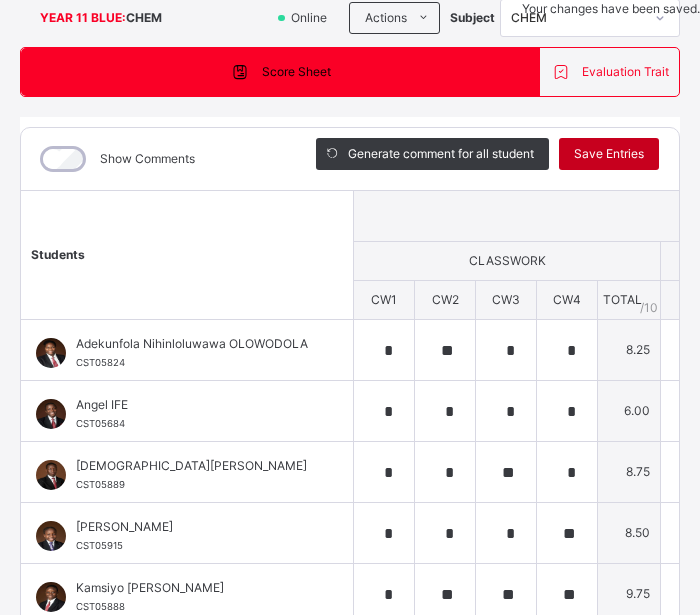 type on "**" 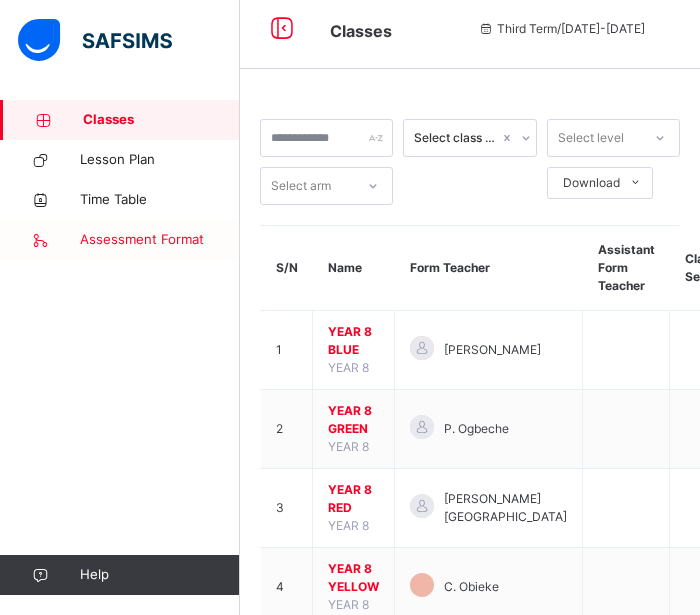 scroll, scrollTop: 389, scrollLeft: 0, axis: vertical 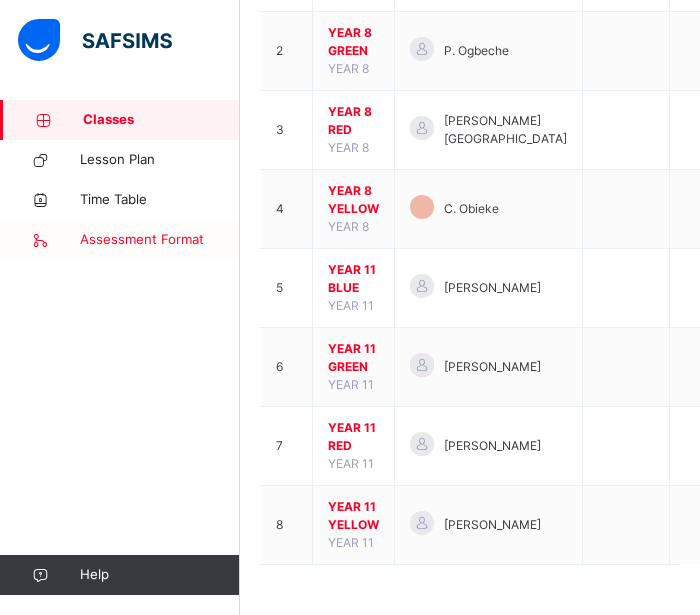 click on "Assessment Format" at bounding box center [160, 240] 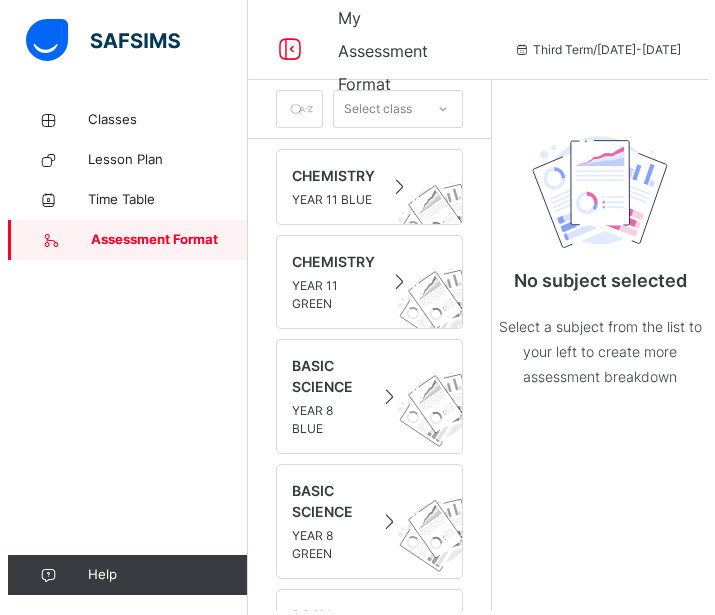 scroll, scrollTop: 0, scrollLeft: 0, axis: both 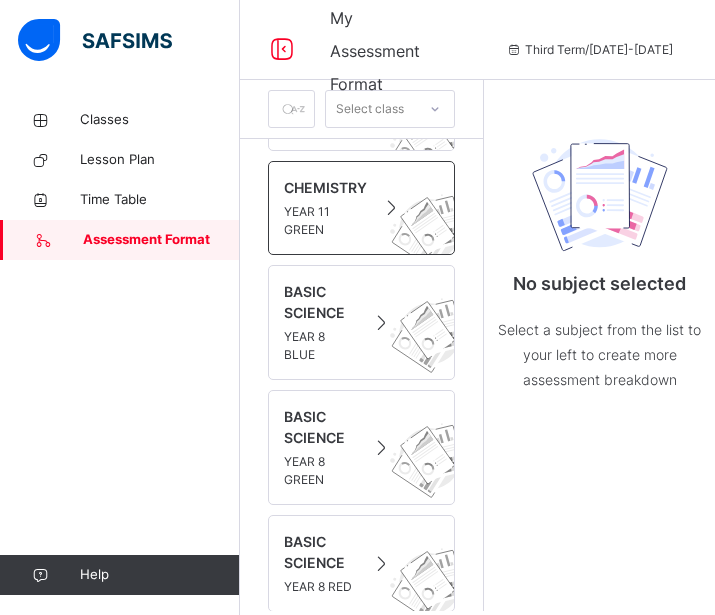 click on "YEAR 11 GREEN" at bounding box center (325, 221) 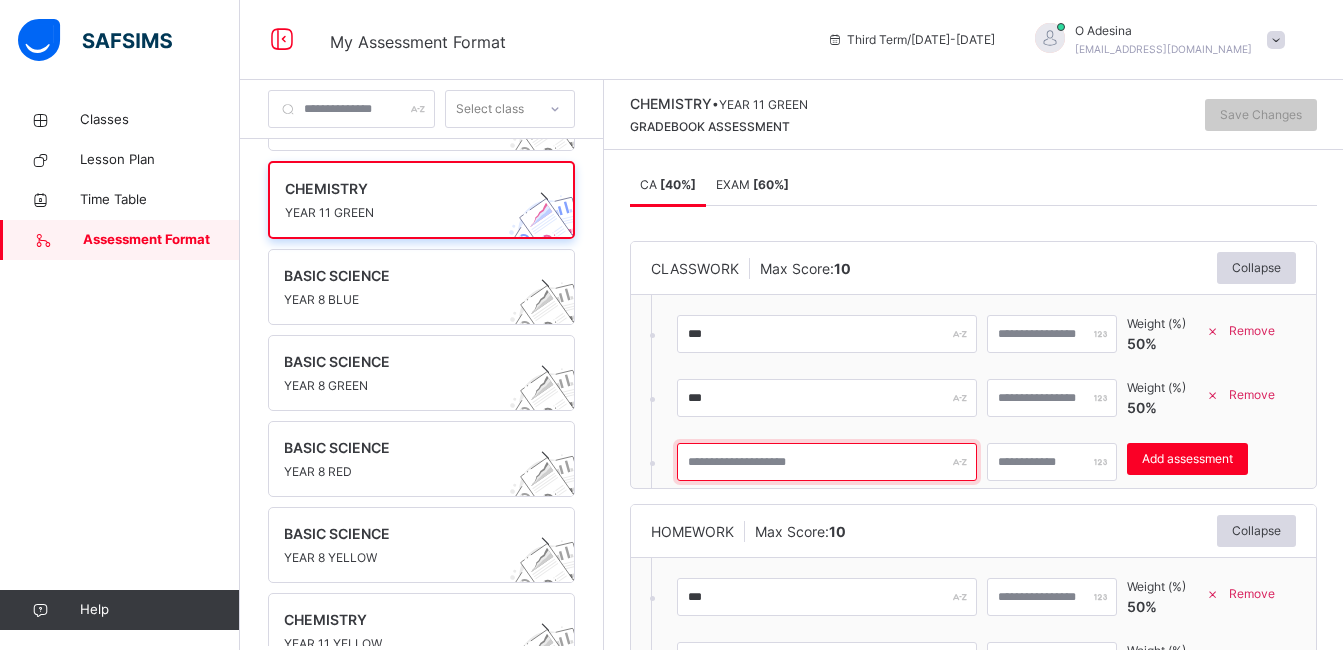 click at bounding box center (827, 462) 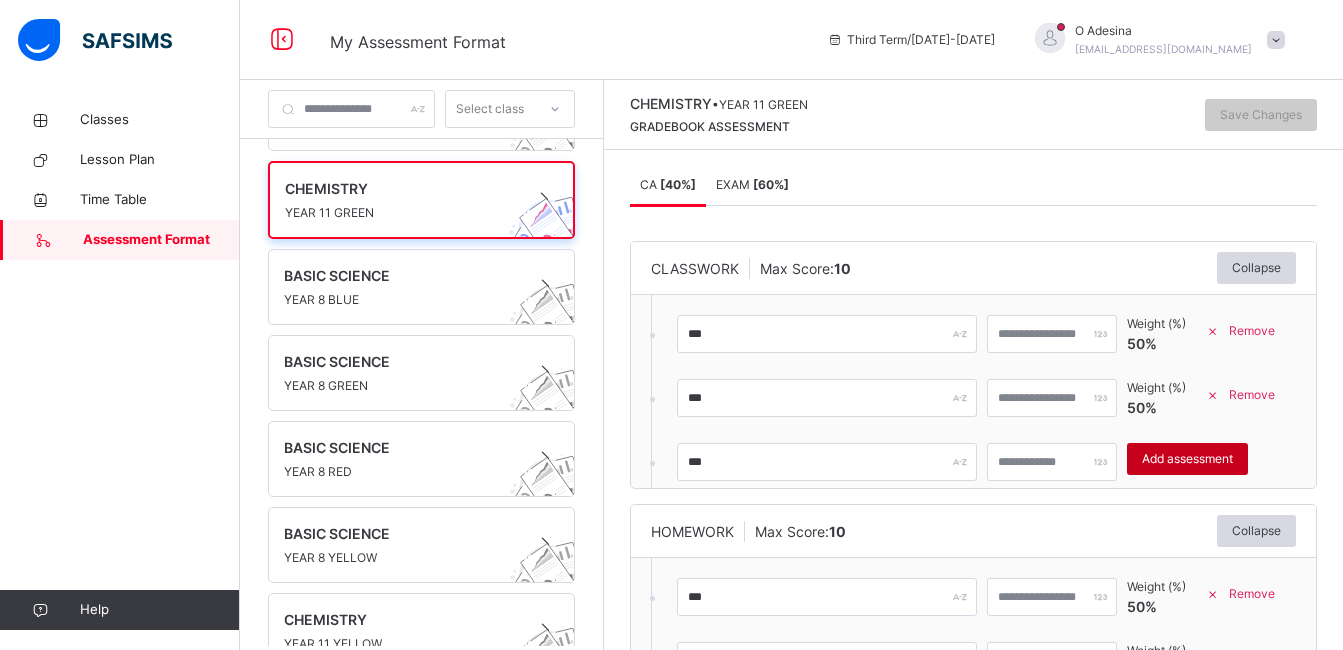 click on "Add assessment" at bounding box center (1187, 459) 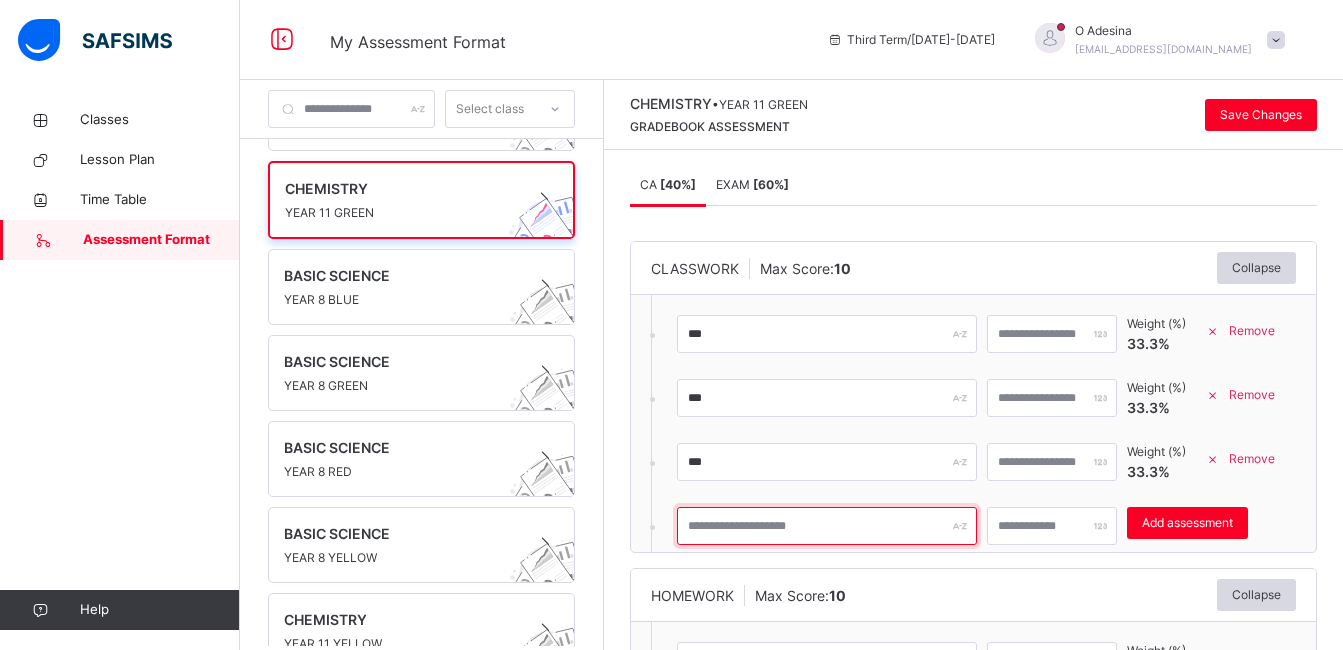click at bounding box center [827, 526] 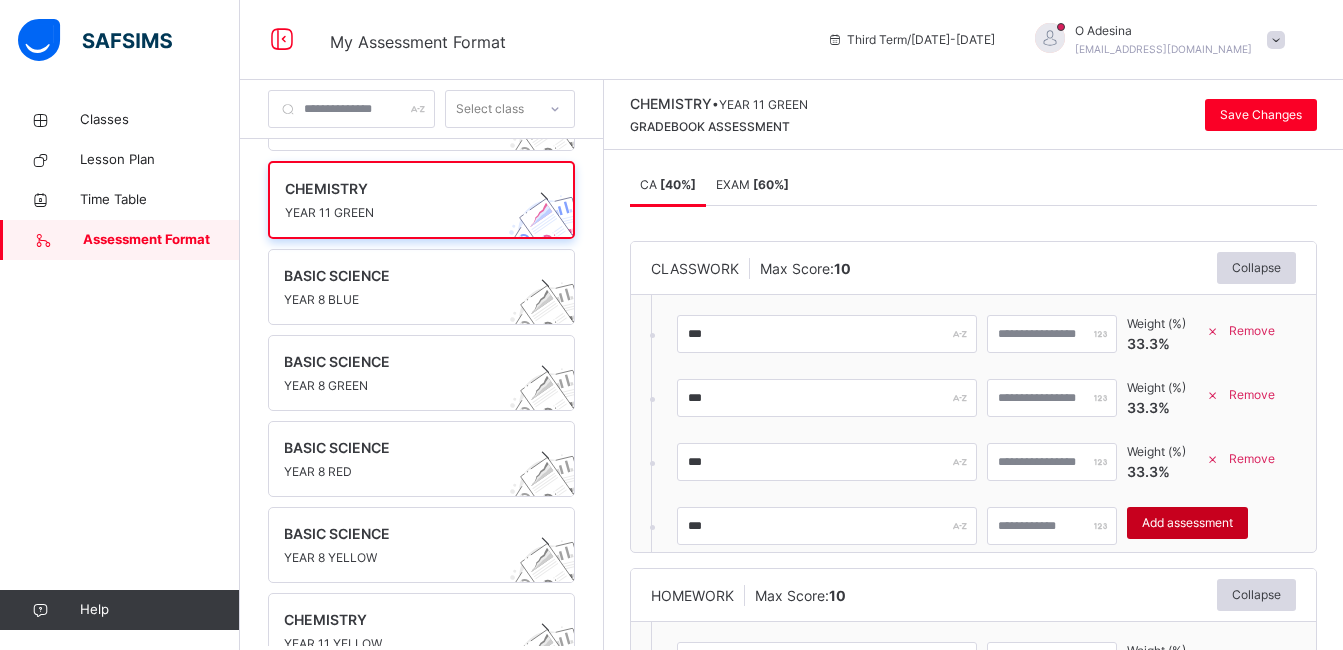 click on "Add assessment" at bounding box center [1187, 523] 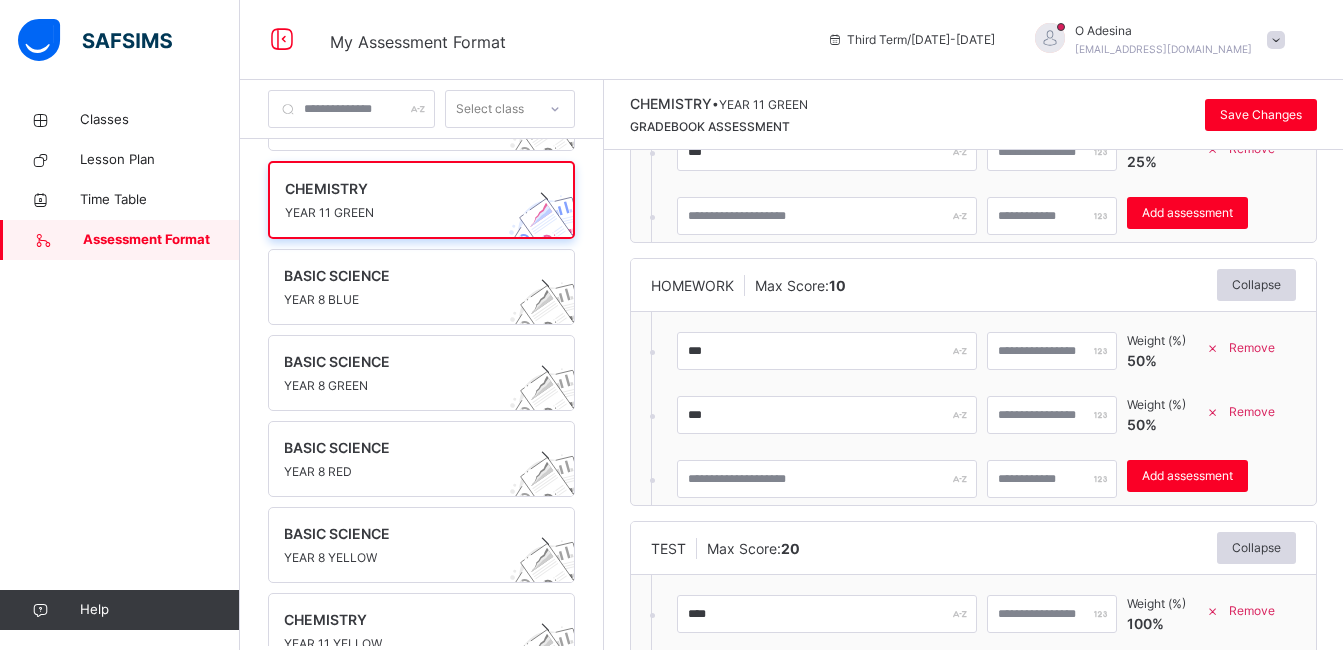 scroll, scrollTop: 376, scrollLeft: 0, axis: vertical 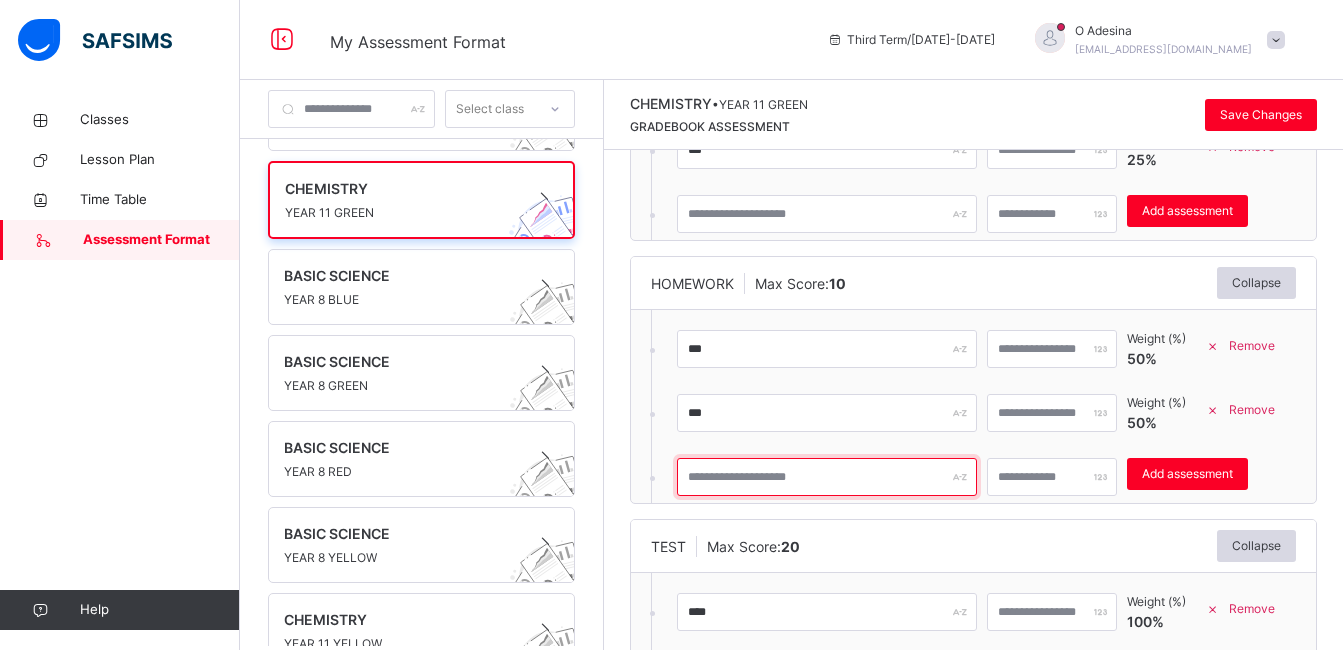 click at bounding box center (827, 477) 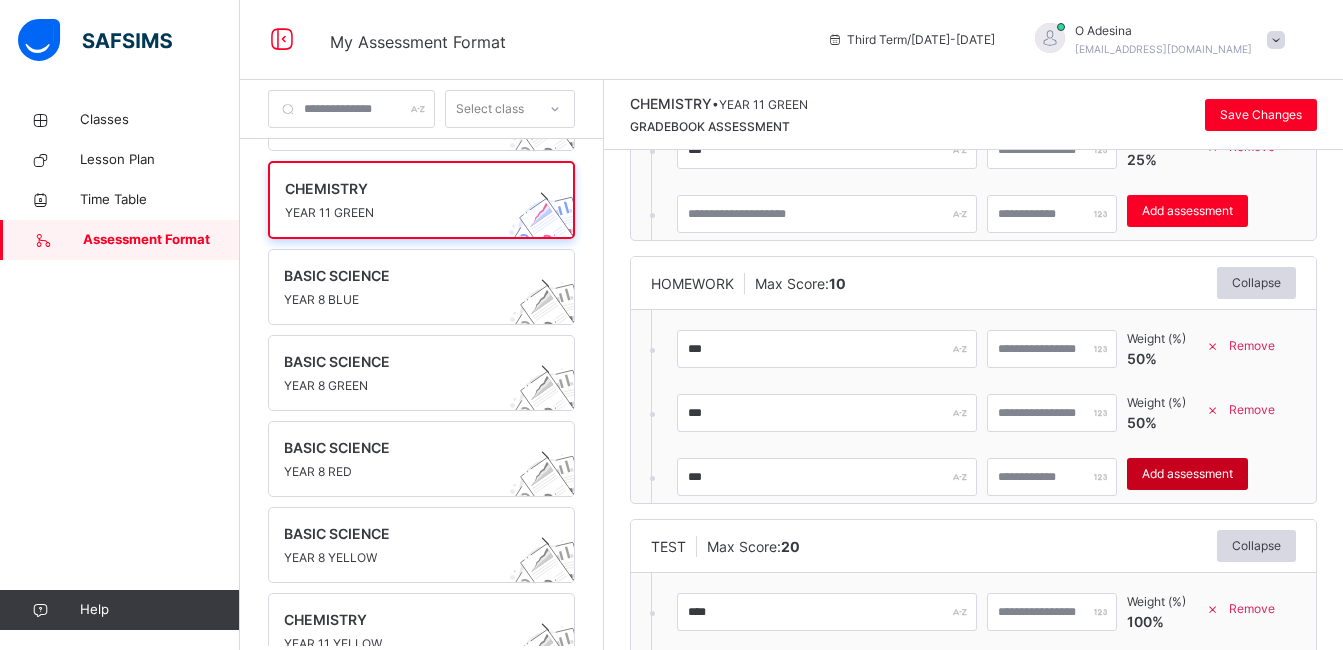 click on "Add assessment" at bounding box center (1187, 474) 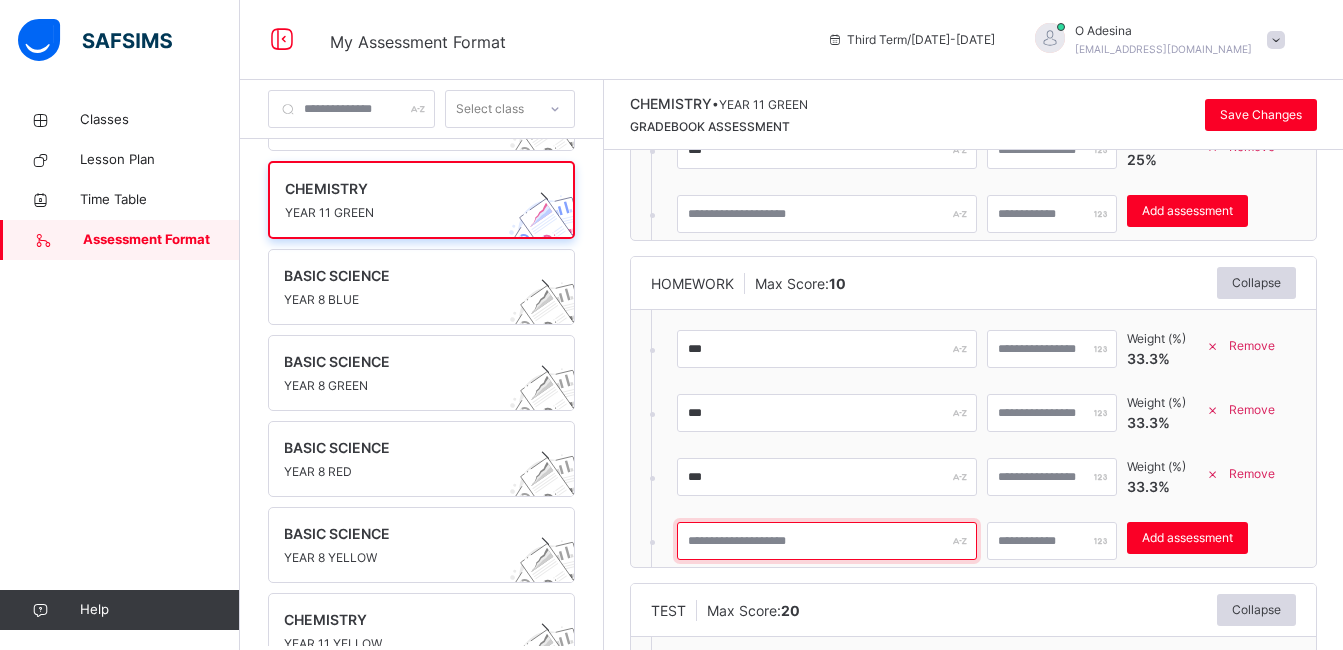 click at bounding box center (827, 541) 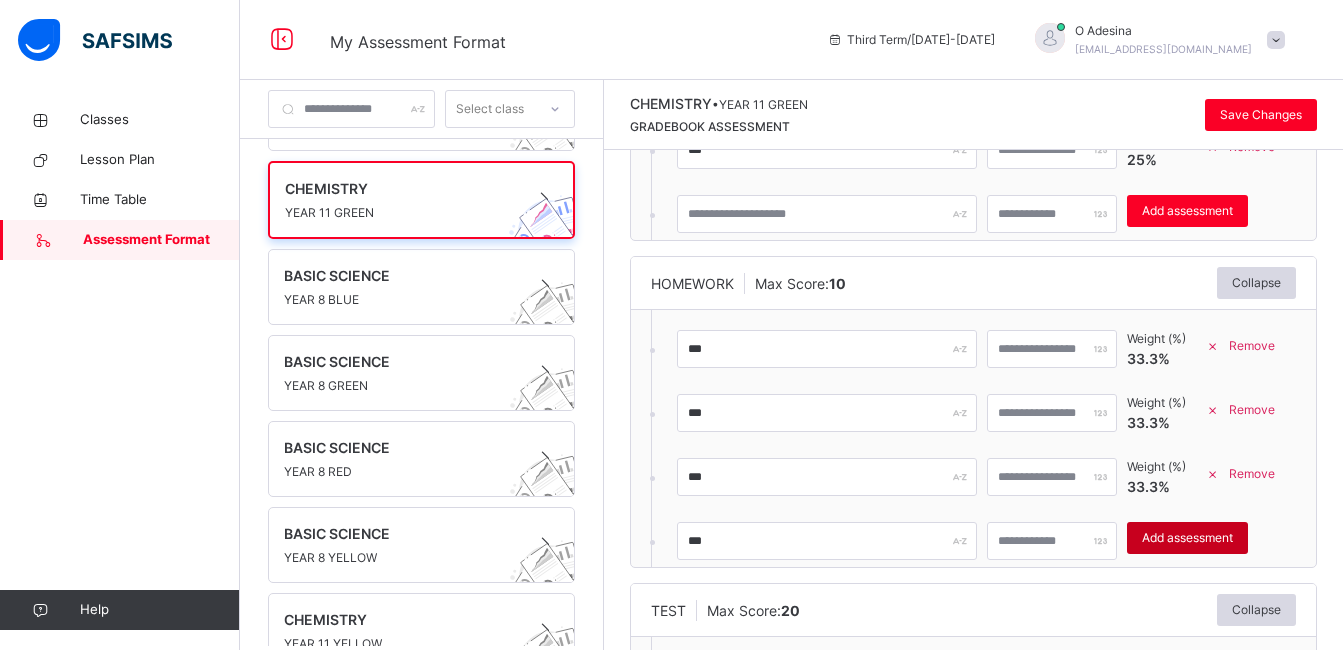click on "Add assessment" at bounding box center [1187, 538] 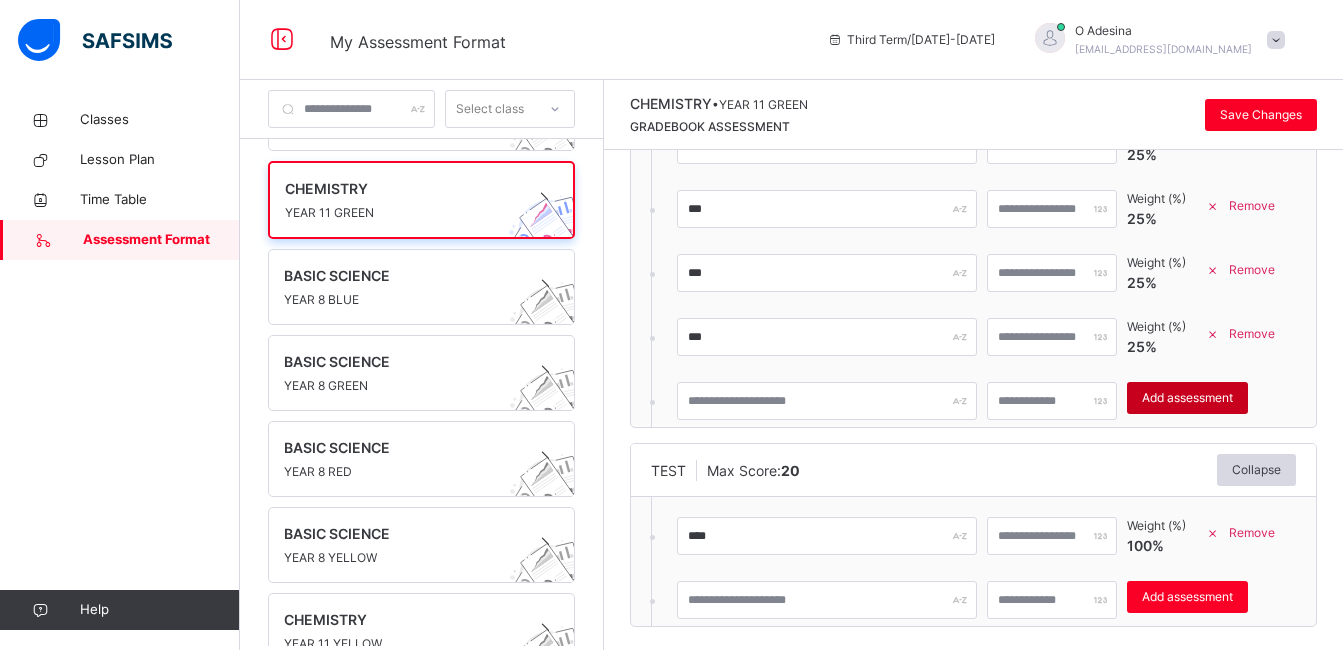scroll, scrollTop: 600, scrollLeft: 0, axis: vertical 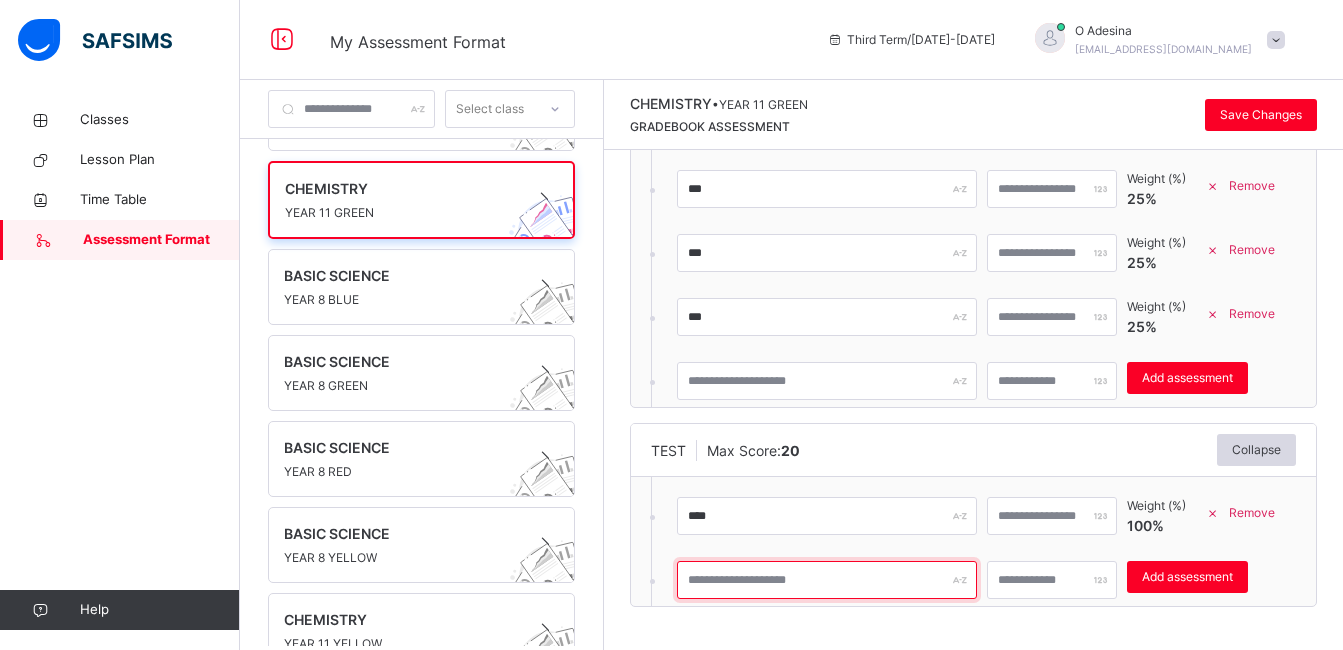 click at bounding box center [827, 580] 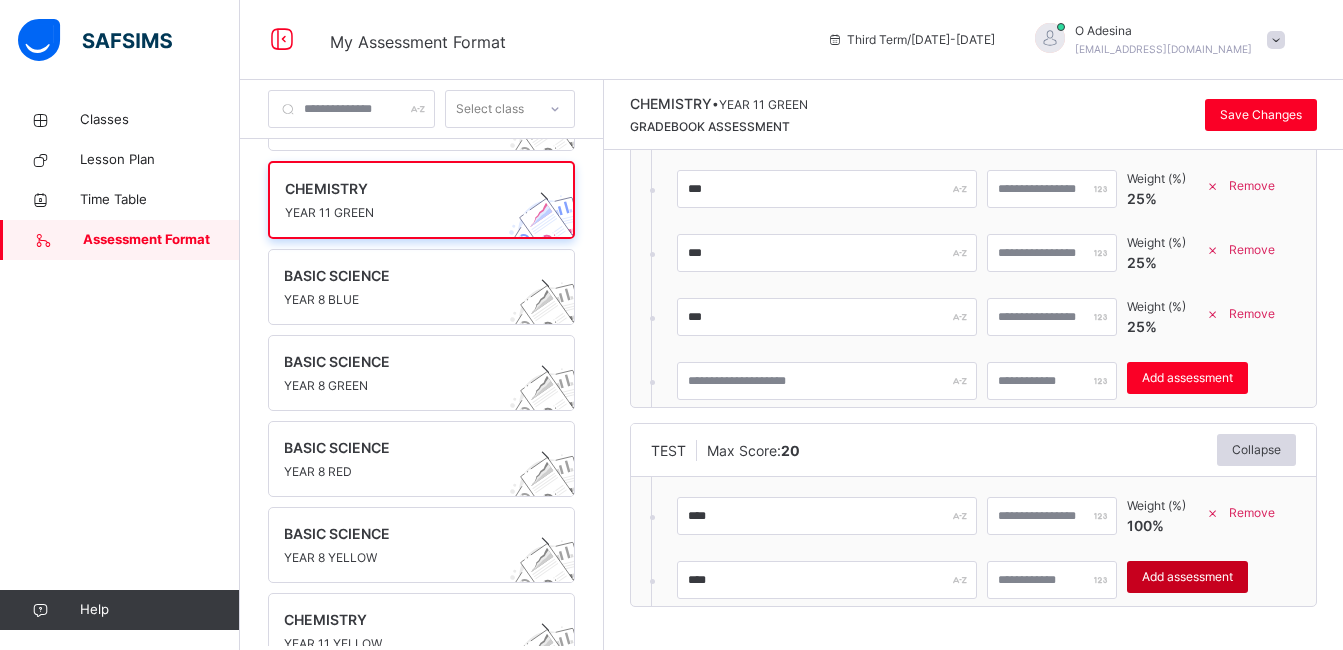 click on "Add assessment" at bounding box center [1187, 577] 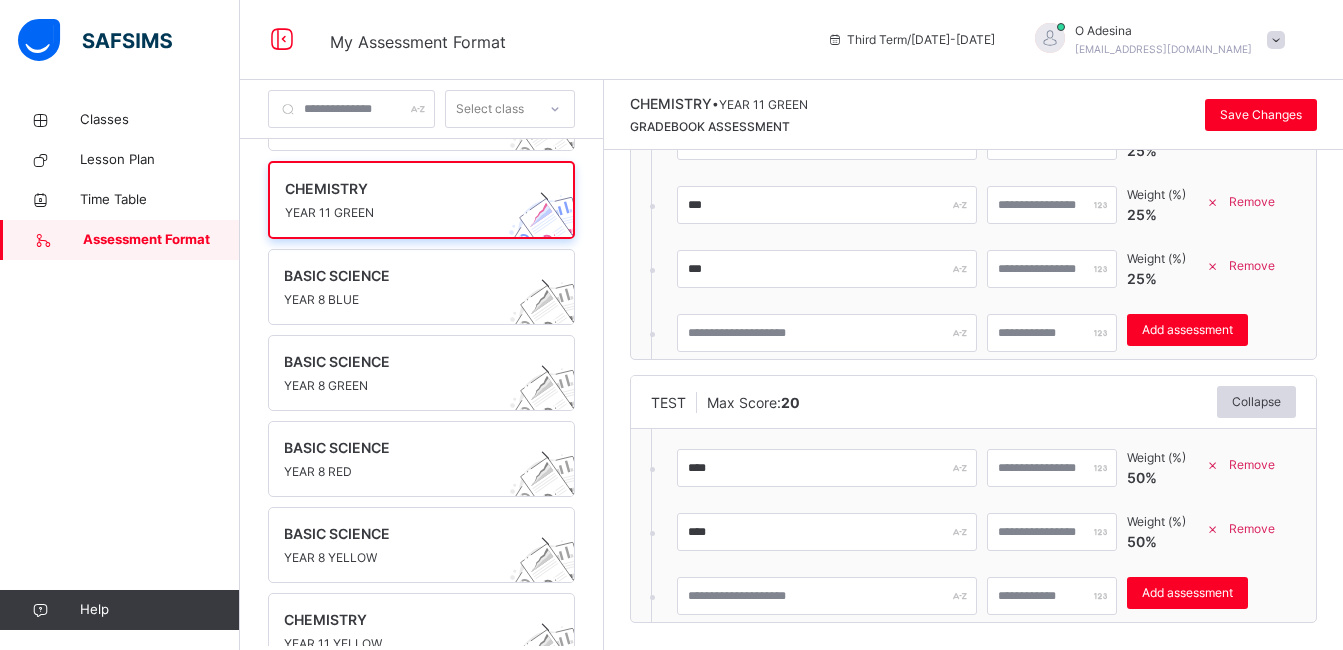 scroll, scrollTop: 664, scrollLeft: 0, axis: vertical 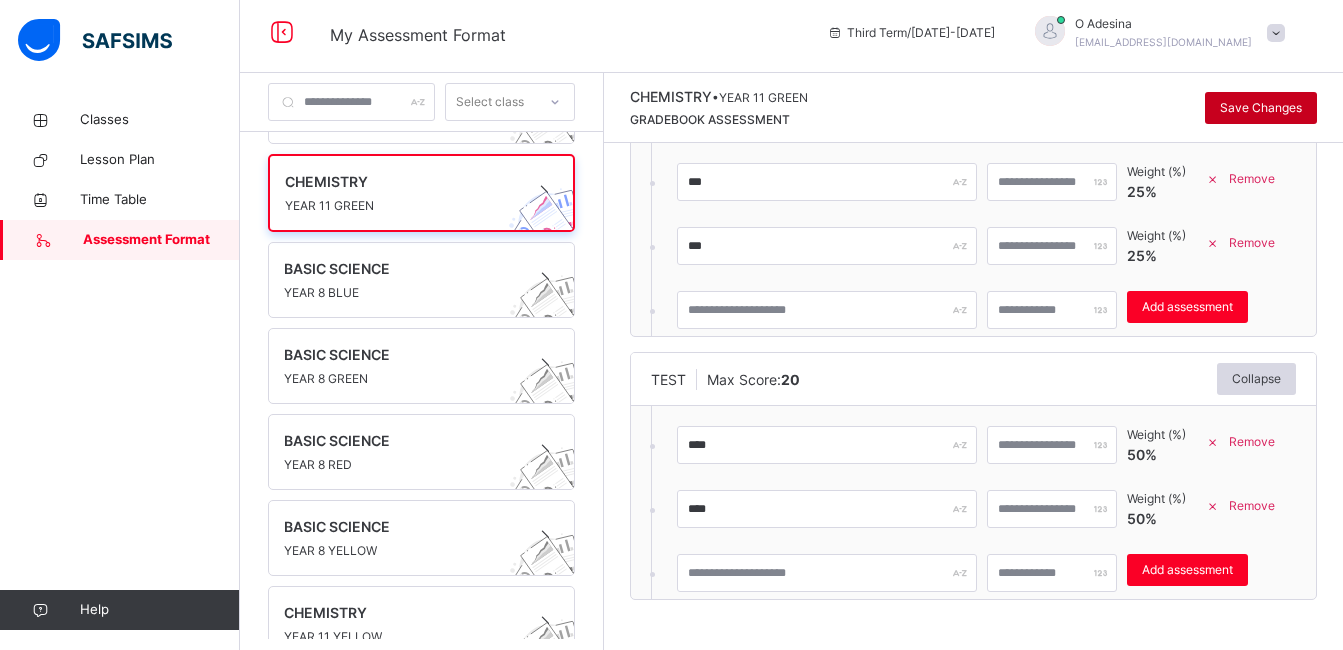 click on "Save Changes" at bounding box center (1261, 108) 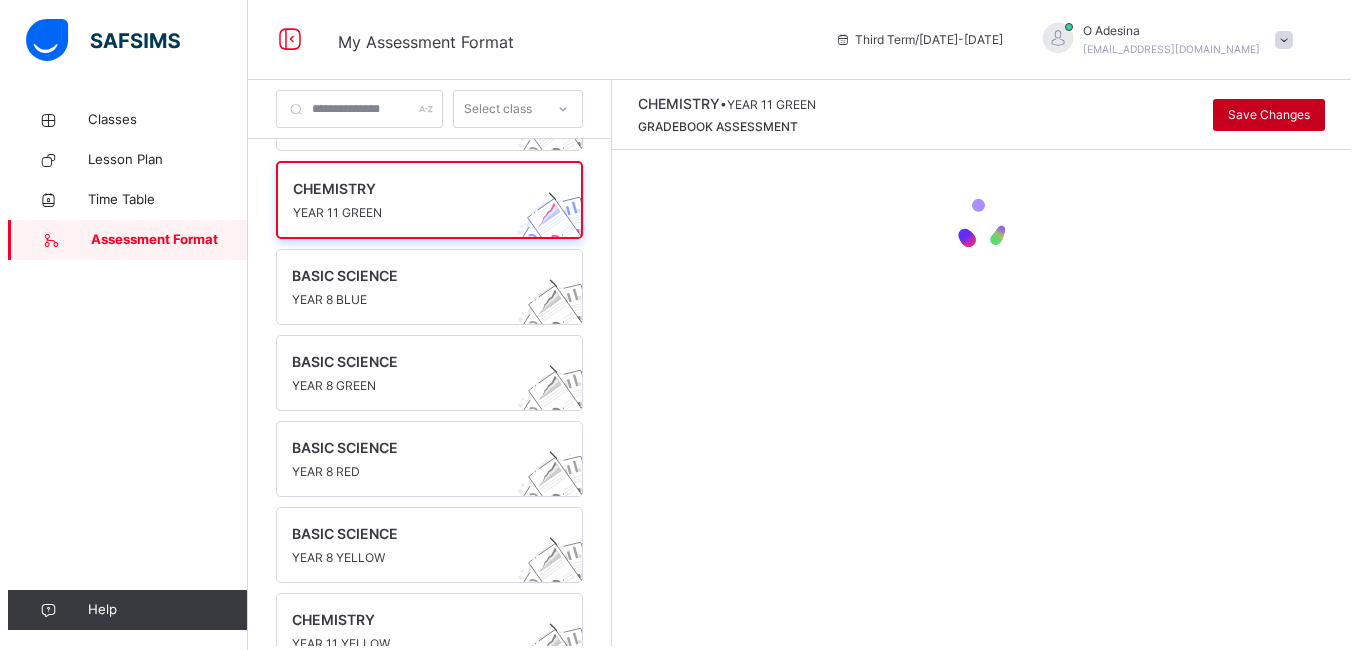 scroll, scrollTop: 0, scrollLeft: 0, axis: both 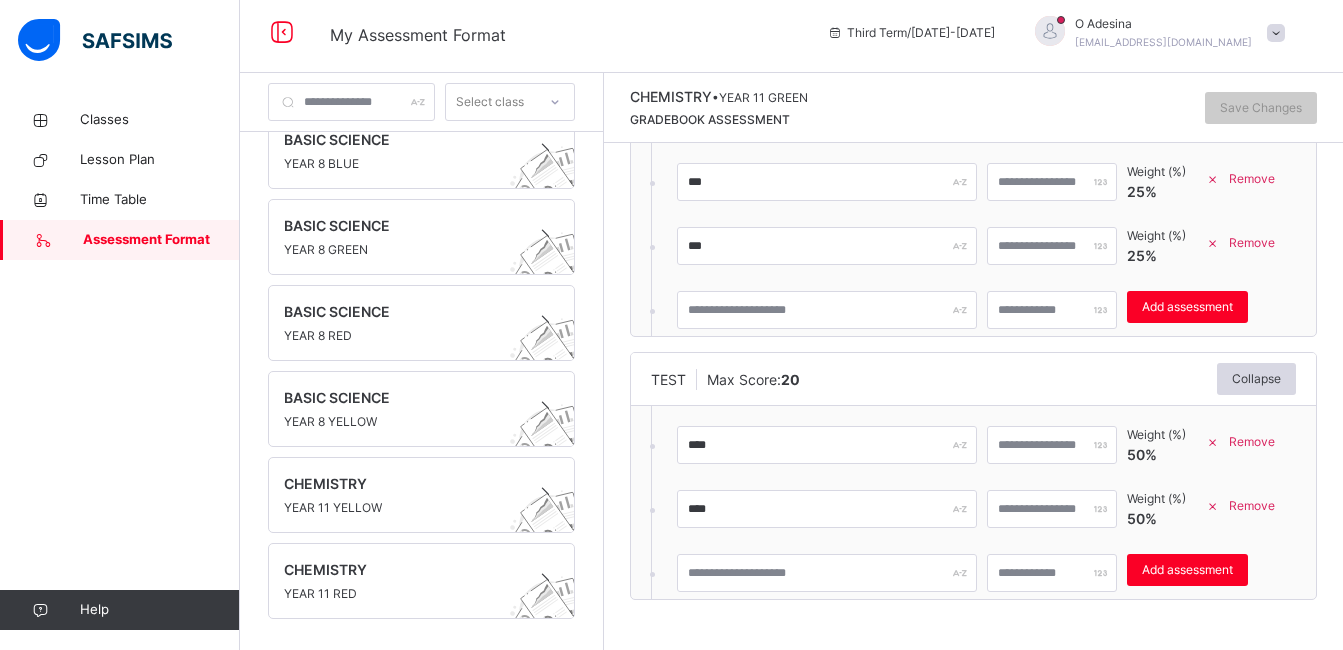 click on "CHEMISTRY     YEAR 11 BLUE     CHEMISTRY     YEAR 11 GREEN     BASIC SCIENCE     YEAR 8 BLUE     BASIC SCIENCE     YEAR 8 GREEN     BASIC SCIENCE     YEAR 8 RED     BASIC SCIENCE     YEAR 8 YELLOW     CHEMISTRY     YEAR 11 YELLOW     CHEMISTRY     YEAR 11 RED" at bounding box center (421, 385) 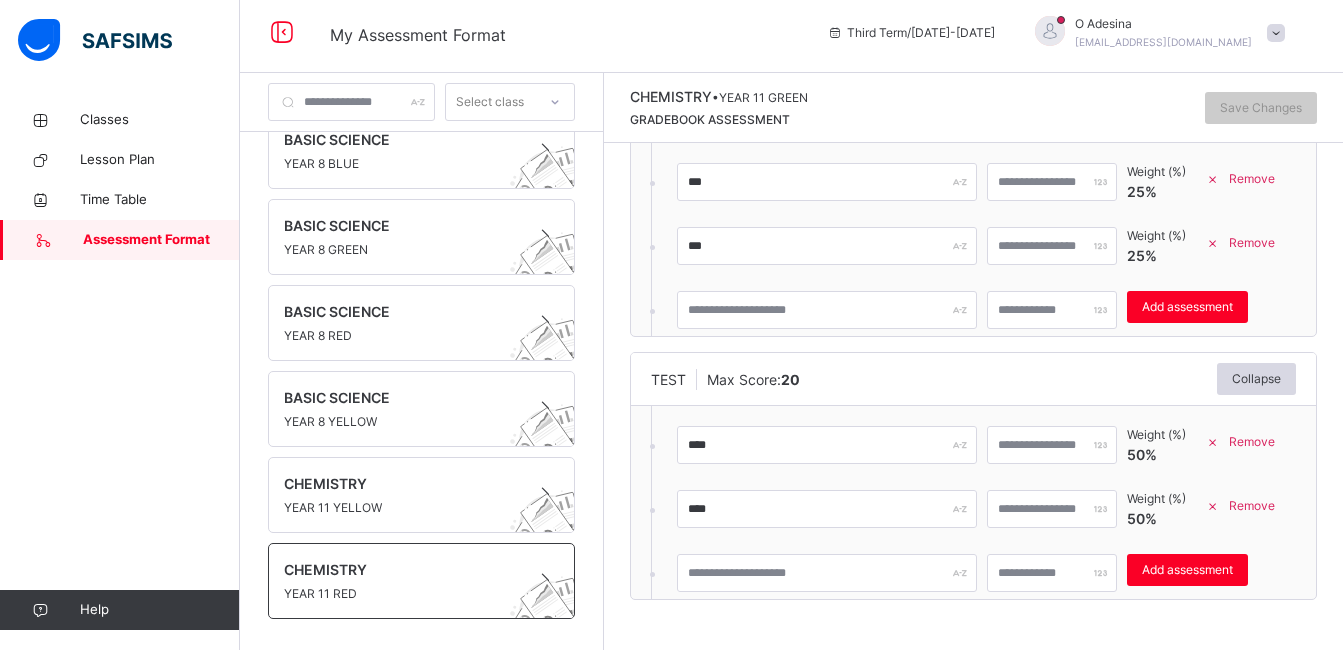 click on "CHEMISTRY" at bounding box center (402, 569) 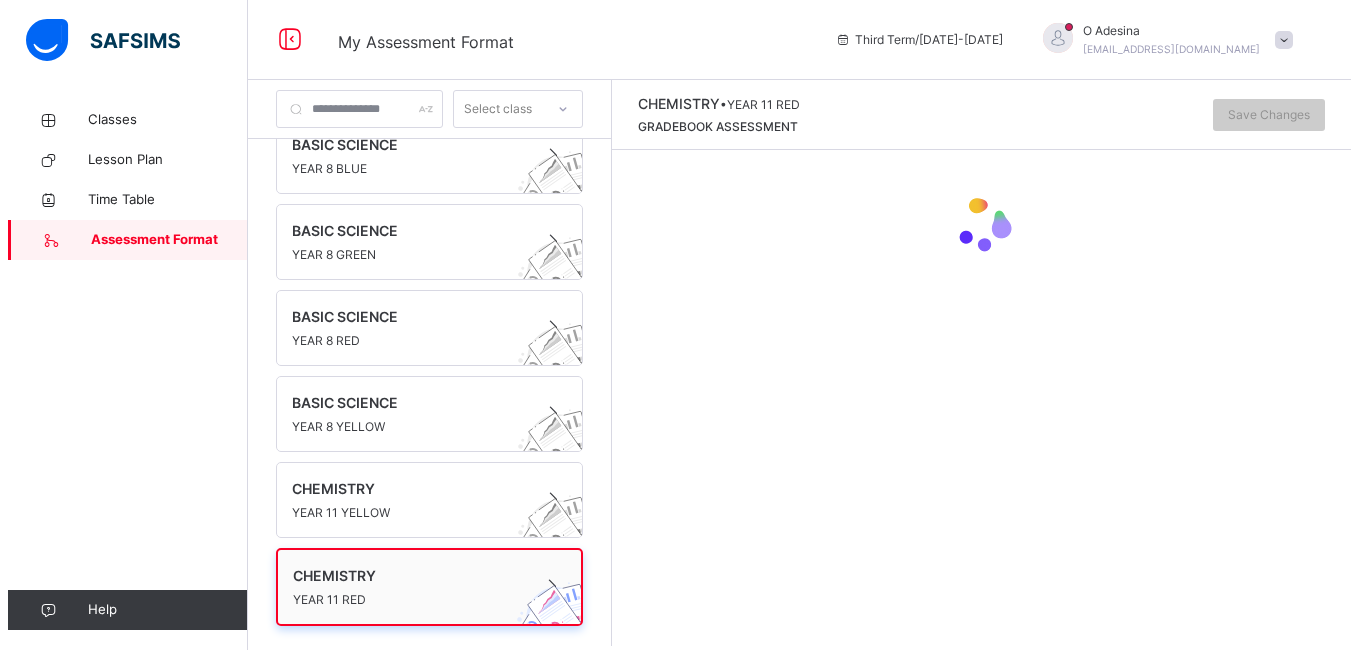 scroll, scrollTop: 0, scrollLeft: 0, axis: both 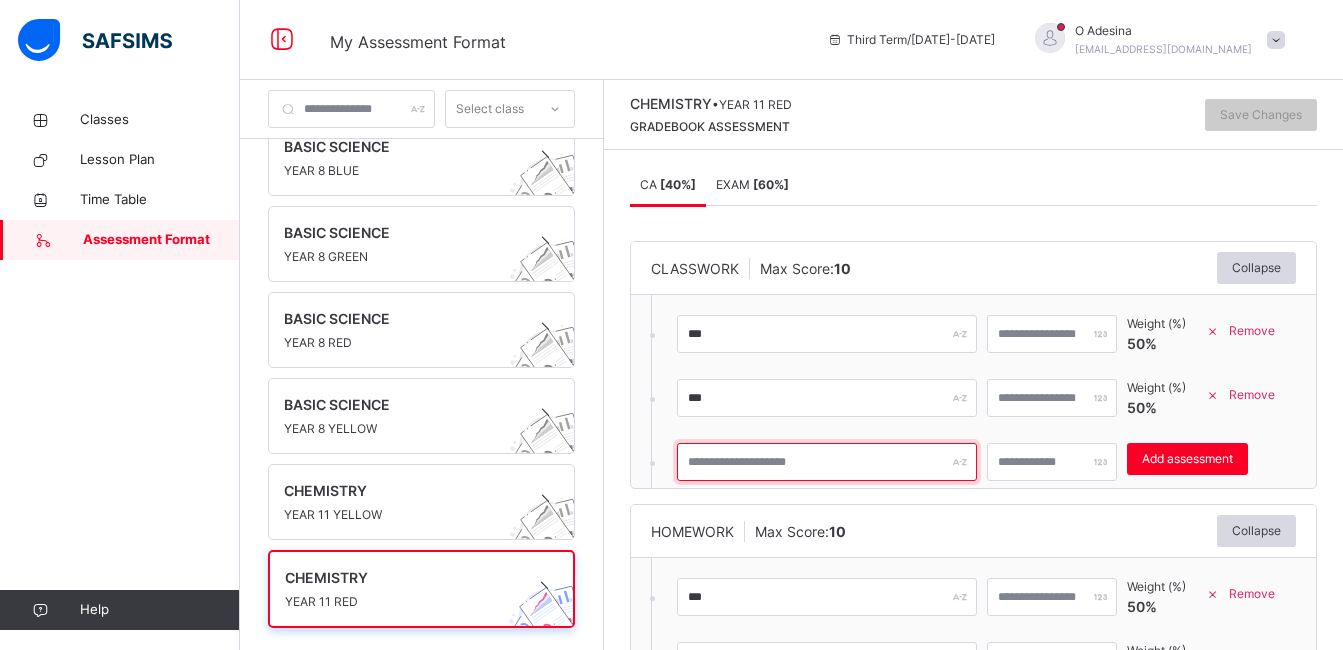 click at bounding box center (827, 462) 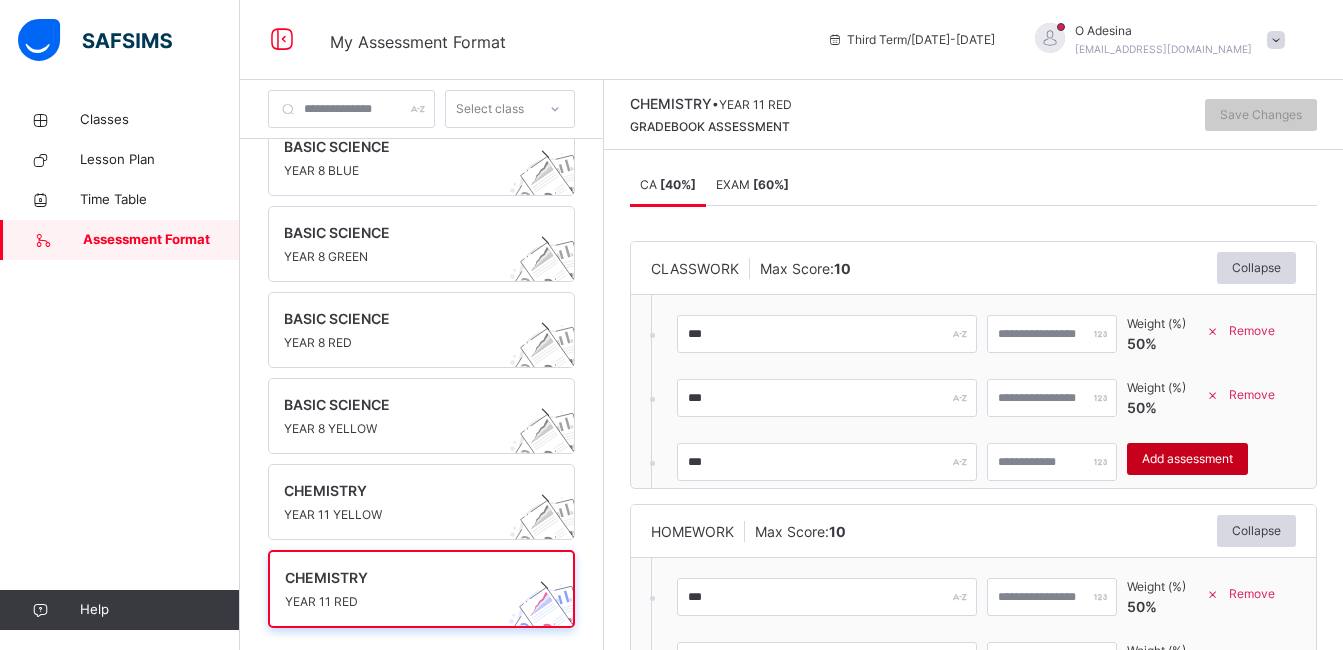 click on "Add assessment" at bounding box center (1187, 459) 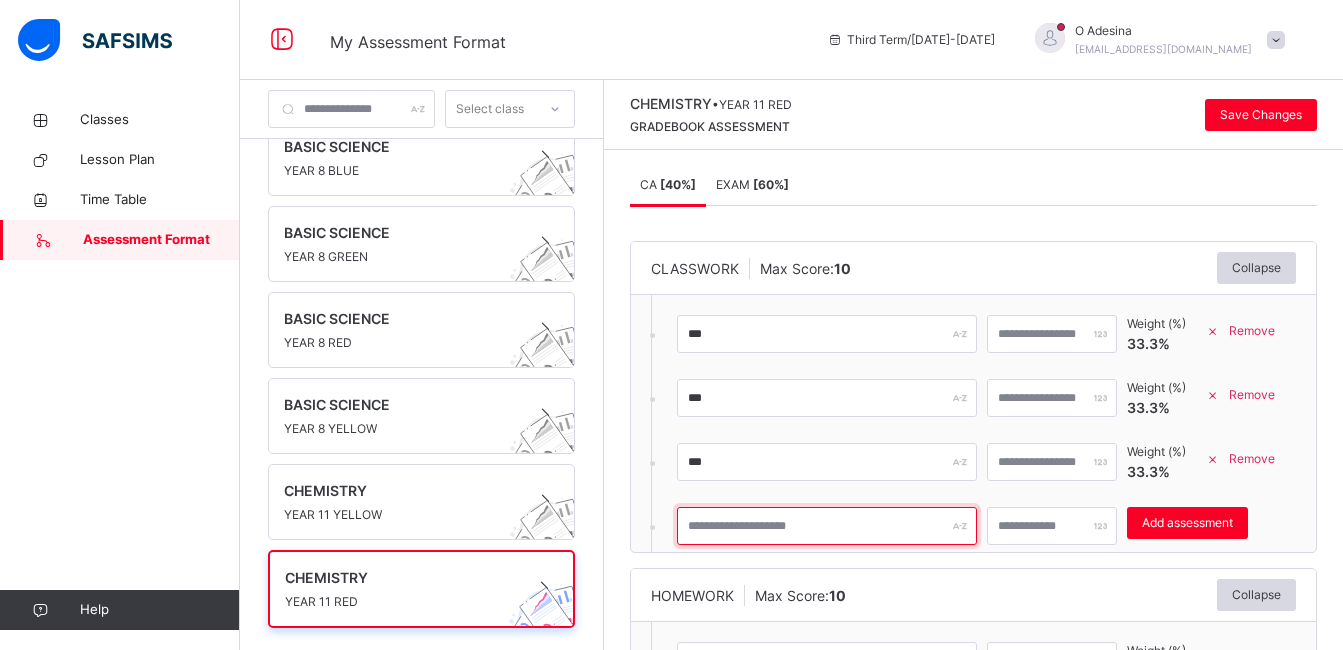 click at bounding box center (827, 526) 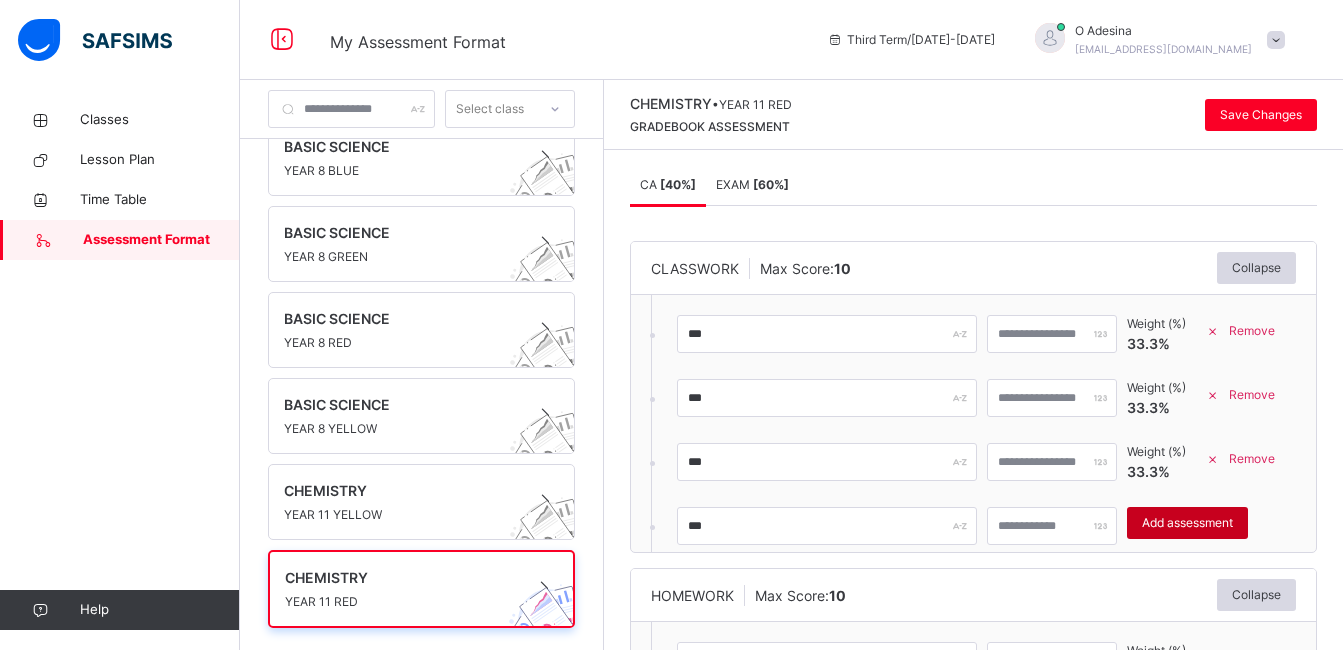 click on "Add assessment" at bounding box center [1187, 523] 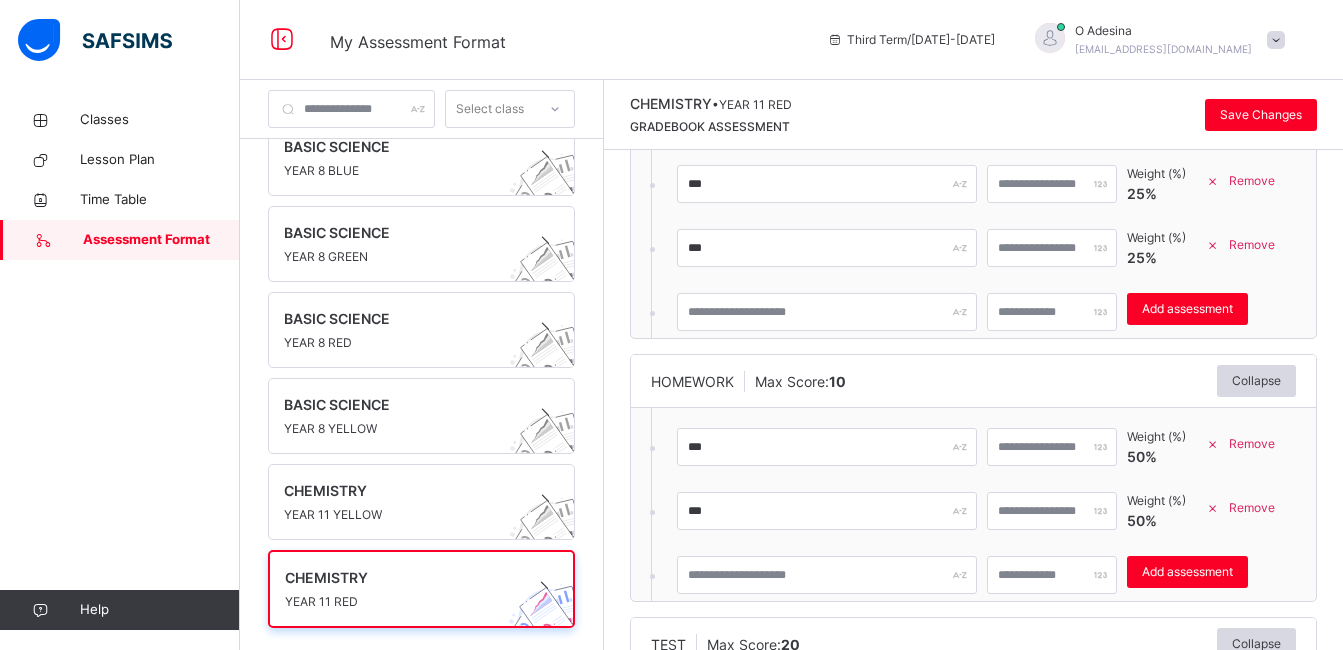 scroll, scrollTop: 279, scrollLeft: 0, axis: vertical 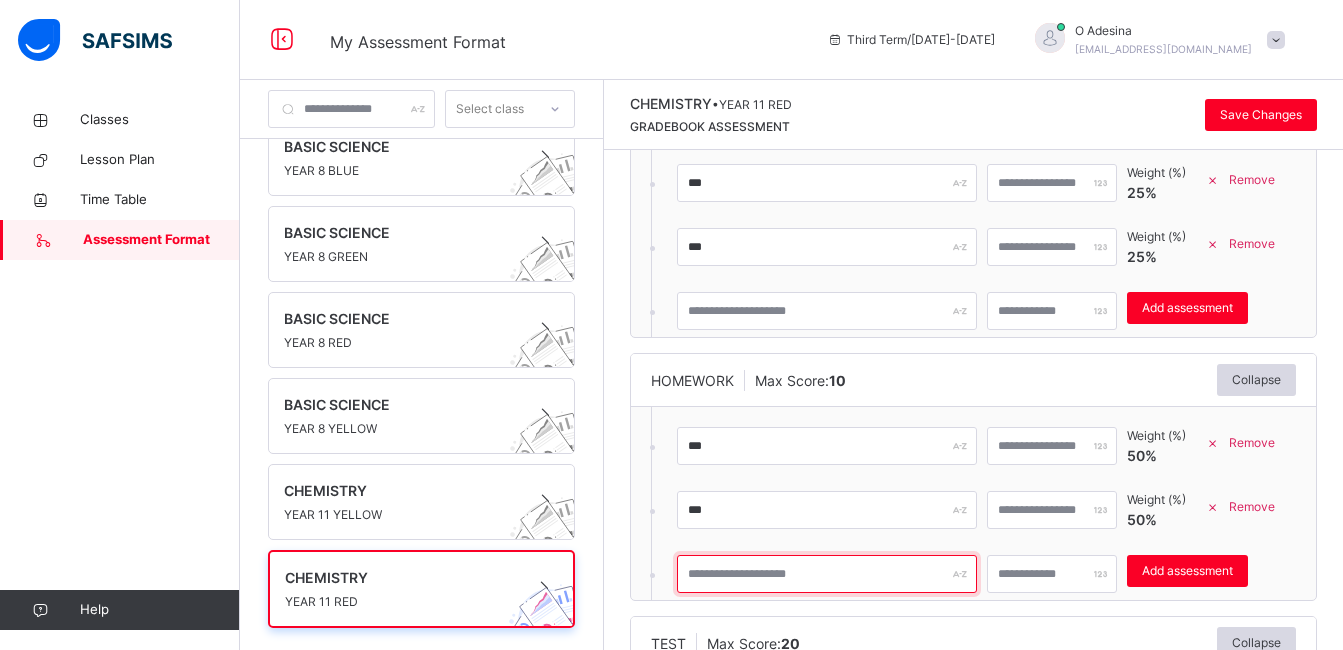click at bounding box center (827, 574) 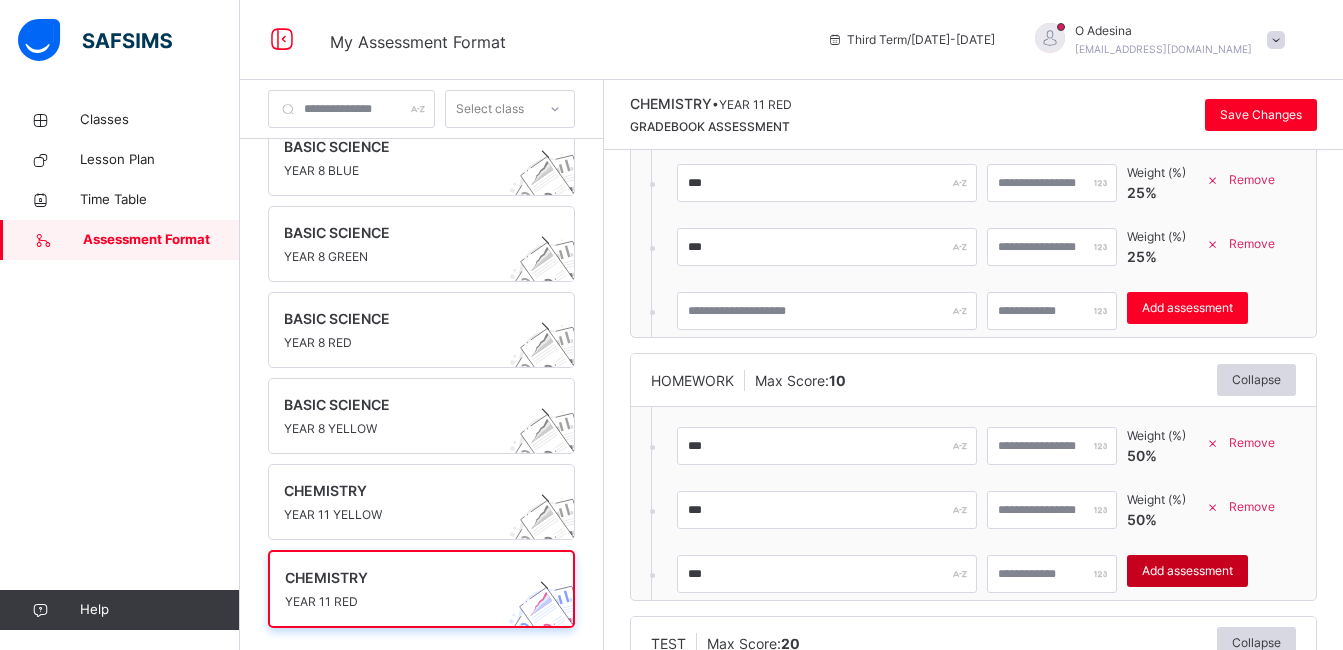 click on "Add assessment" at bounding box center [1187, 571] 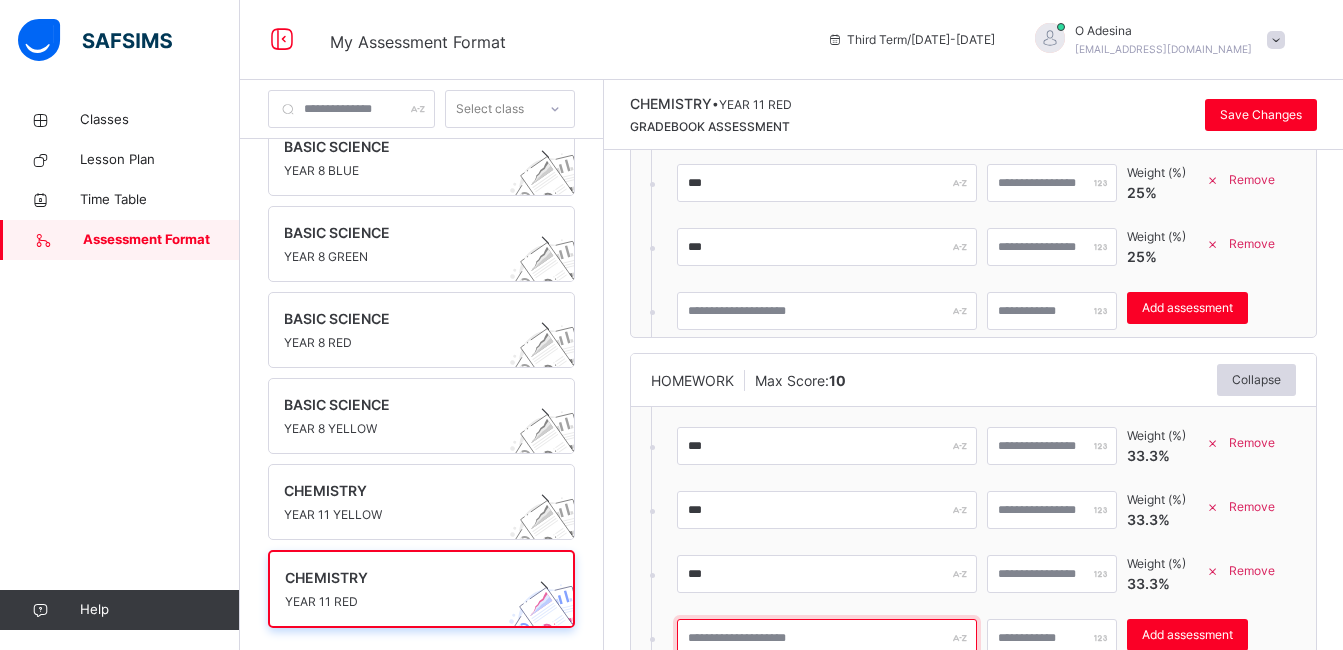 click at bounding box center (827, 638) 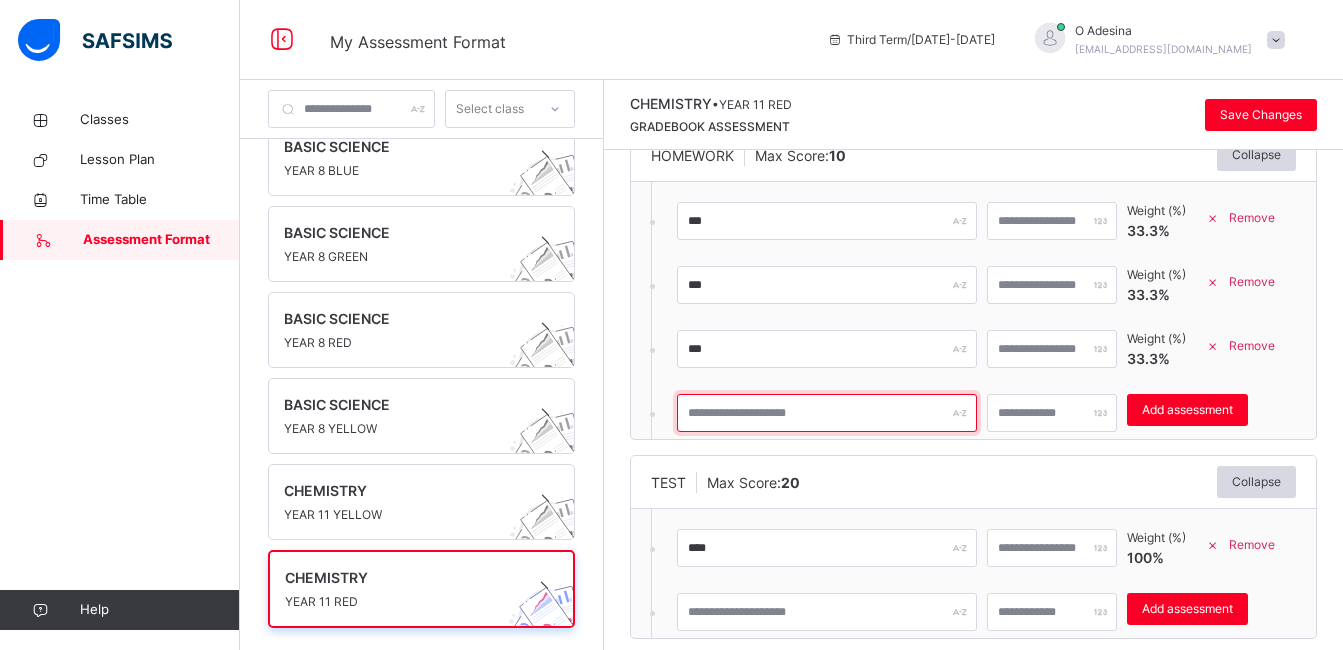 scroll, scrollTop: 536, scrollLeft: 0, axis: vertical 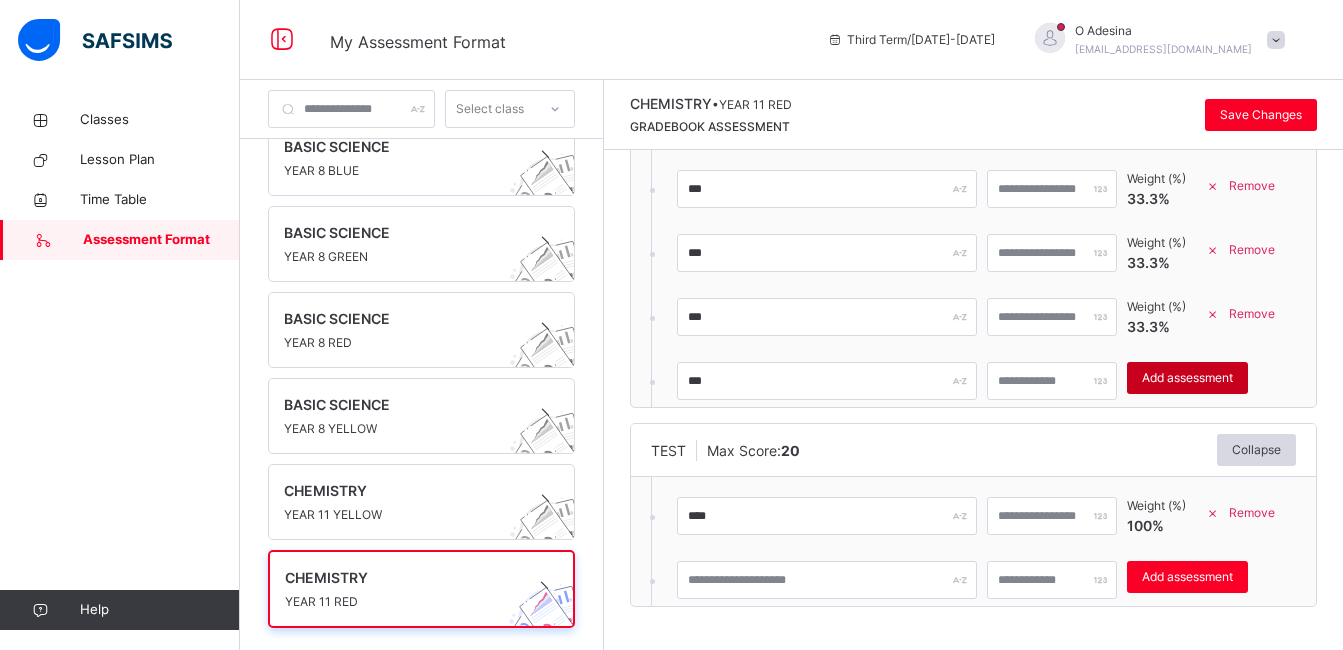 click on "Add assessment" at bounding box center (1187, 378) 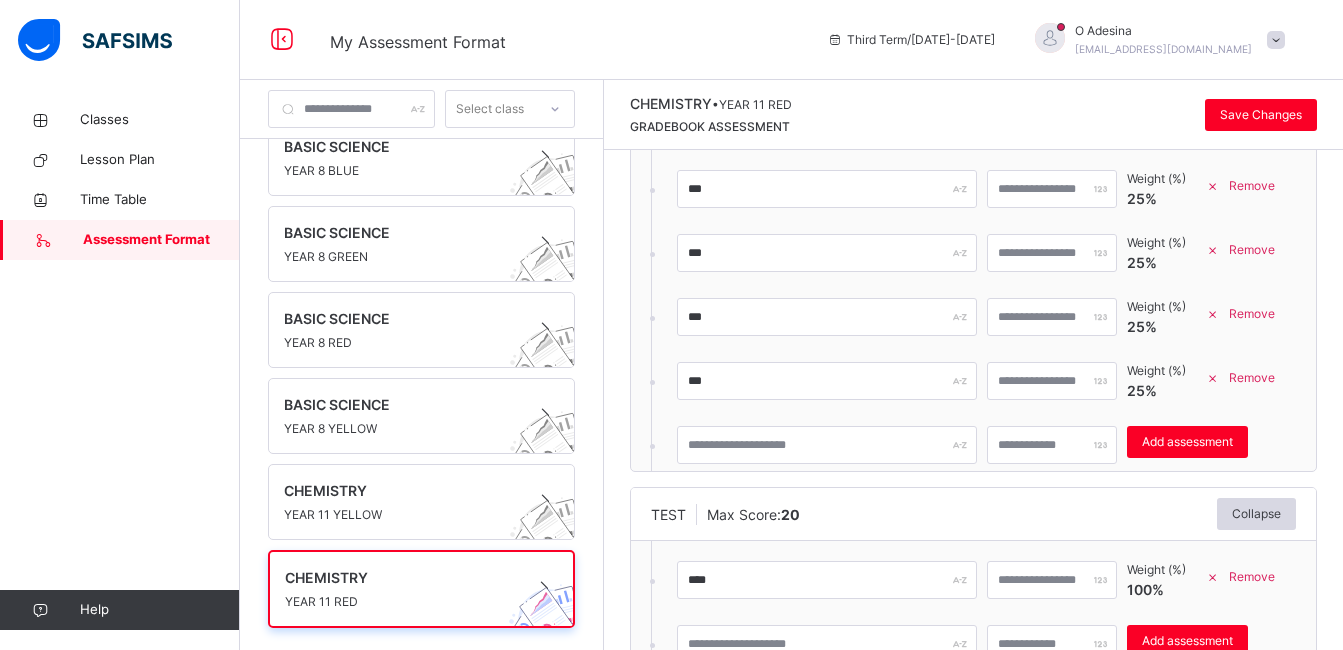 scroll, scrollTop: 600, scrollLeft: 0, axis: vertical 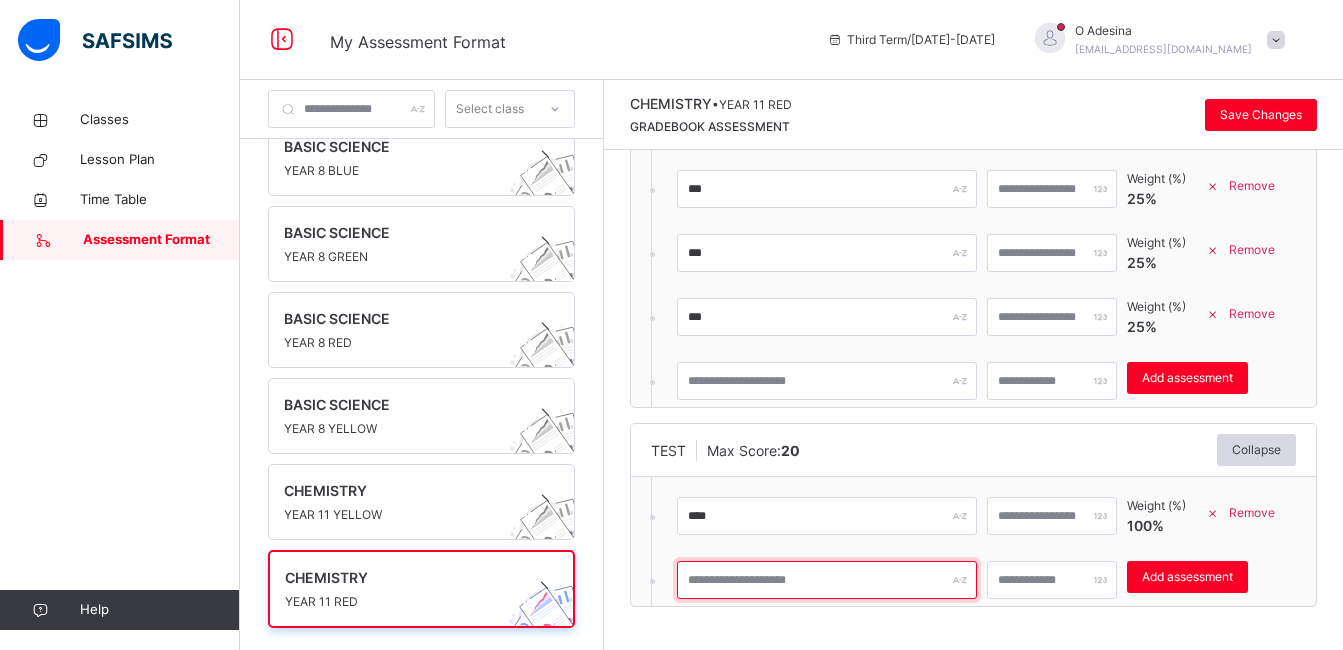click at bounding box center (827, 580) 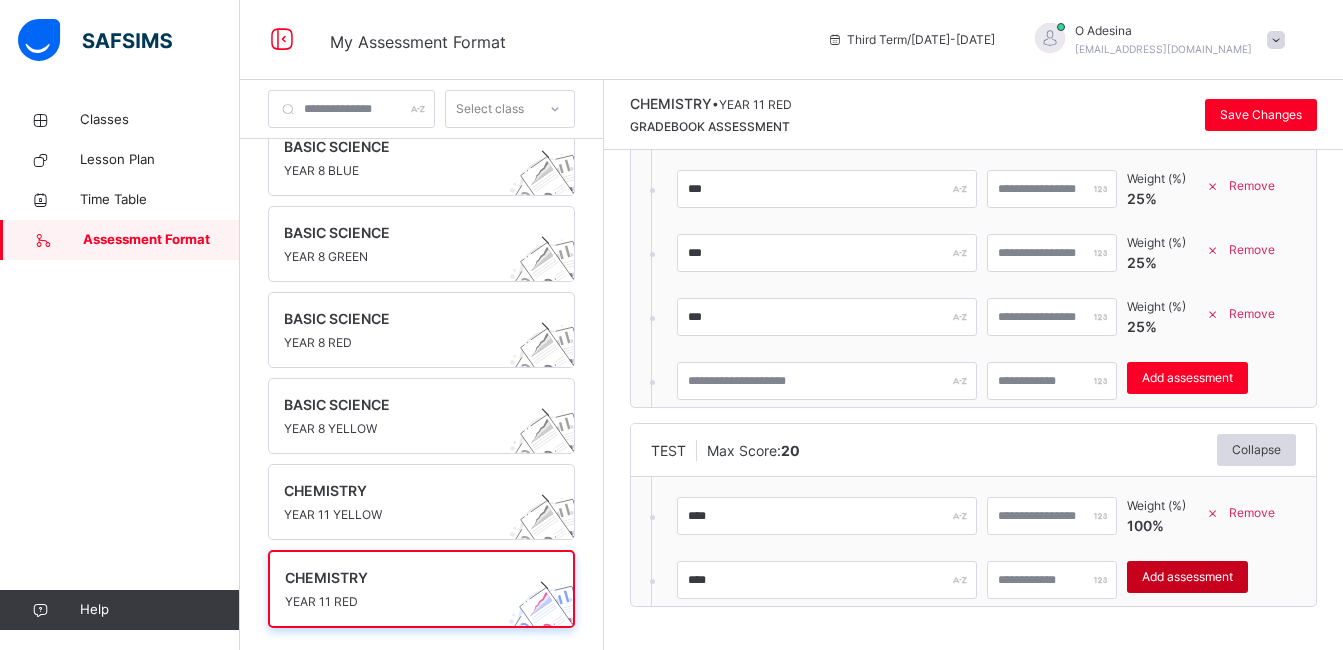 click on "Add assessment" at bounding box center (1187, 577) 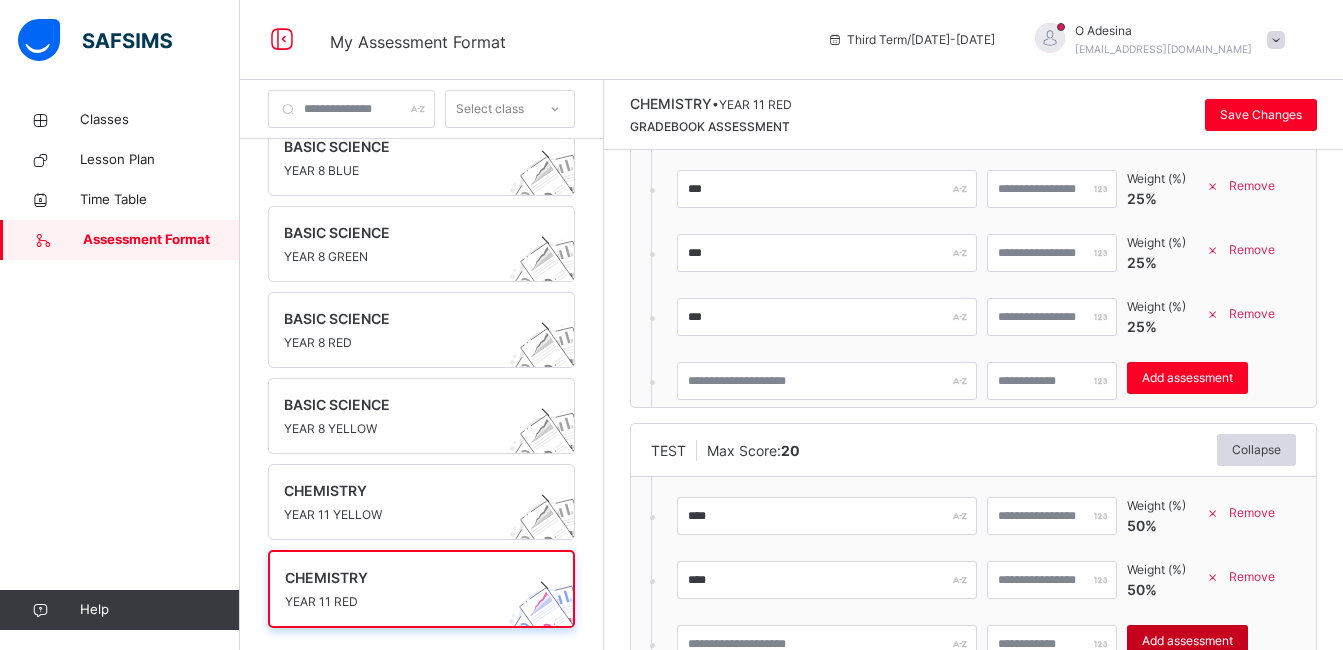 scroll, scrollTop: 664, scrollLeft: 0, axis: vertical 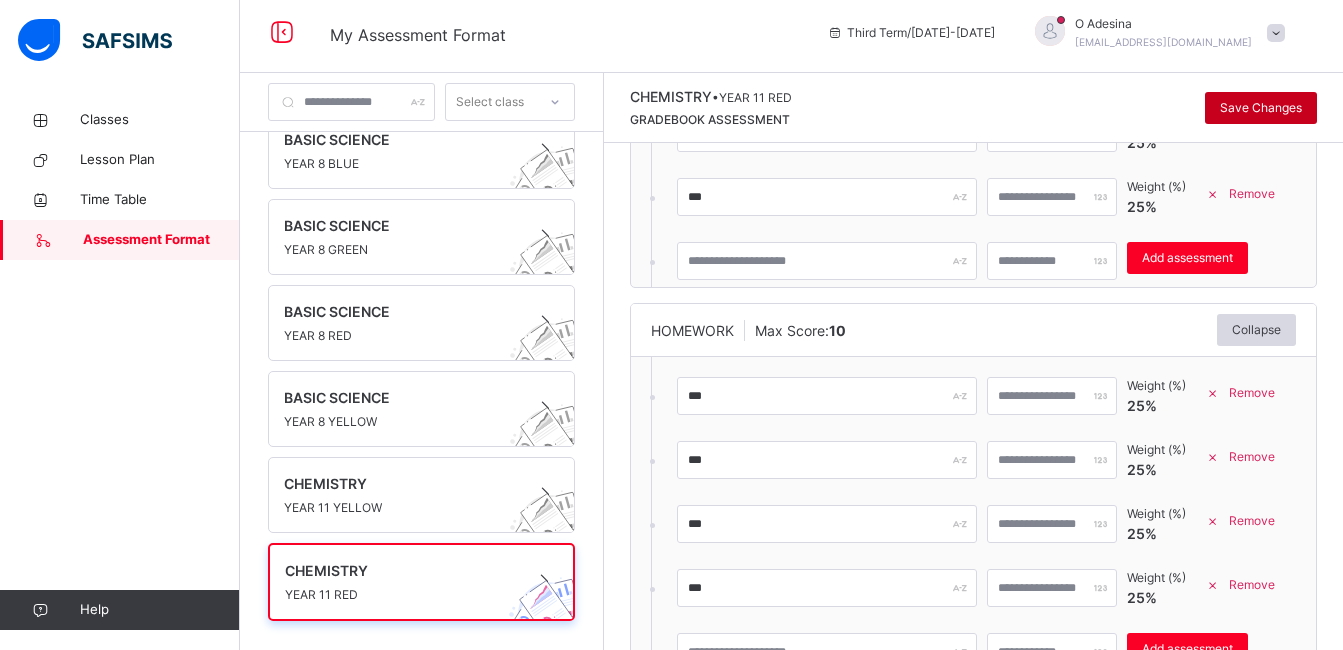 click on "Save Changes" at bounding box center [1261, 108] 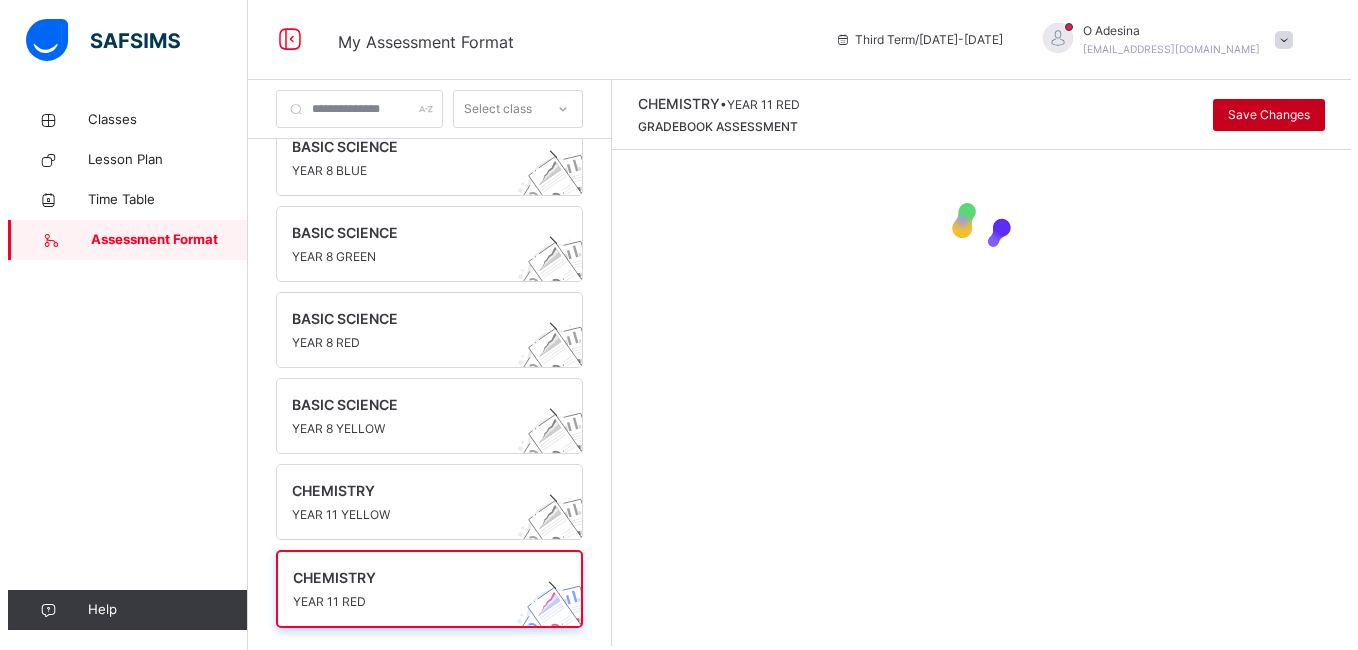 scroll, scrollTop: 0, scrollLeft: 0, axis: both 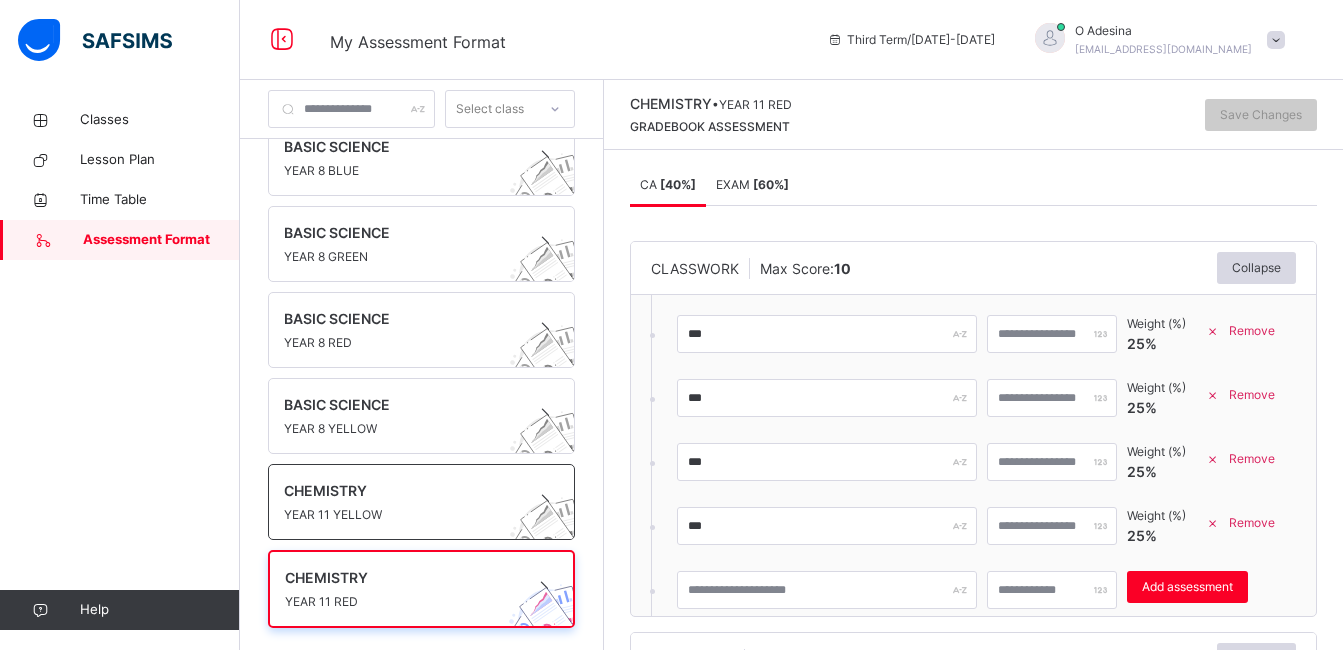 click on "CHEMISTRY     YEAR 11 YELLOW" at bounding box center [421, 502] 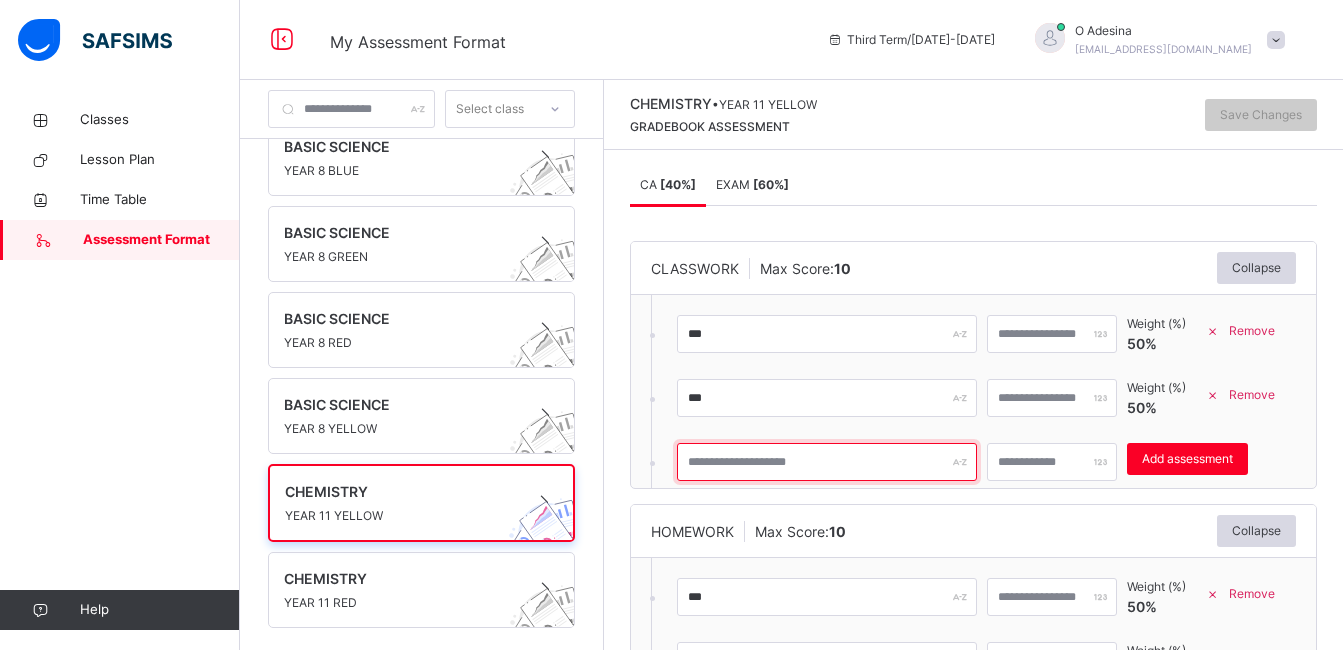 click at bounding box center (827, 462) 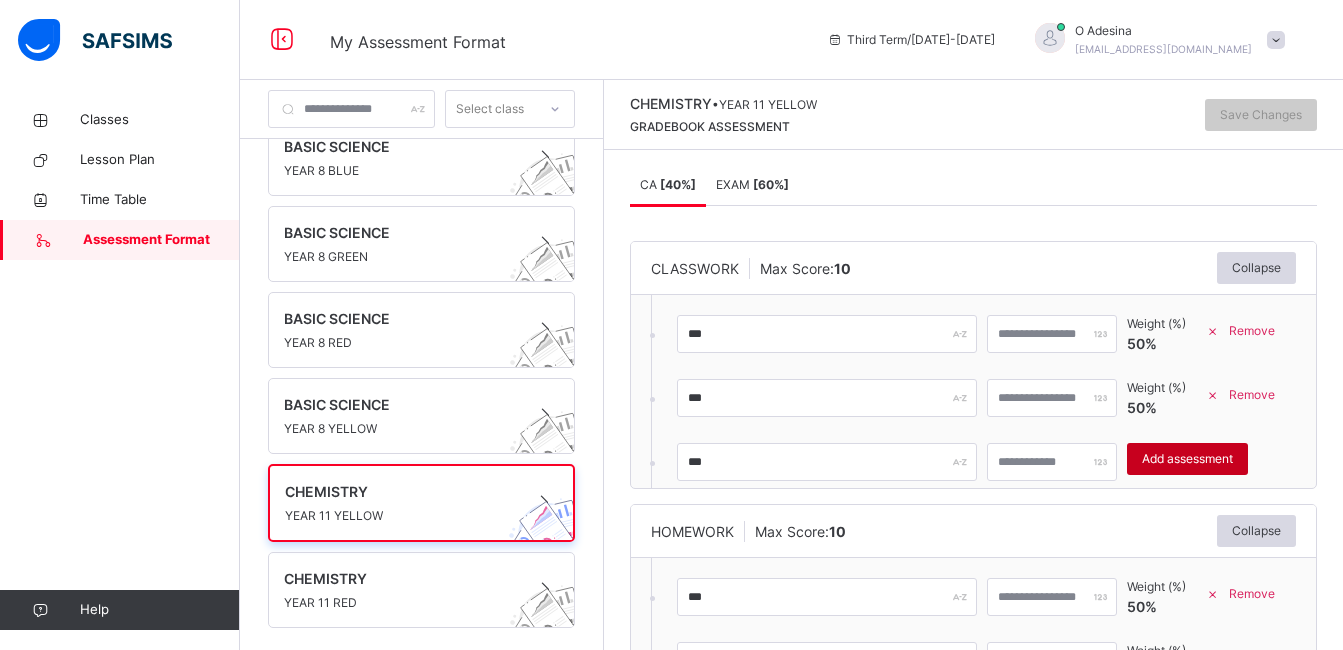 click on "Add assessment" at bounding box center [1187, 459] 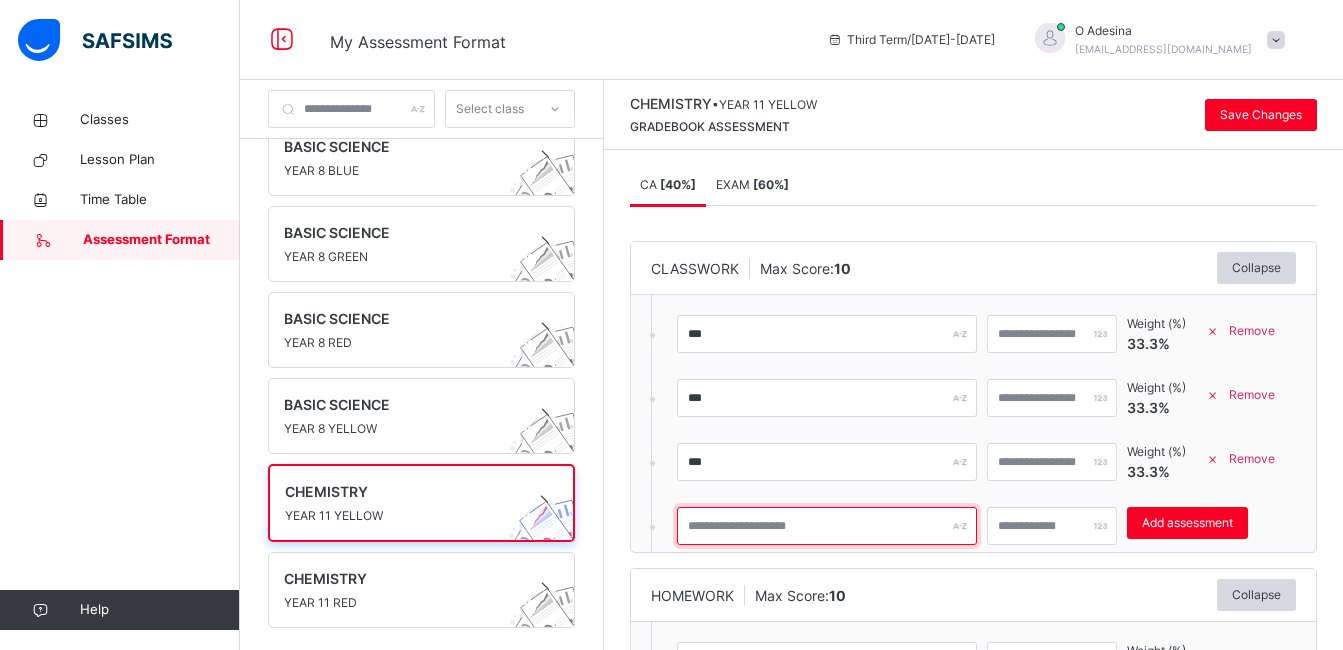 click at bounding box center (827, 526) 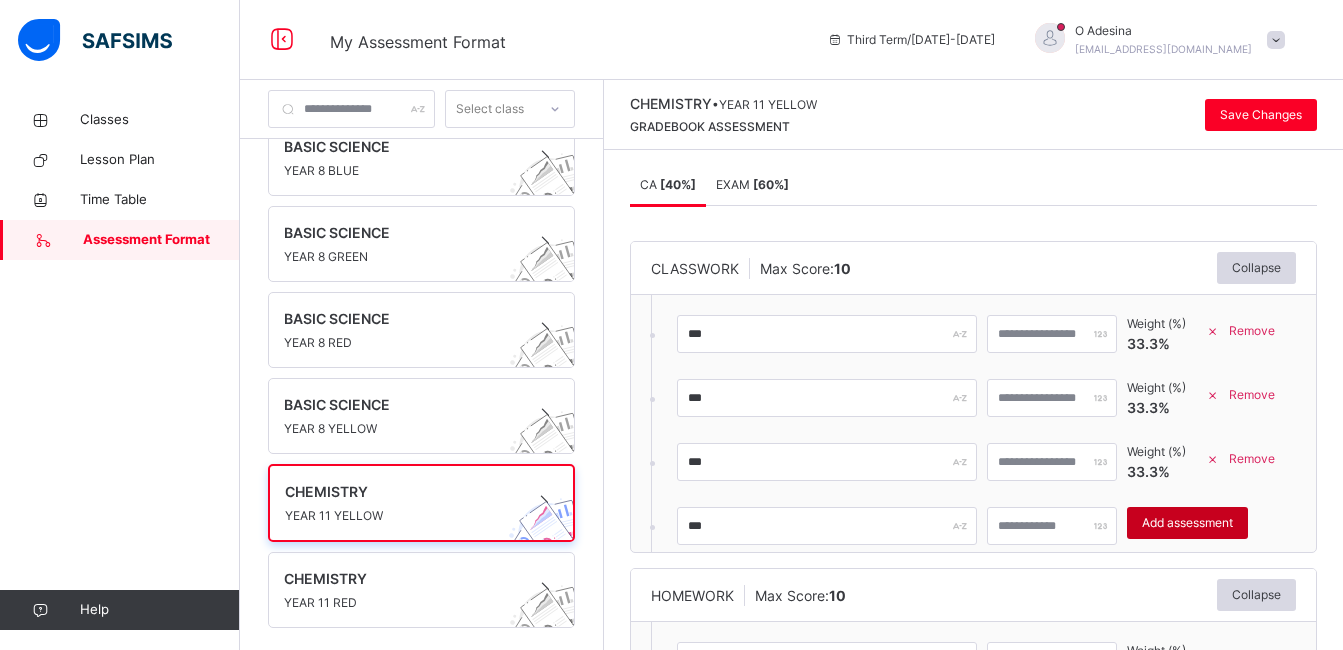 click on "Add assessment" at bounding box center [1187, 523] 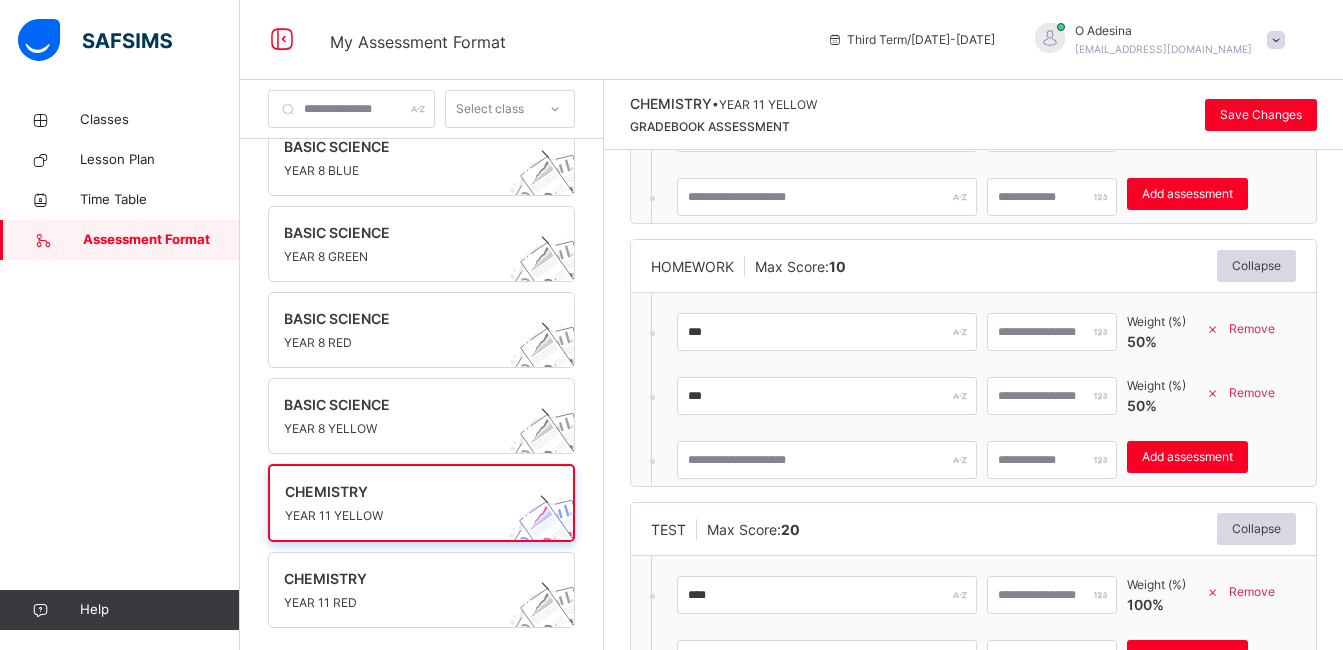 scroll, scrollTop: 394, scrollLeft: 0, axis: vertical 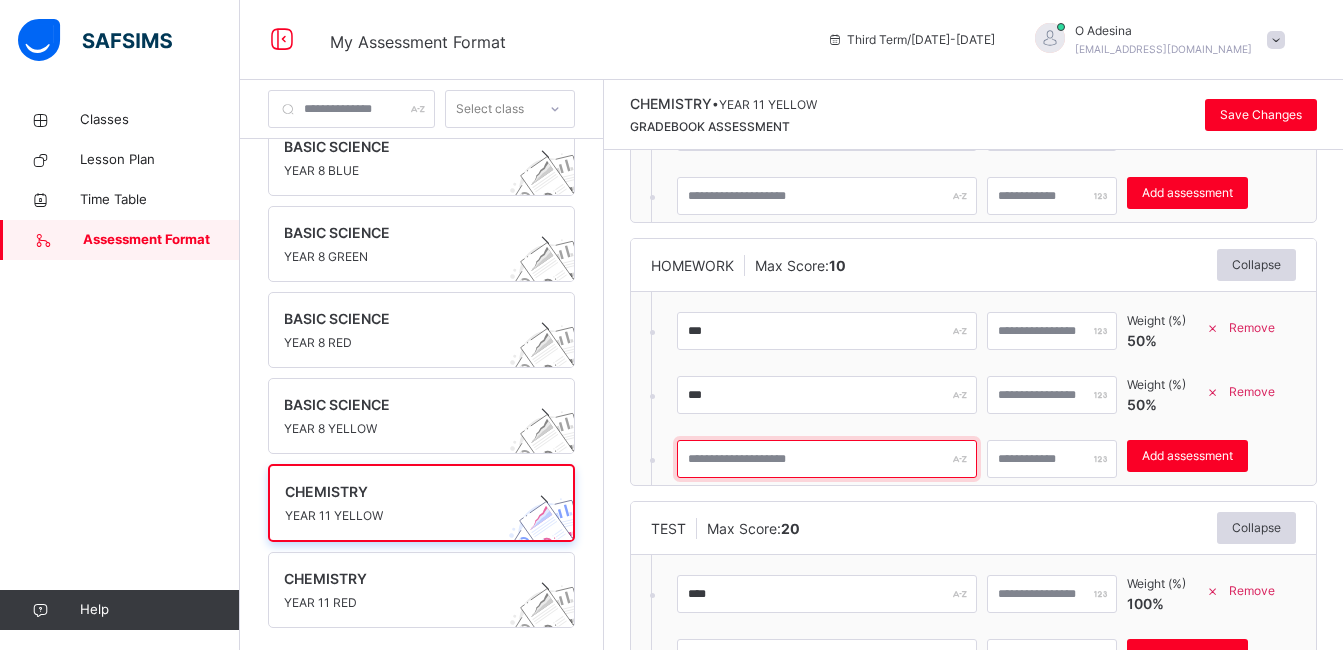 click at bounding box center [827, 459] 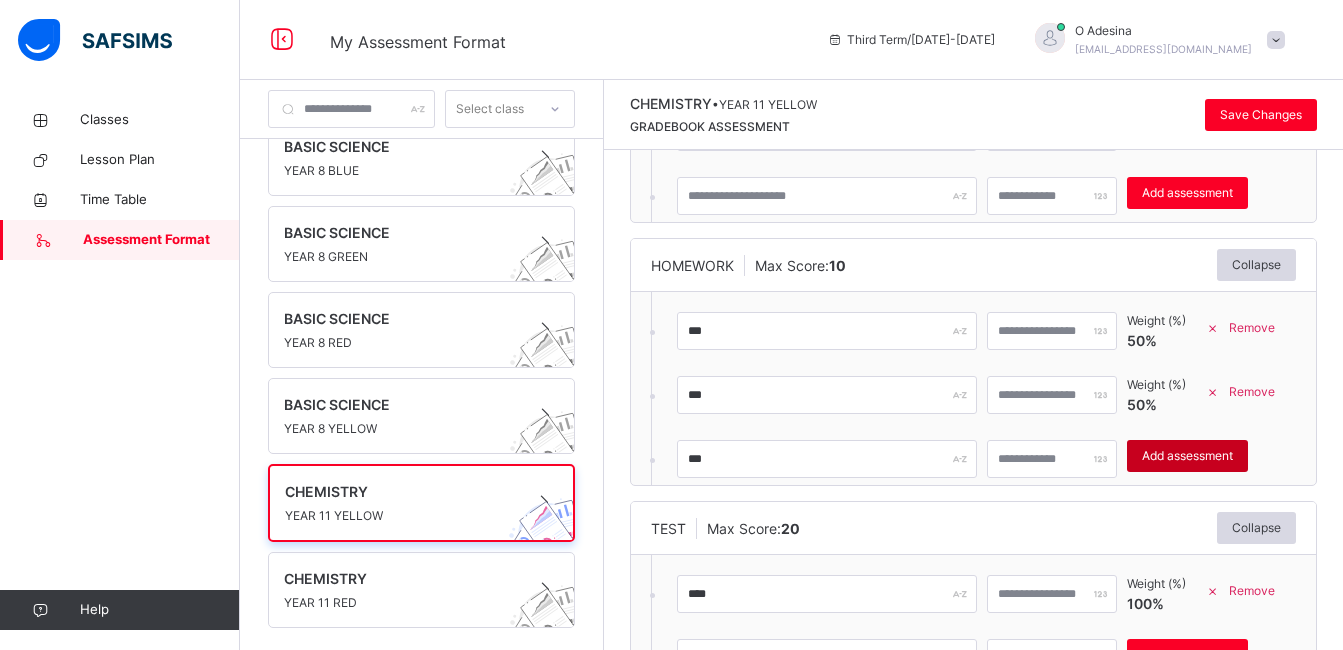 click on "Add assessment" at bounding box center (1187, 456) 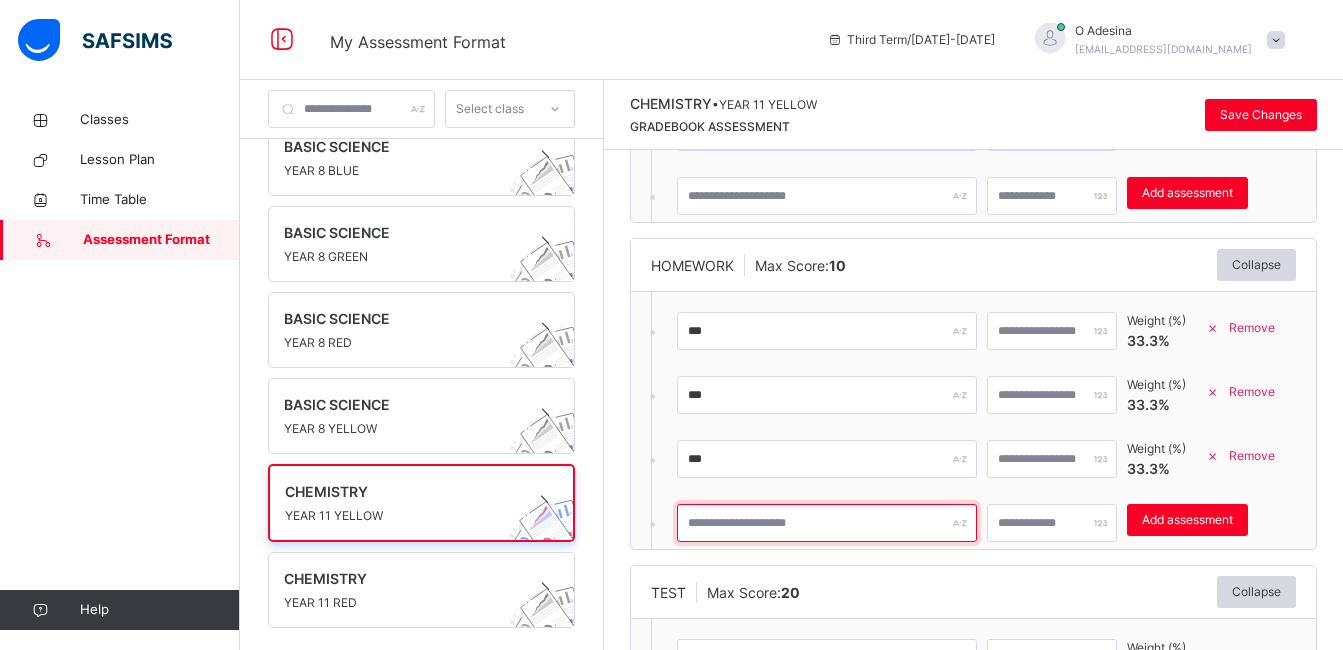 click at bounding box center [827, 523] 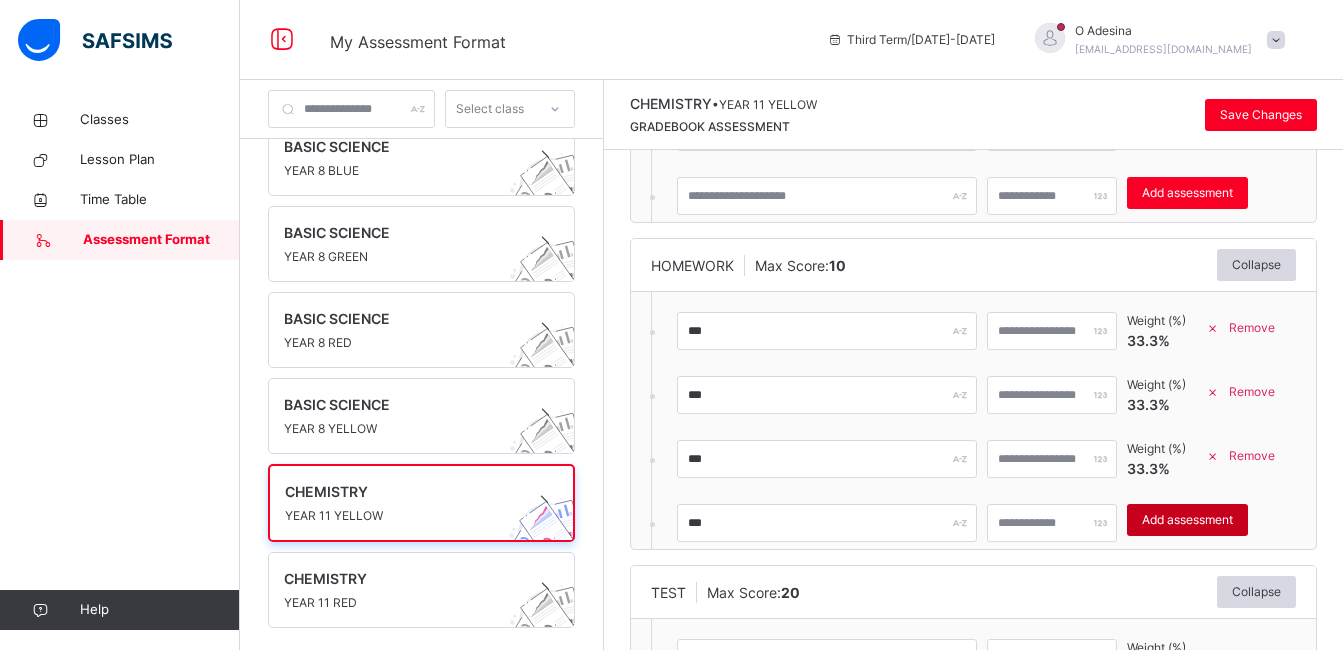 click on "Add assessment" at bounding box center (1187, 520) 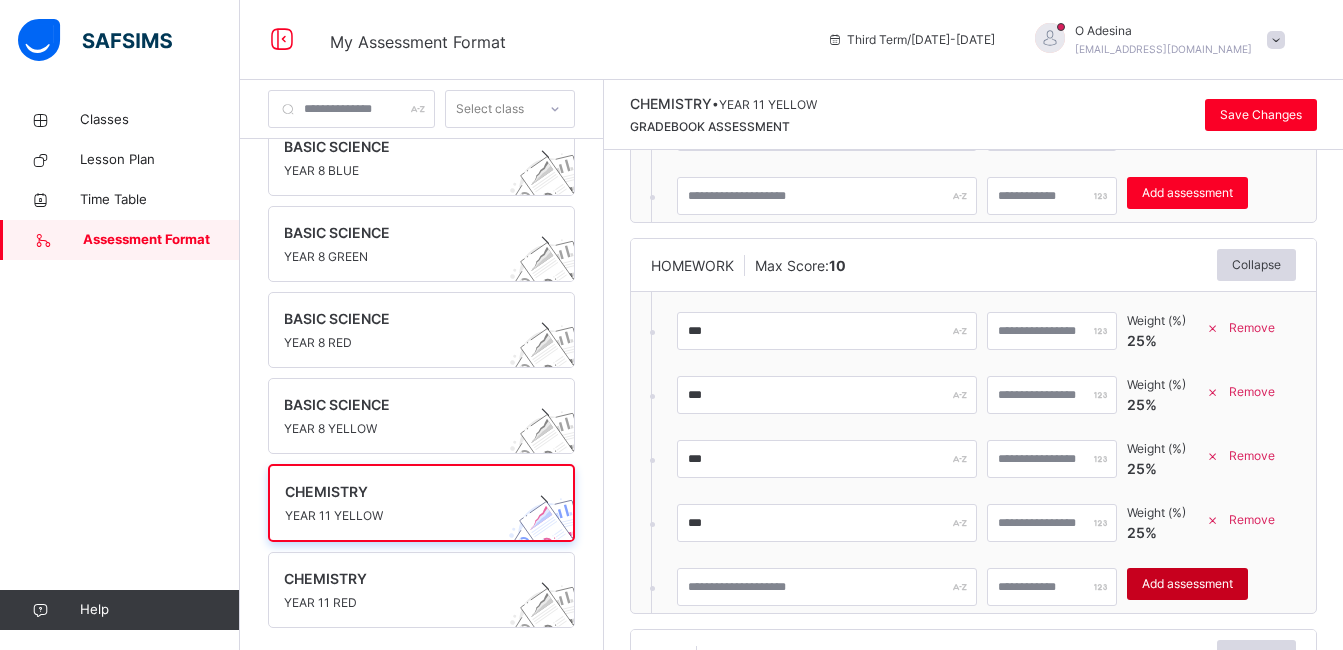 scroll, scrollTop: 600, scrollLeft: 0, axis: vertical 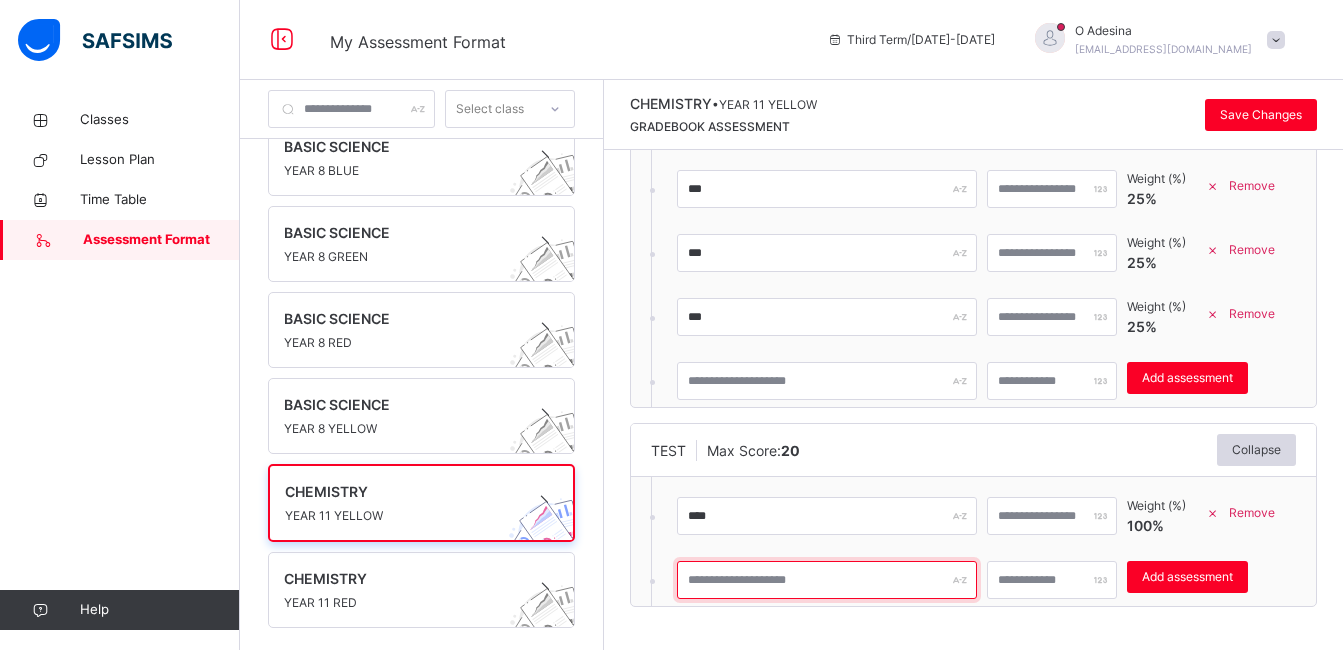 click at bounding box center (827, 580) 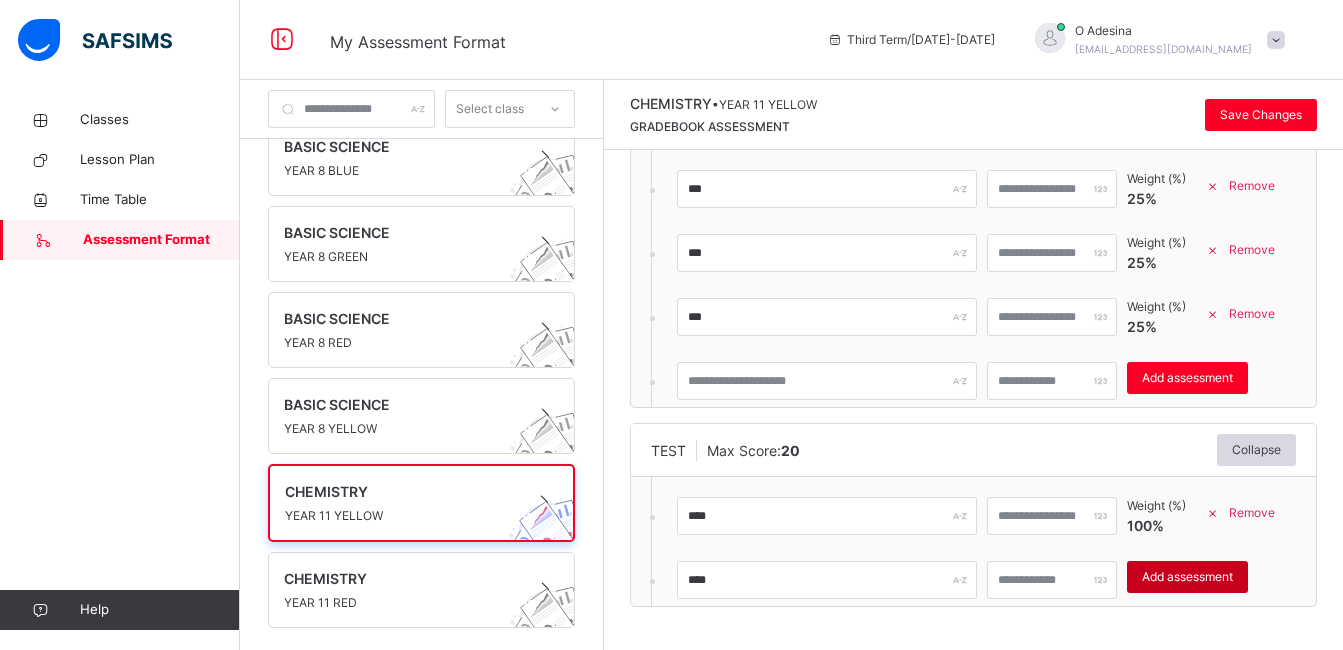 click on "Add assessment" at bounding box center (1187, 577) 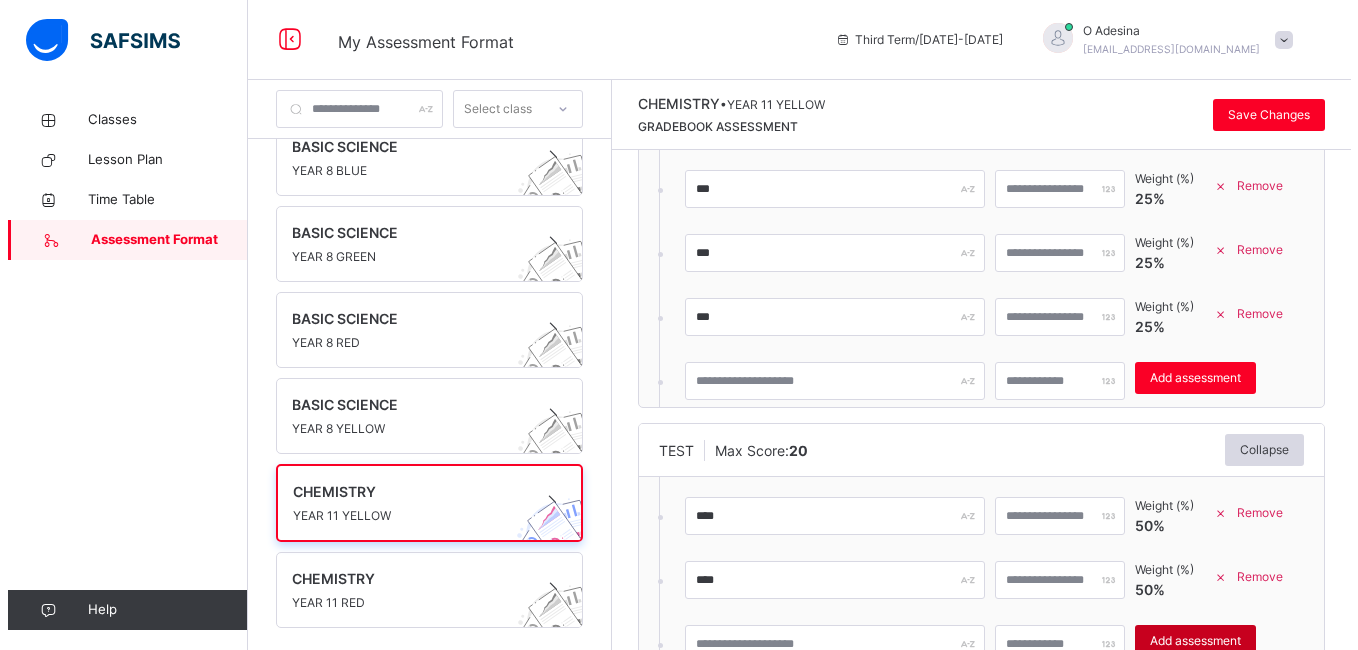 scroll, scrollTop: 664, scrollLeft: 0, axis: vertical 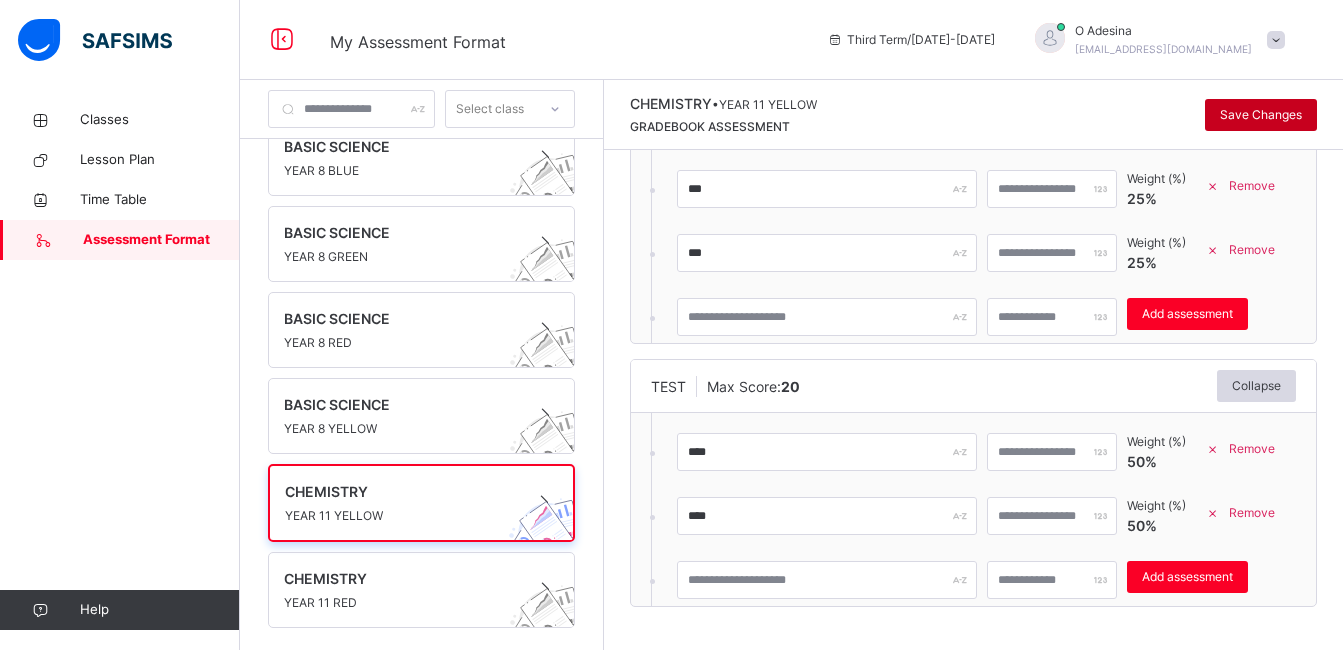 click on "Save Changes" at bounding box center (1261, 115) 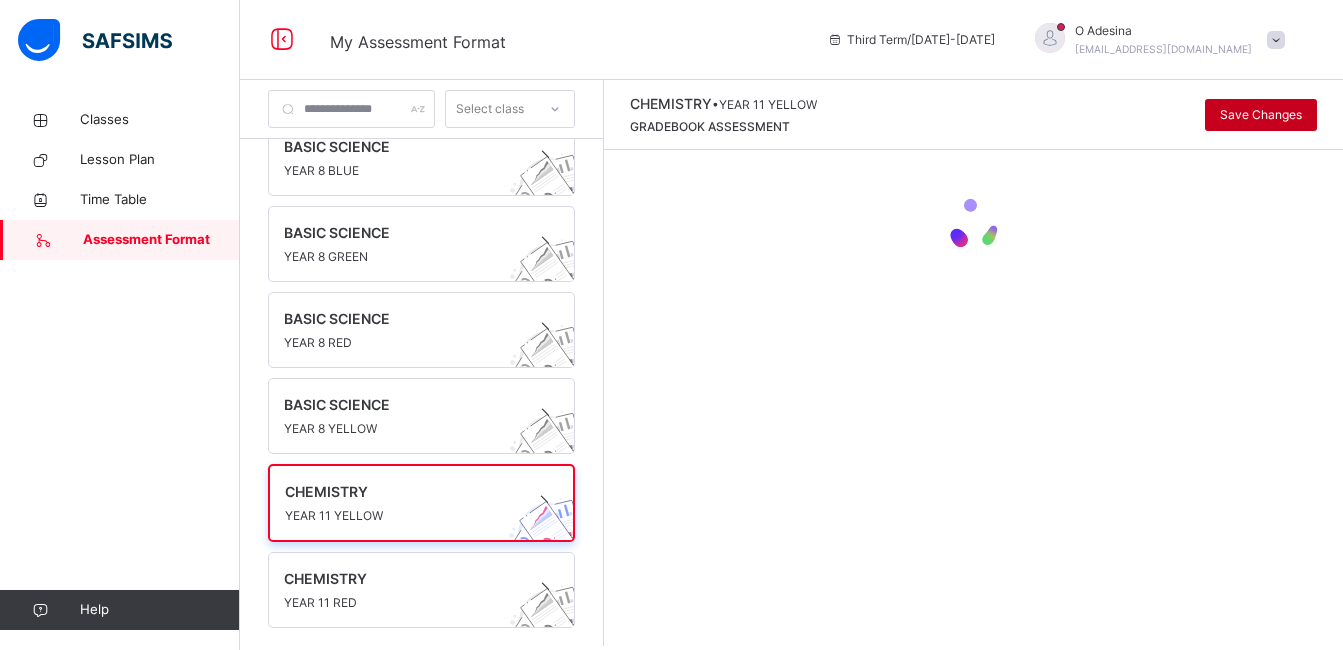 scroll, scrollTop: 0, scrollLeft: 0, axis: both 